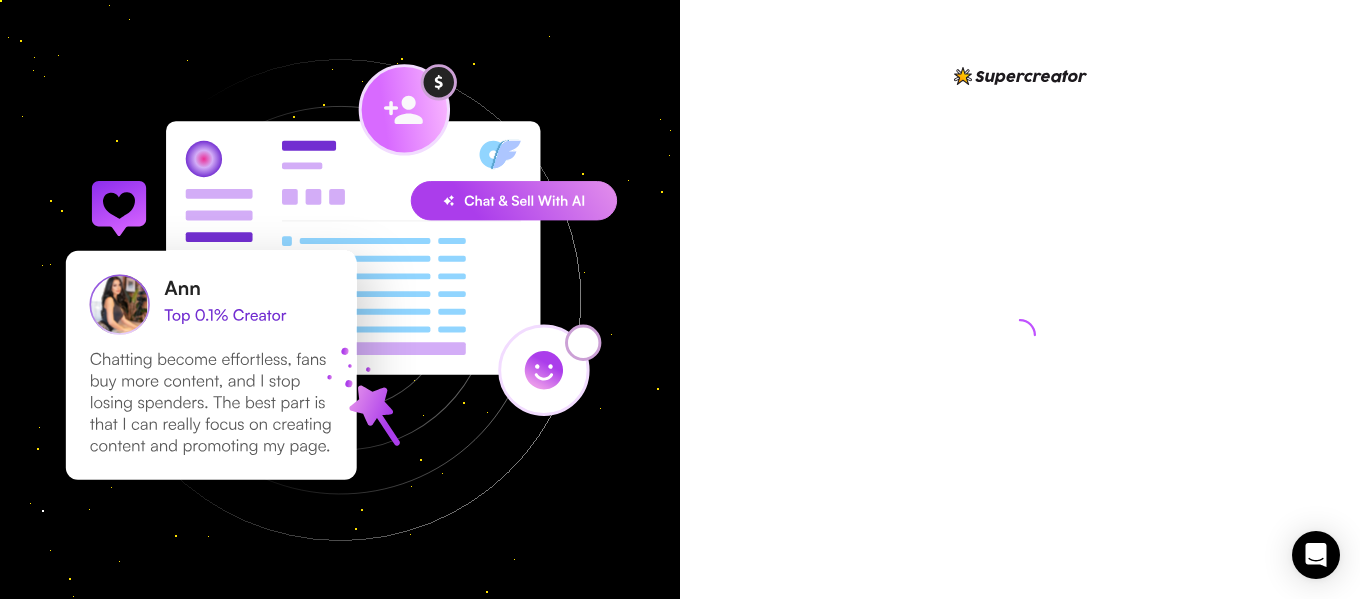 scroll, scrollTop: 0, scrollLeft: 0, axis: both 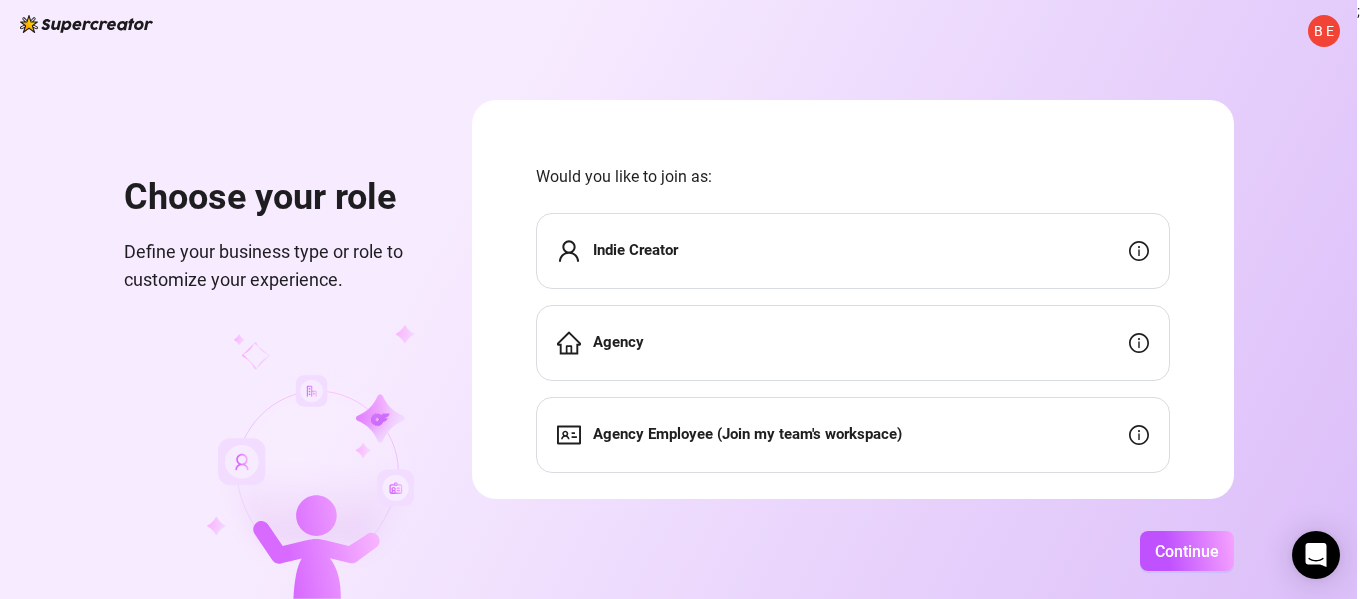 click 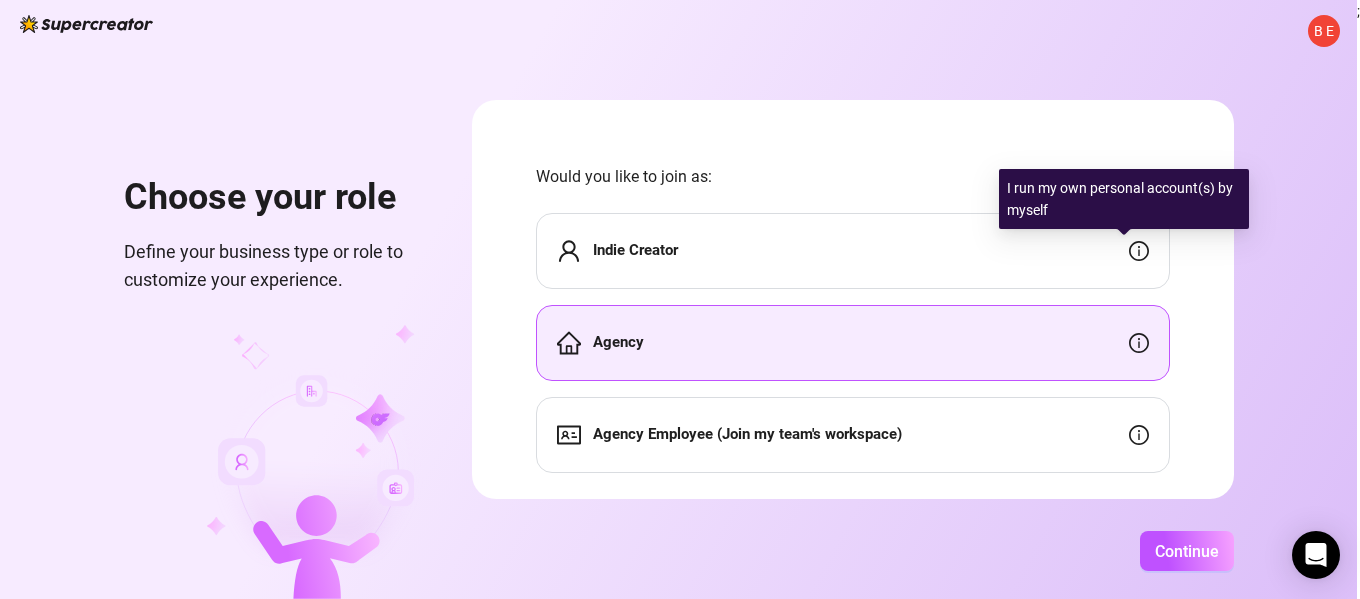 click 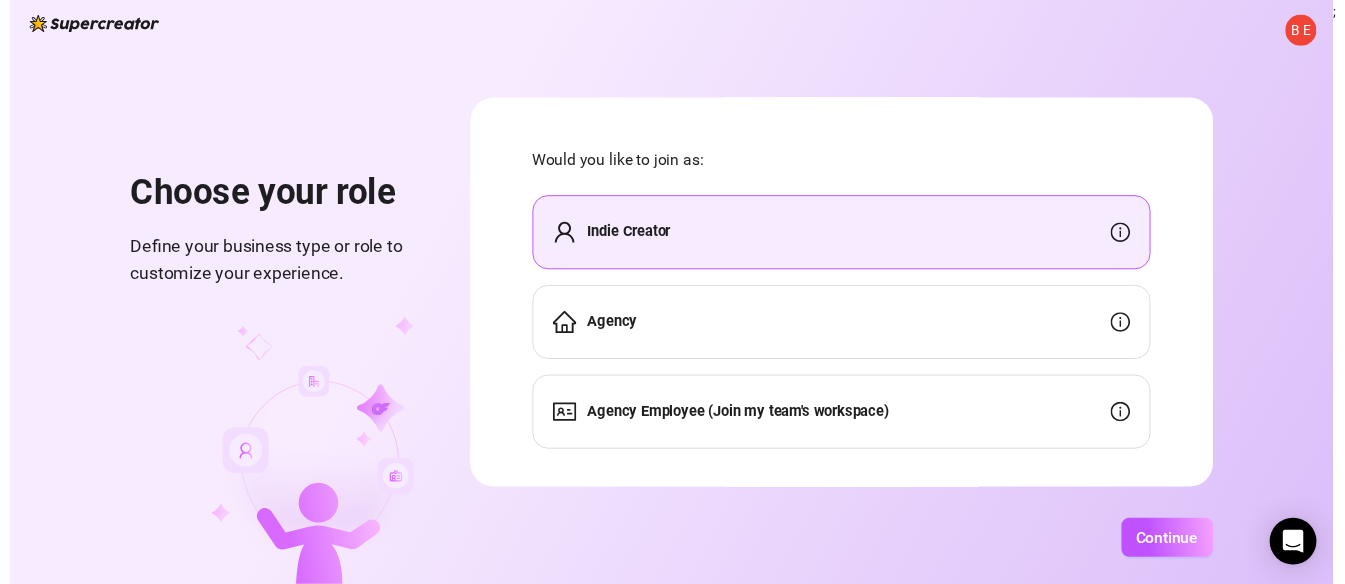 scroll, scrollTop: 38, scrollLeft: 0, axis: vertical 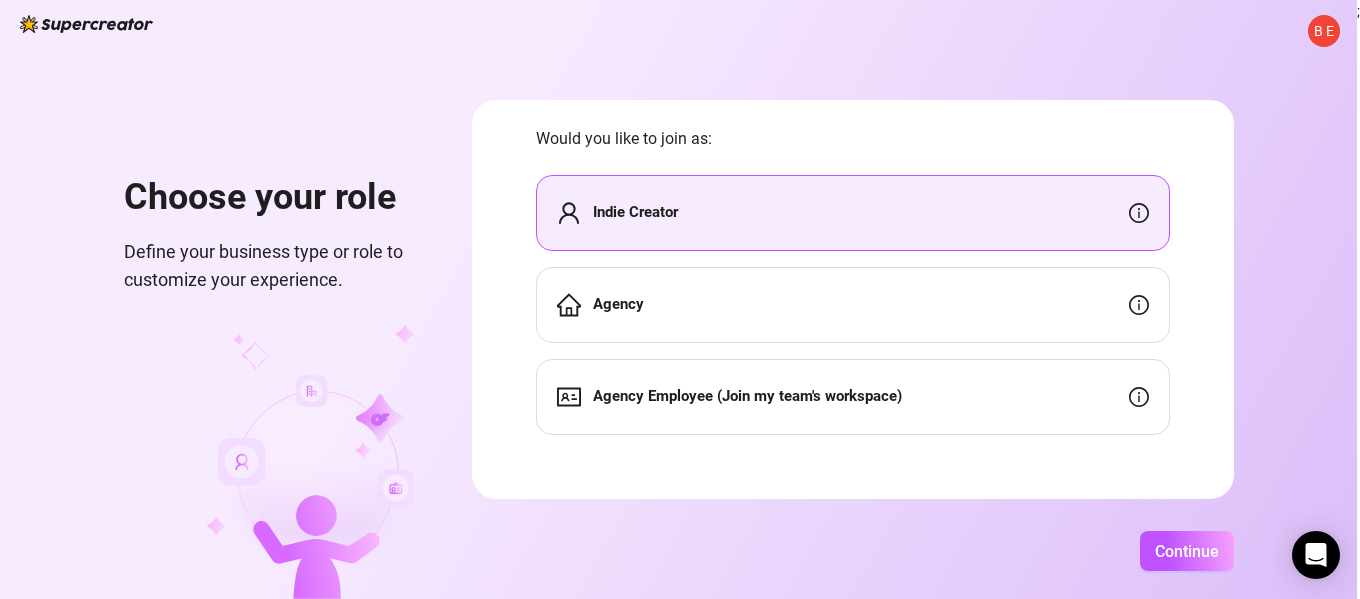 click on "Agency" at bounding box center (853, 305) 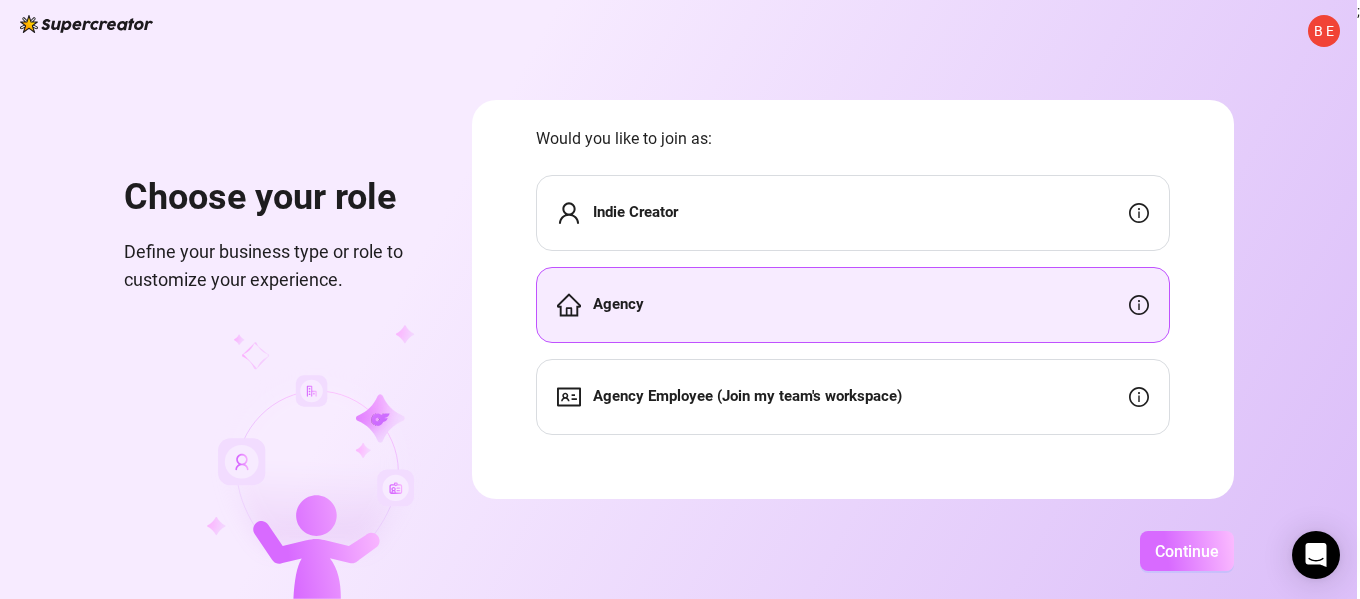 click on "Continue" at bounding box center [1187, 551] 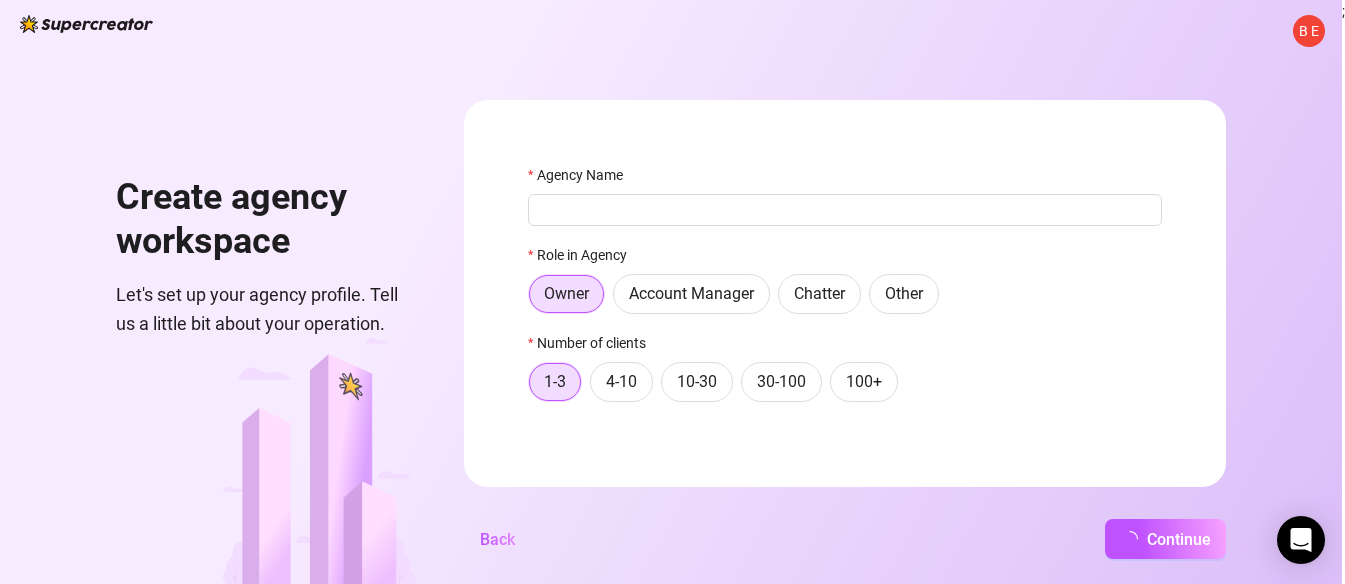 scroll, scrollTop: 0, scrollLeft: 0, axis: both 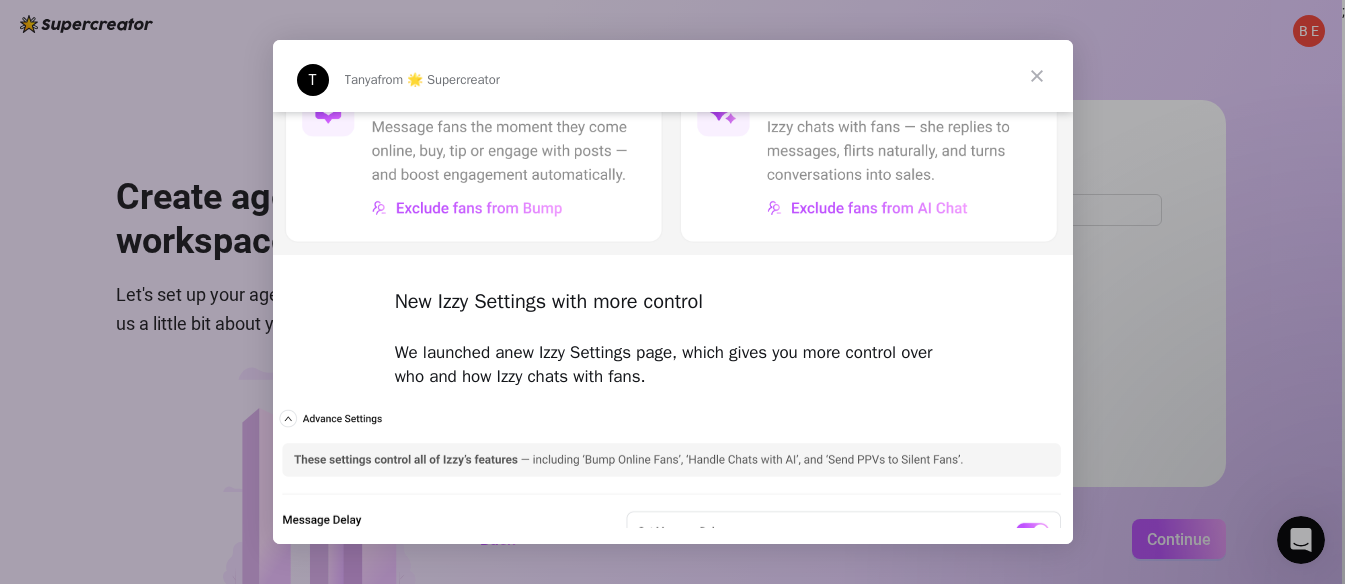 click at bounding box center [1037, 76] 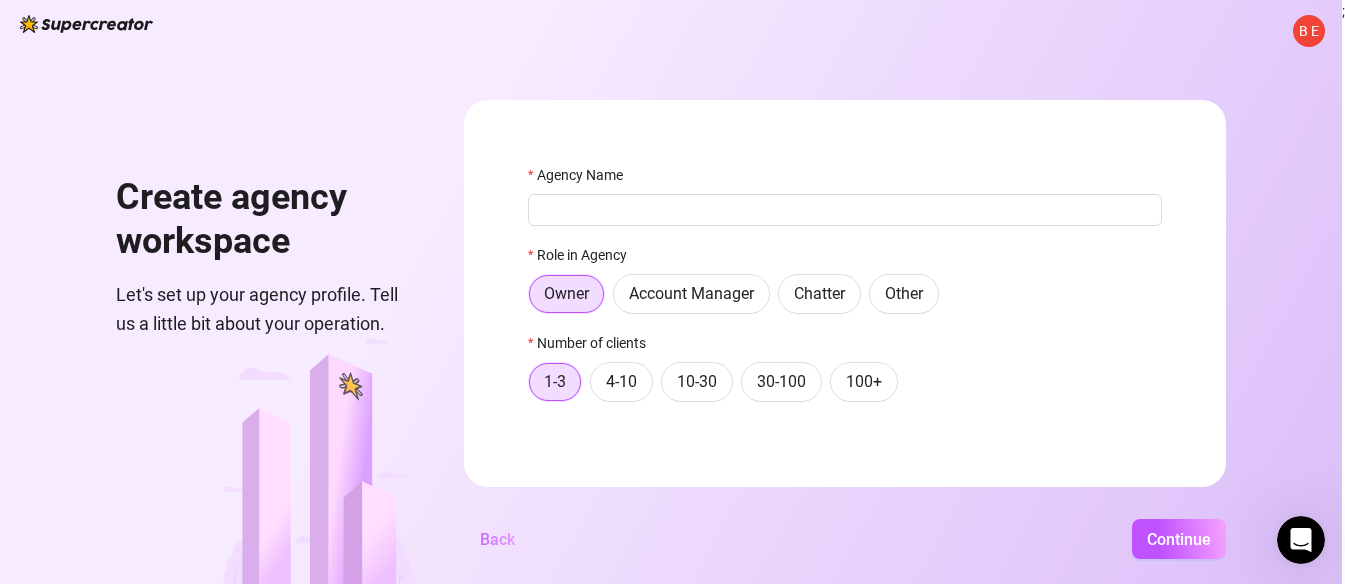click on "Back" at bounding box center (497, 539) 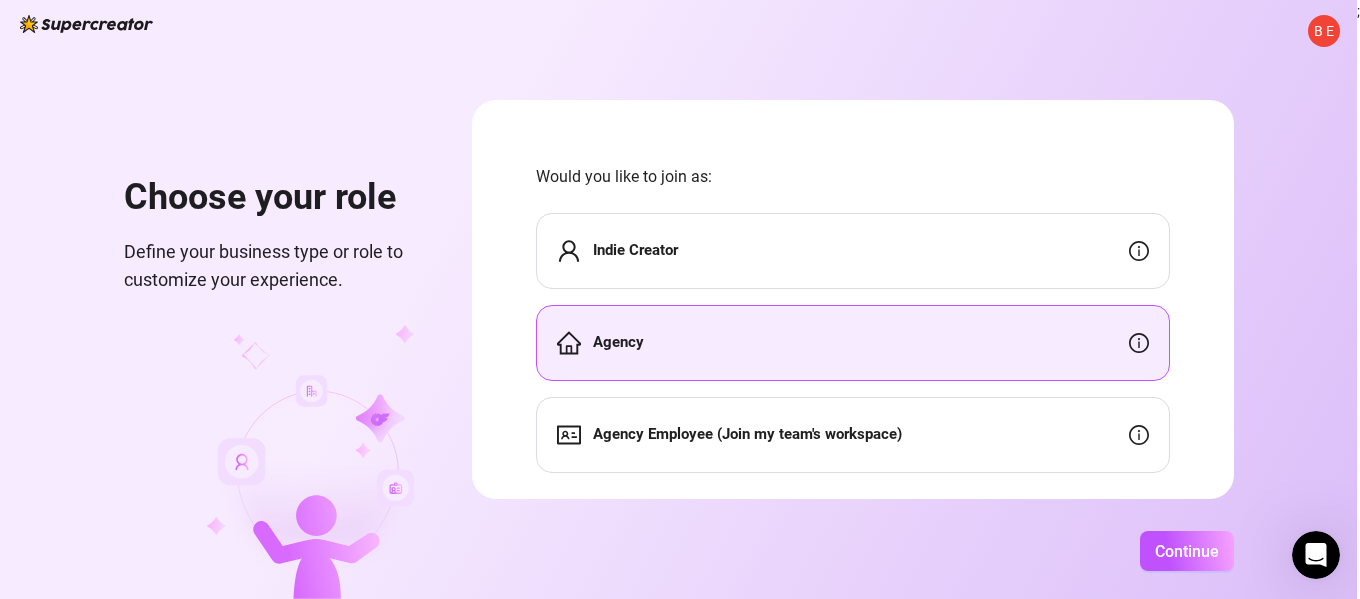 click on "Indie Creator" at bounding box center (853, 251) 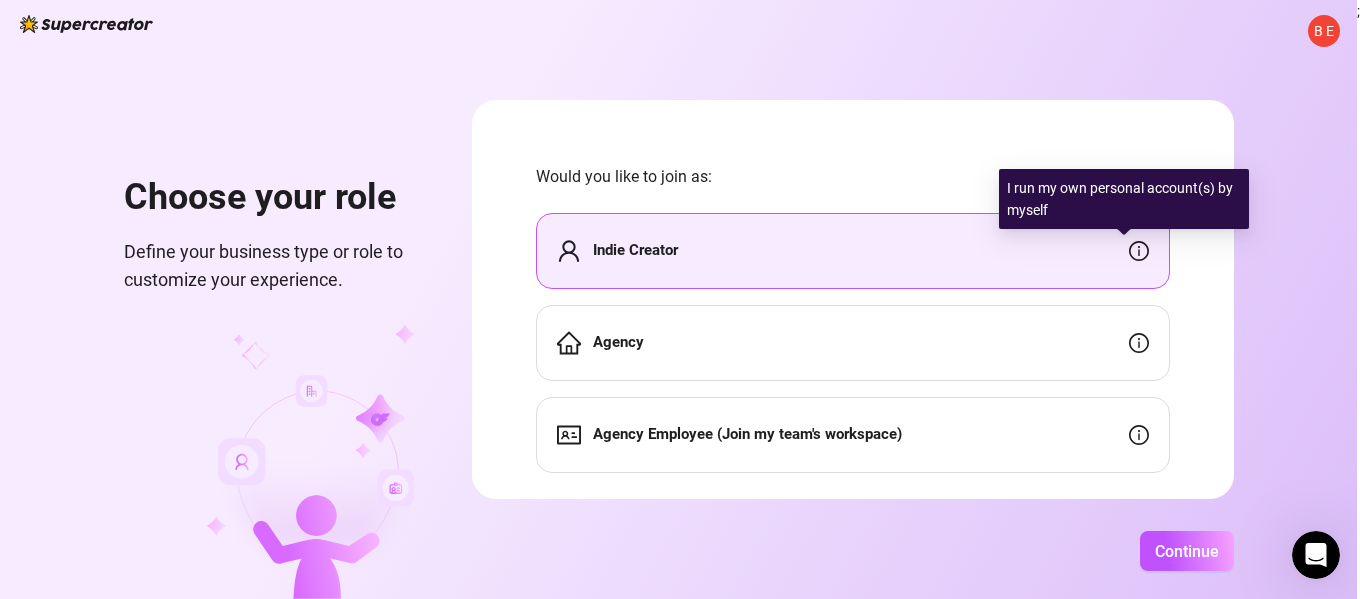 click 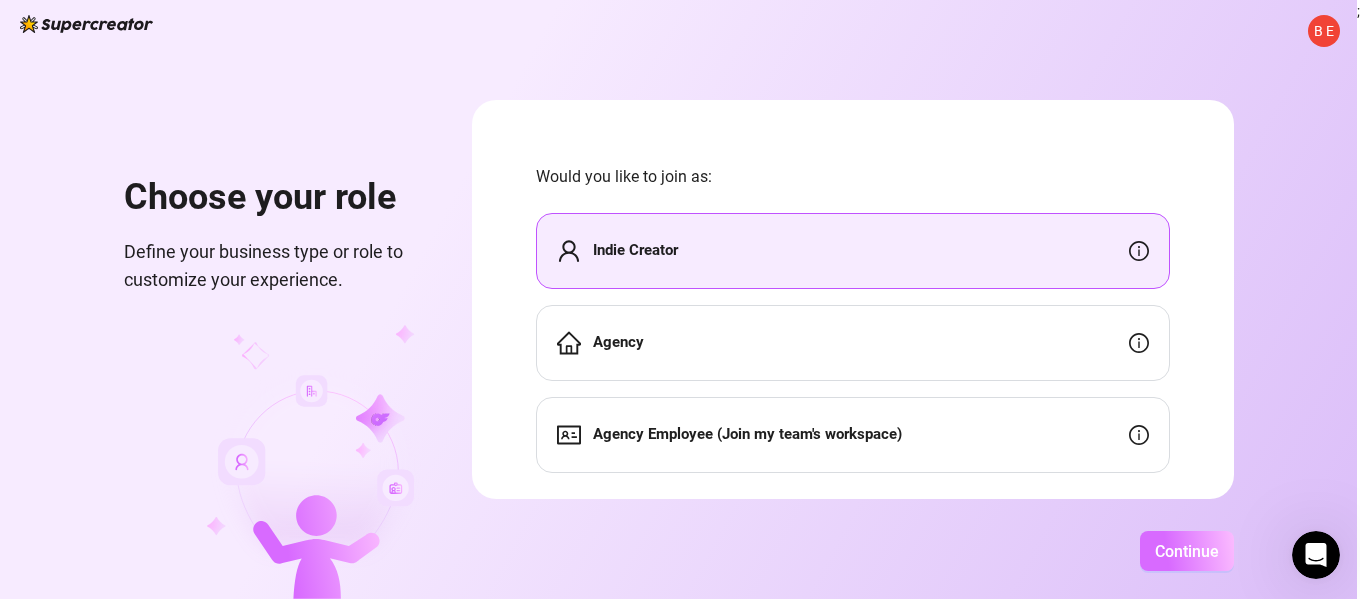 click on "Continue" at bounding box center (1187, 551) 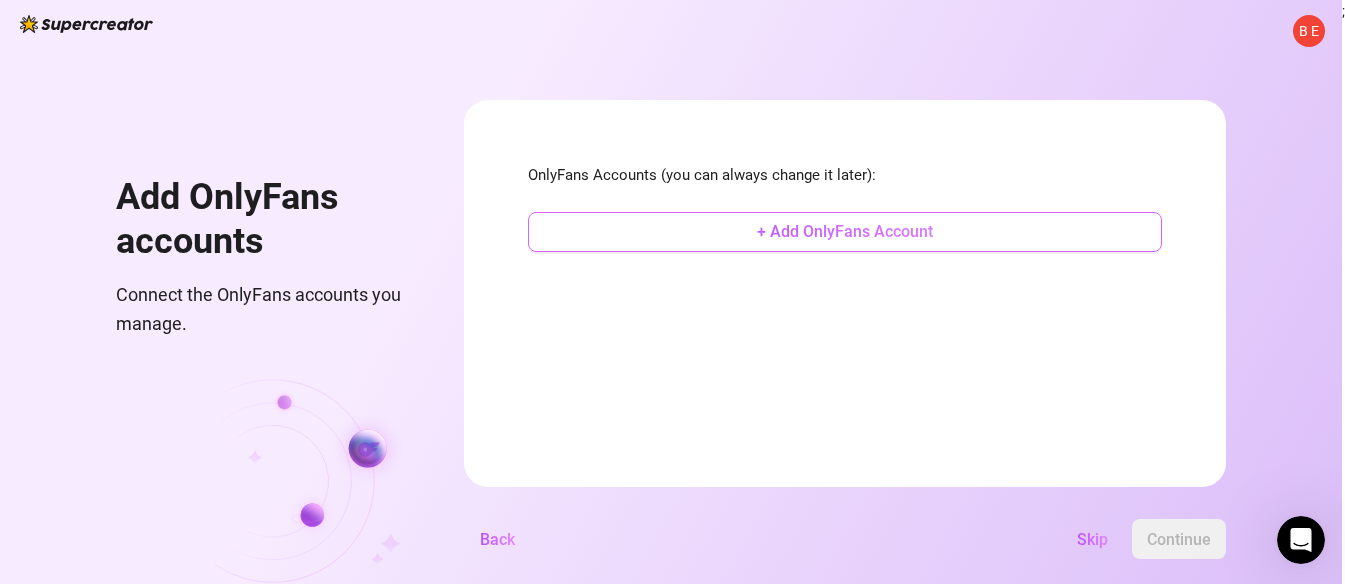 click on "+ Add OnlyFans Account" at bounding box center (845, 231) 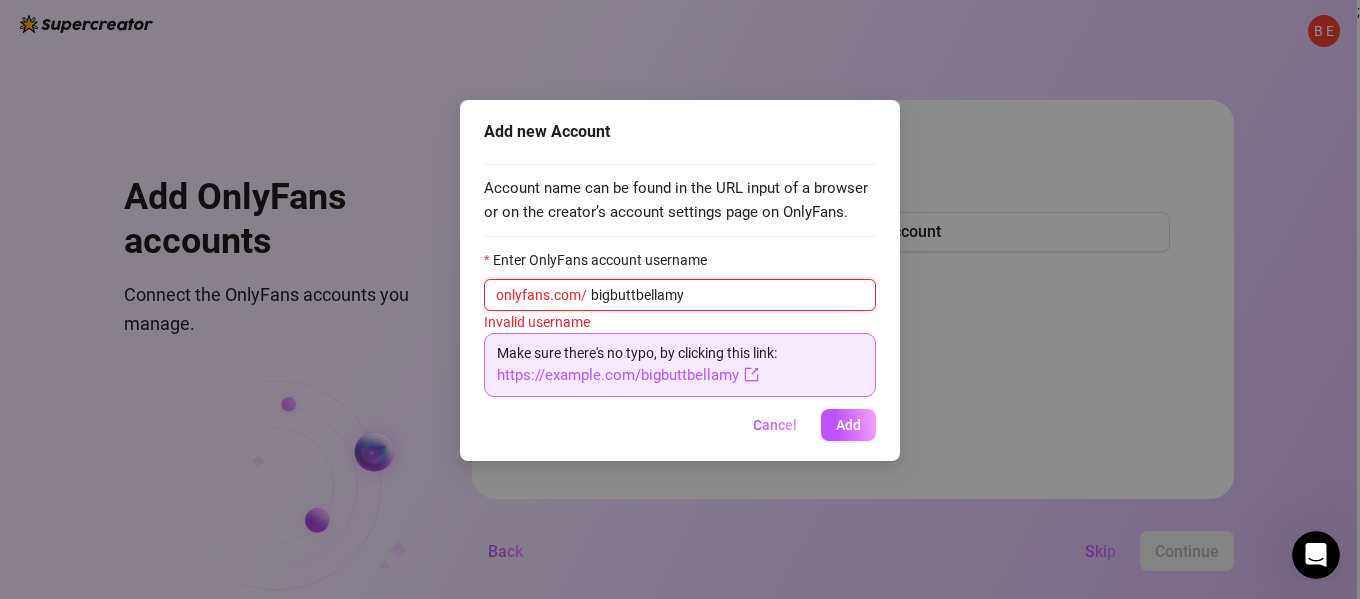 click on "bigbuttbellamy" at bounding box center [727, 295] 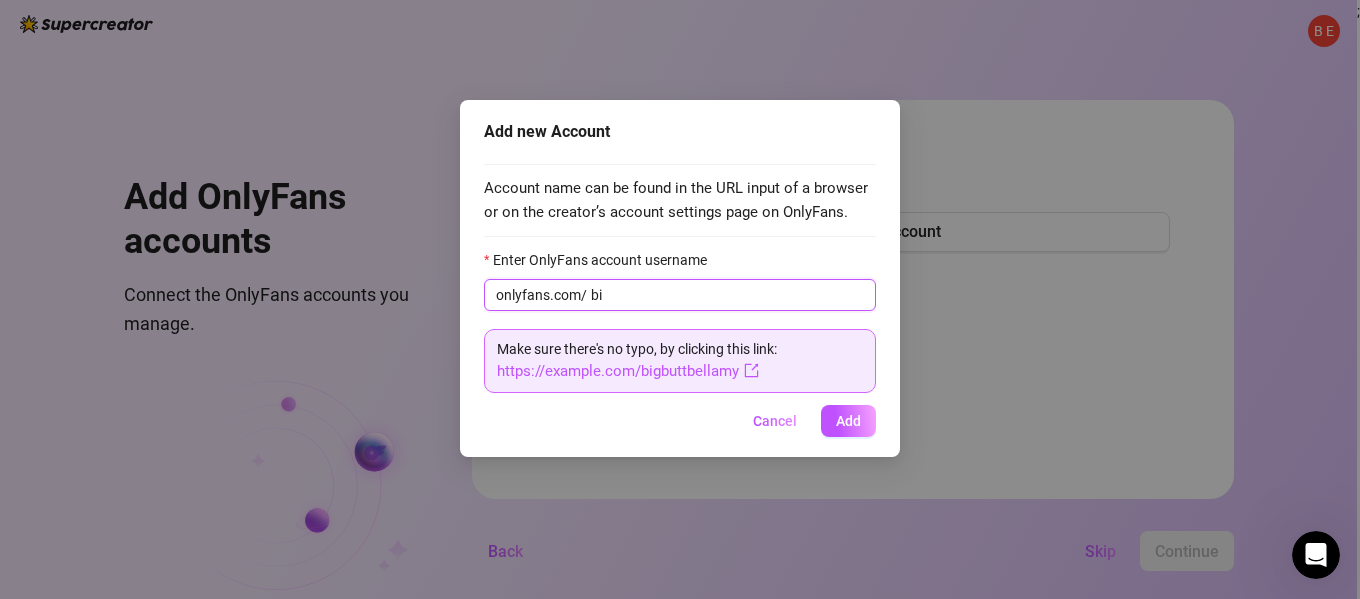 type on "b" 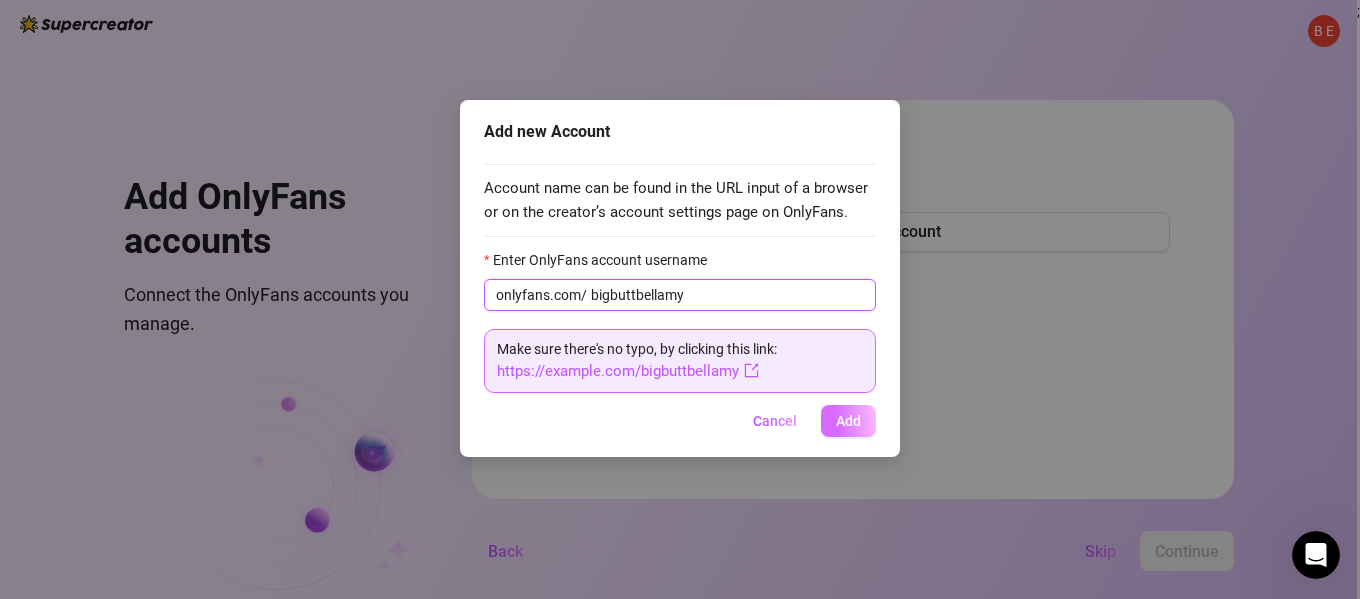 type on "bigbuttbellamy" 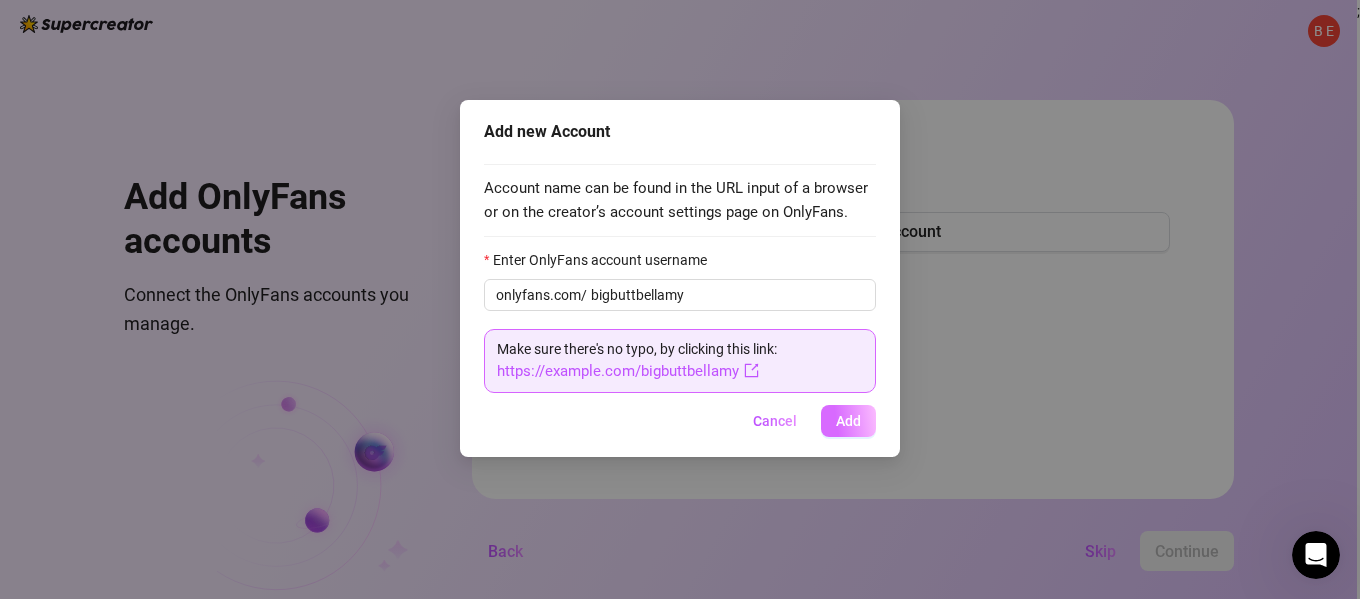 click on "Add" at bounding box center [848, 421] 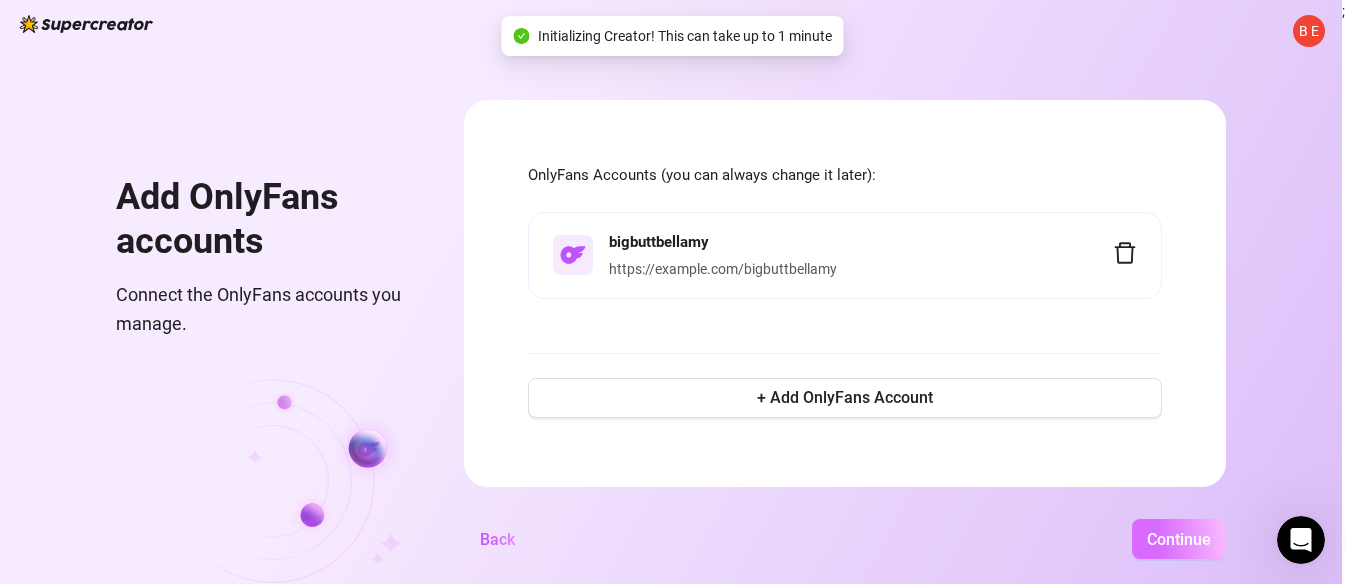 click on "Continue" at bounding box center (1179, 539) 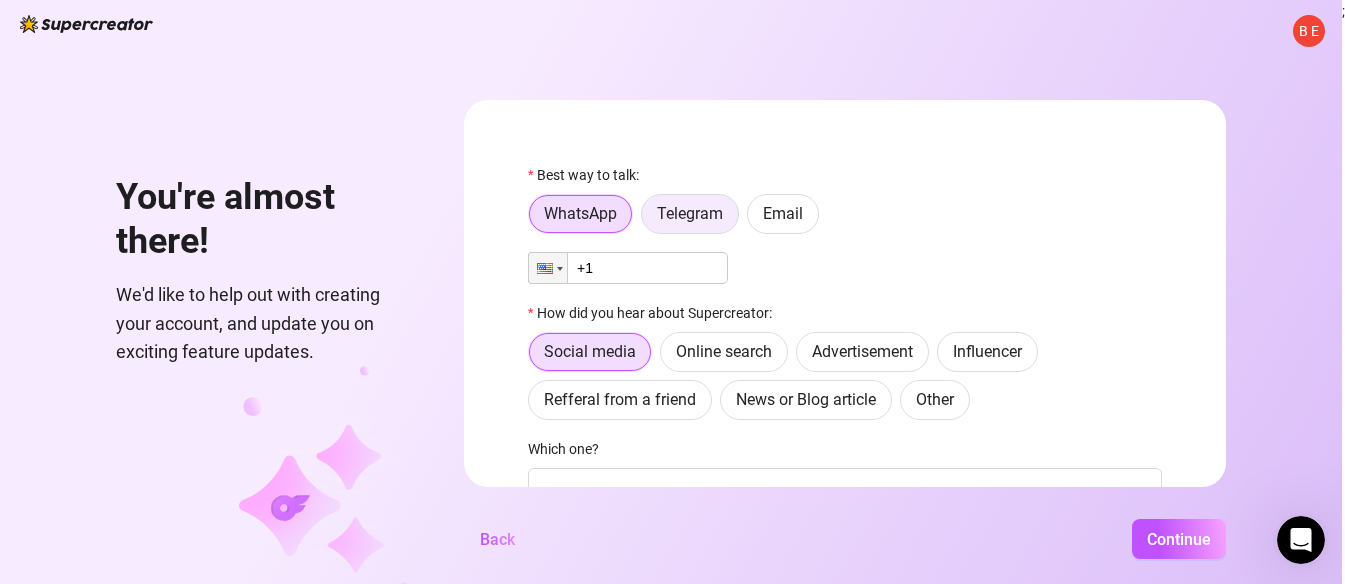 click on "Telegram" at bounding box center [690, 213] 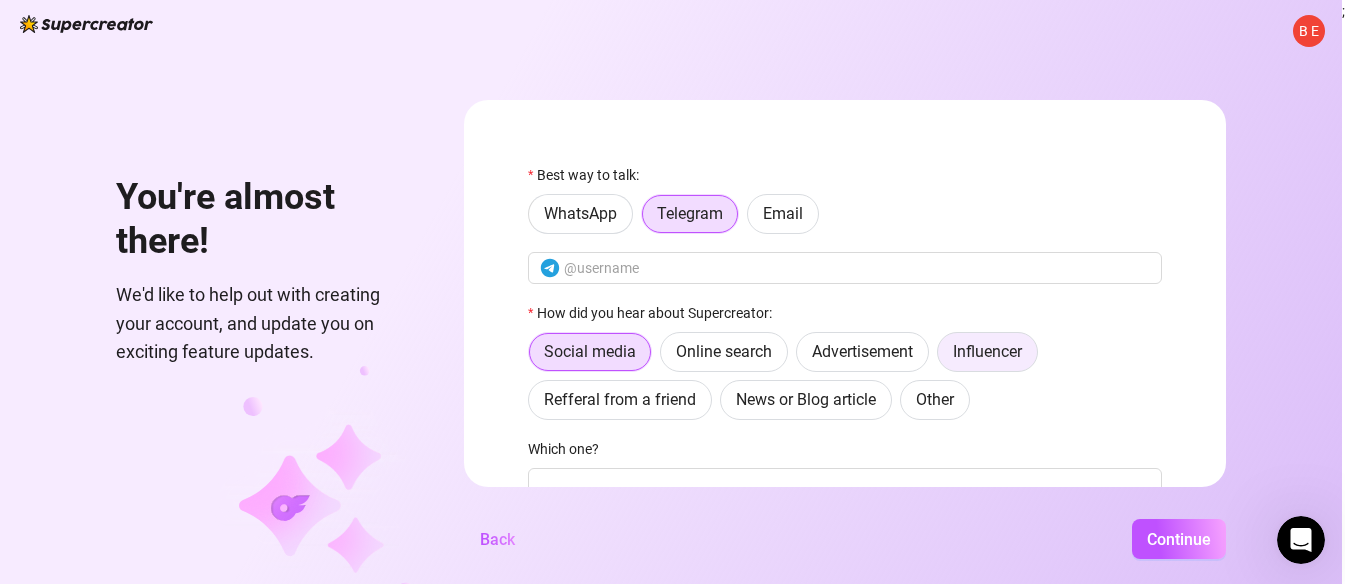 click on "Influencer" at bounding box center (987, 351) 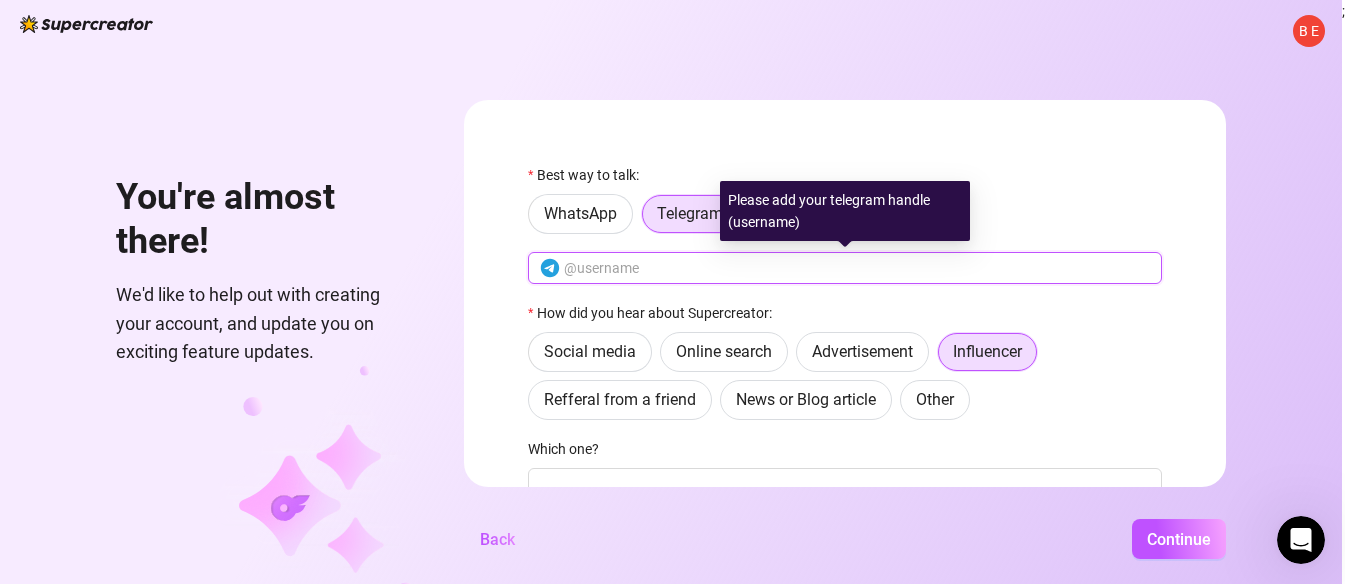 click at bounding box center [857, 268] 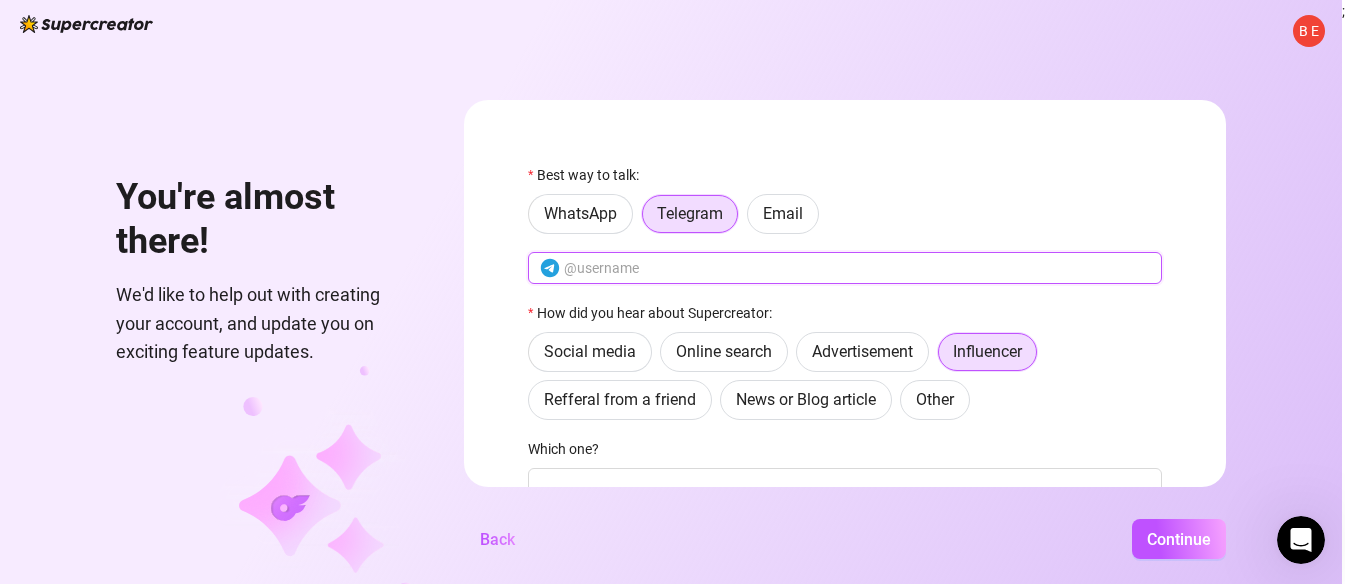 type on "@bigbuttbellamy" 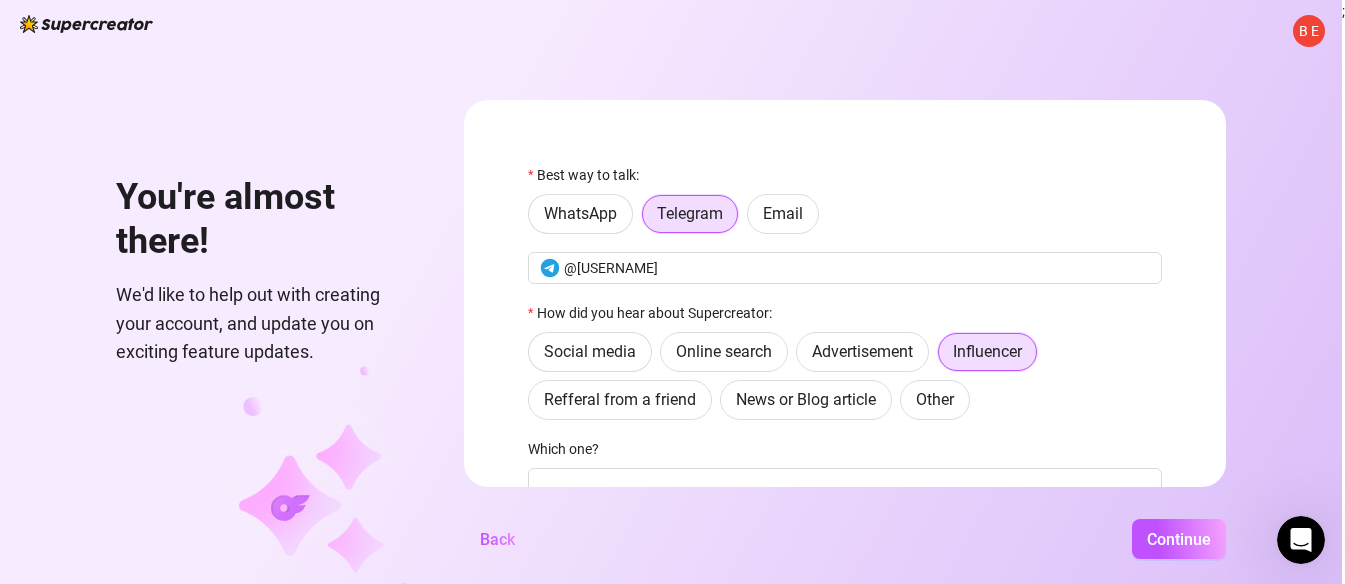 click on "Social media Online search Advertisement Influencer Refferal from a friend News or Blog article Other" at bounding box center [845, 376] 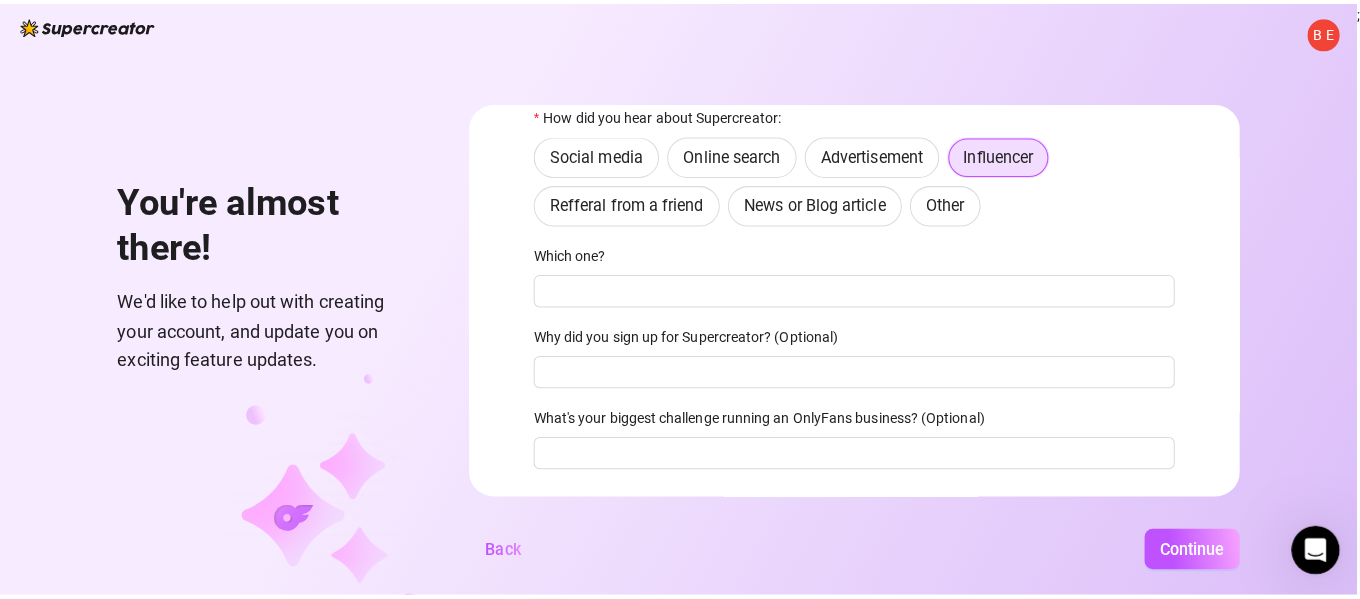 scroll, scrollTop: 245, scrollLeft: 0, axis: vertical 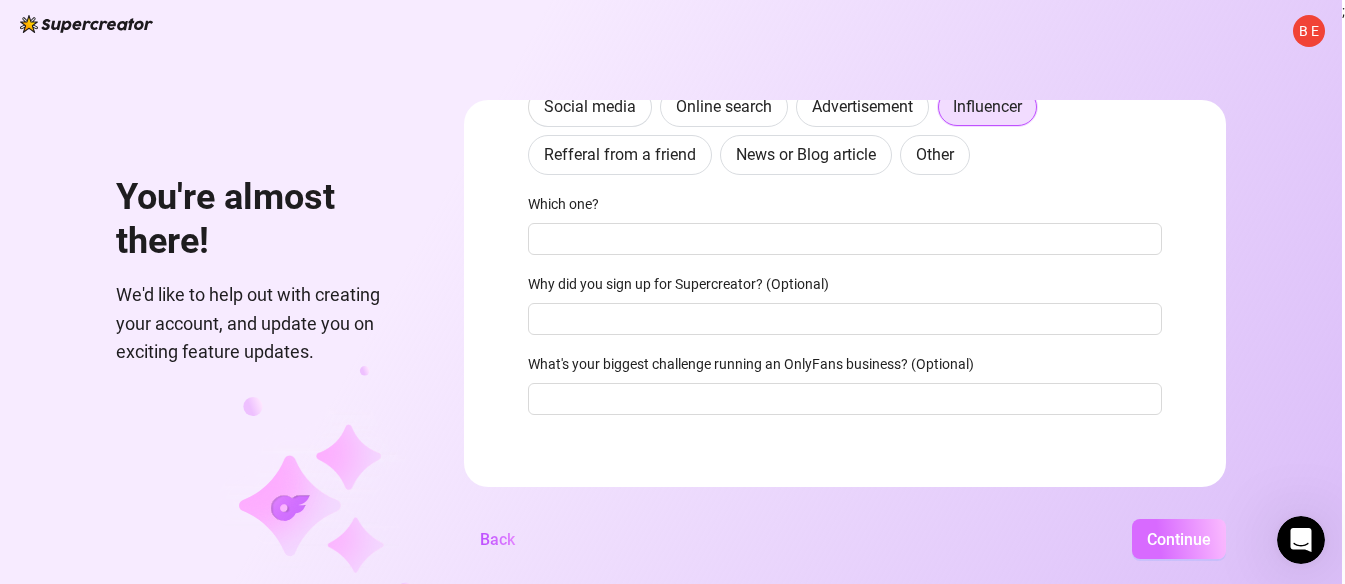 click on "Continue" at bounding box center (1179, 539) 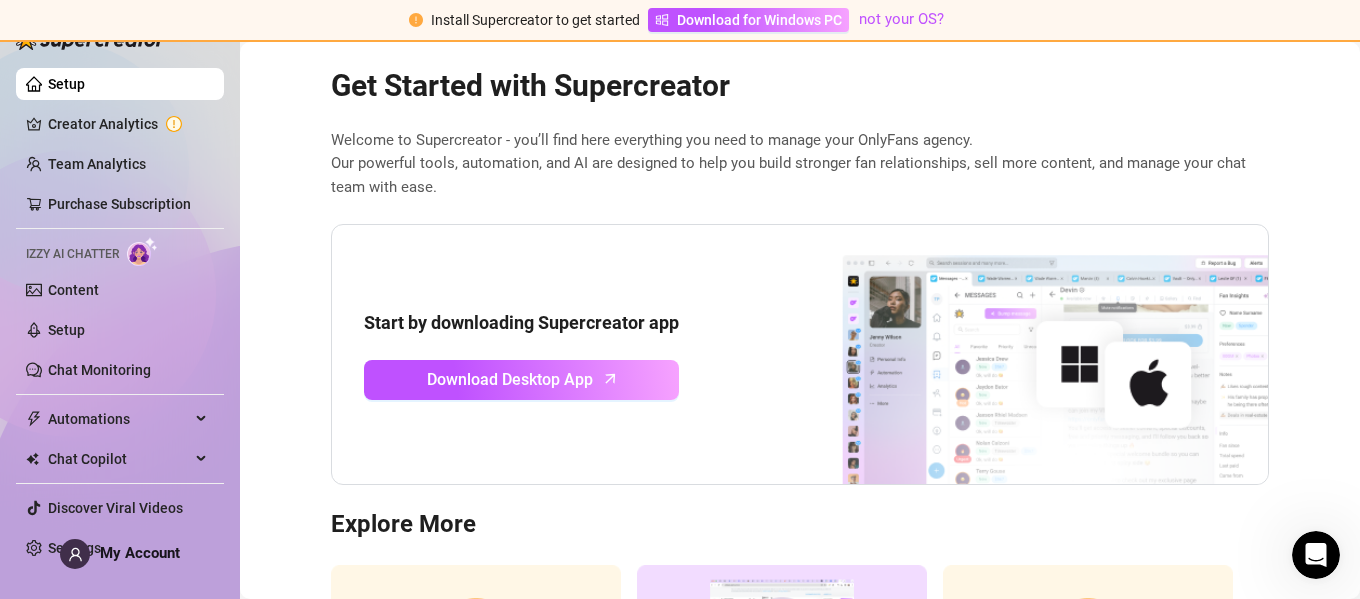 scroll, scrollTop: 0, scrollLeft: 0, axis: both 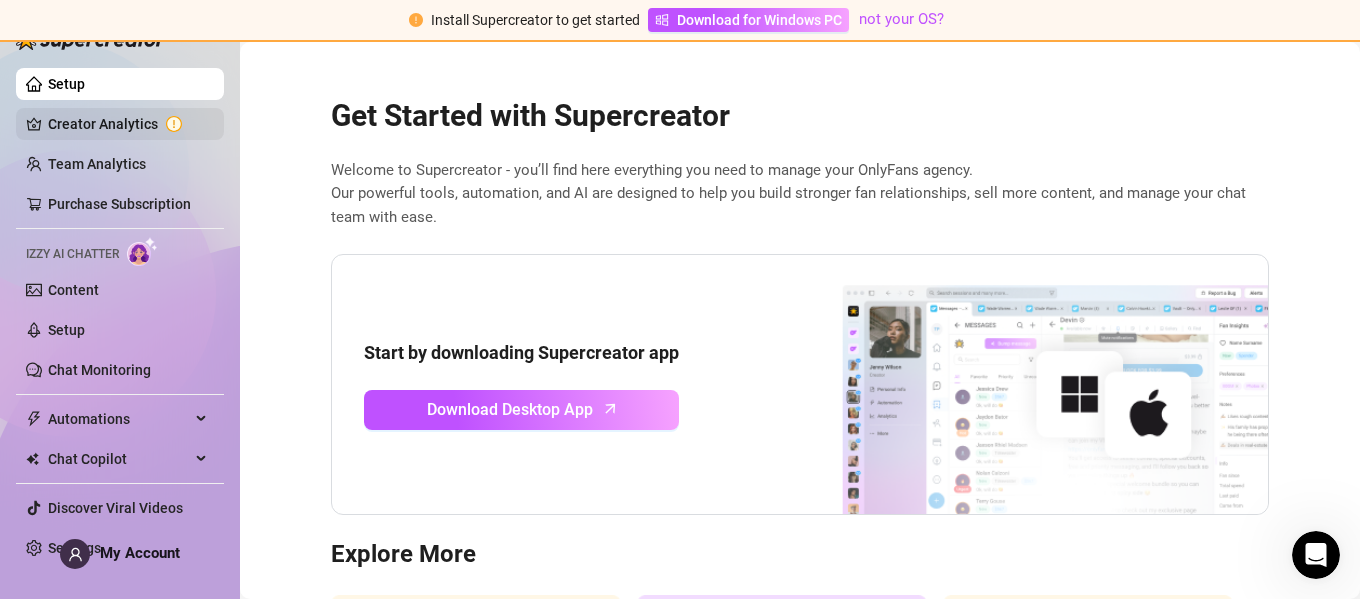 click on "Creator Analytics" at bounding box center (128, 124) 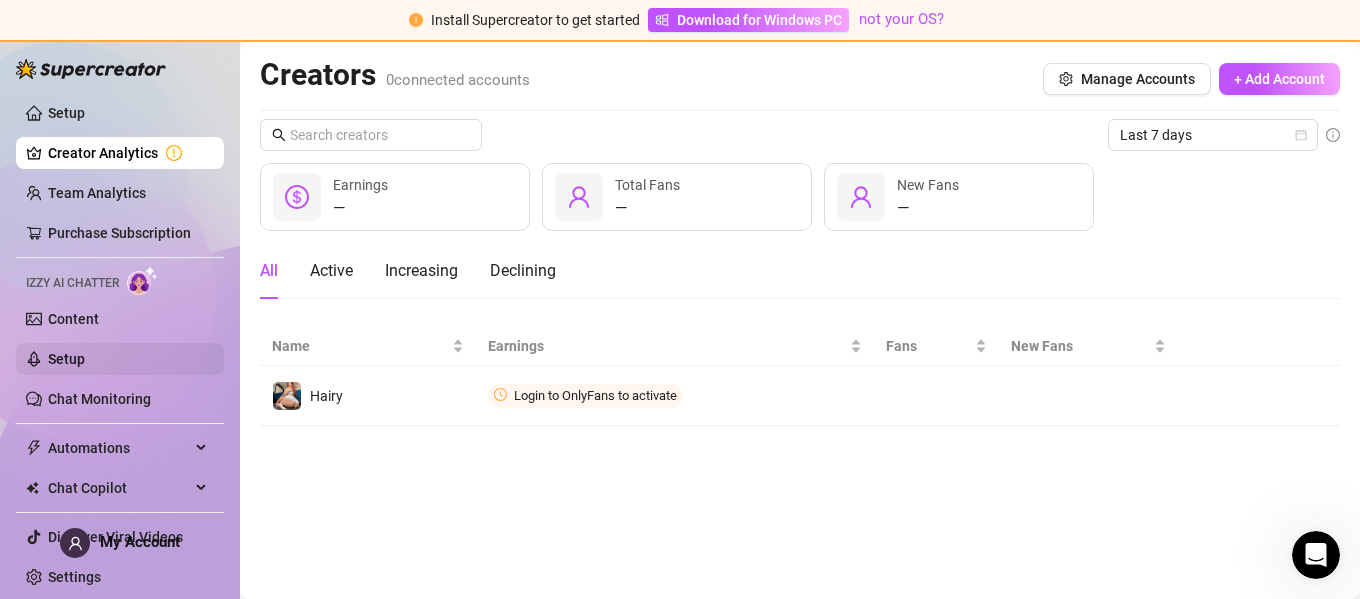scroll, scrollTop: 13, scrollLeft: 0, axis: vertical 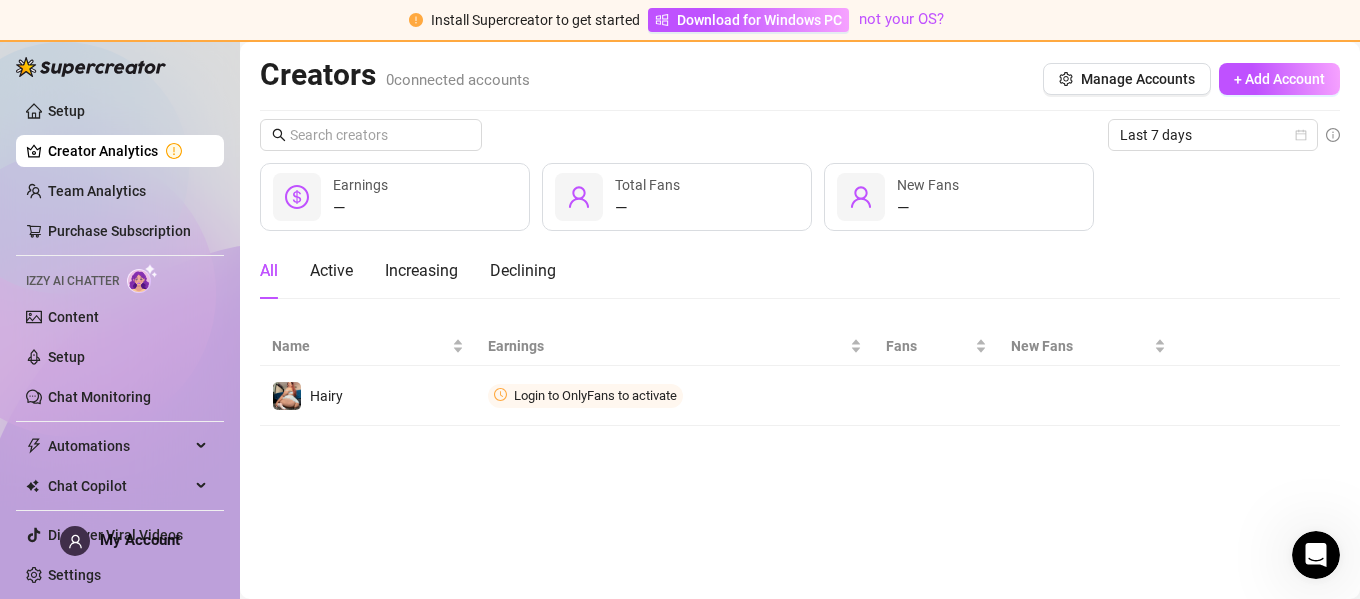 click on "My Account" at bounding box center (140, 540) 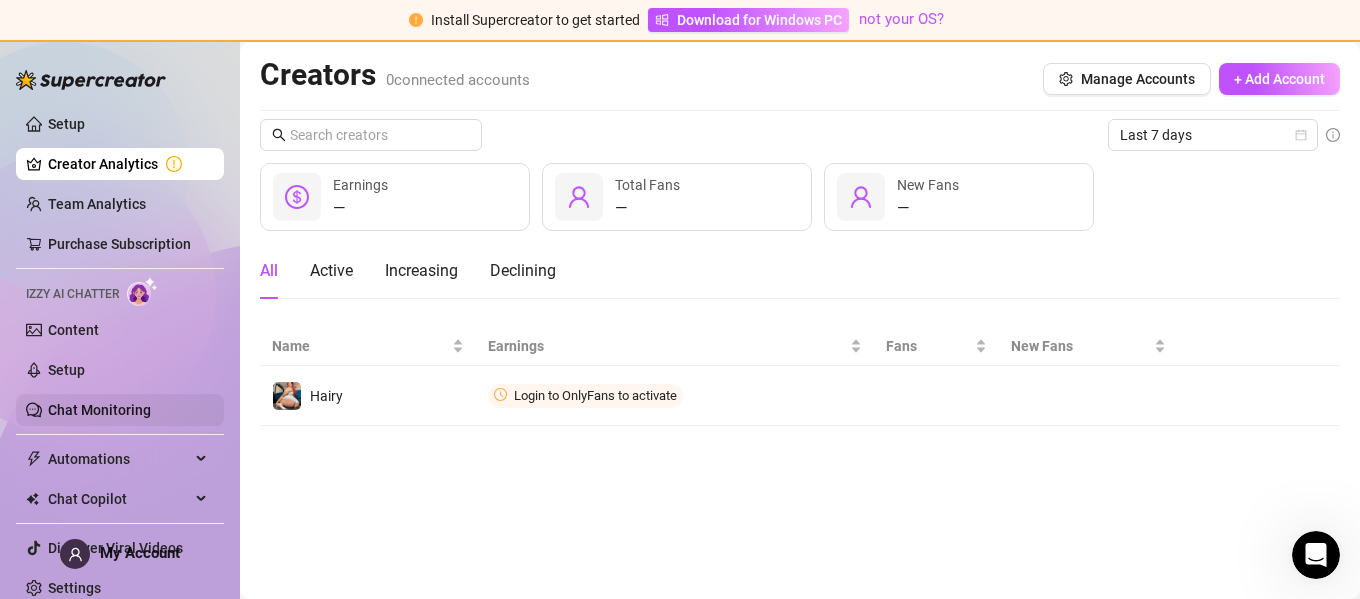 scroll, scrollTop: 13, scrollLeft: 0, axis: vertical 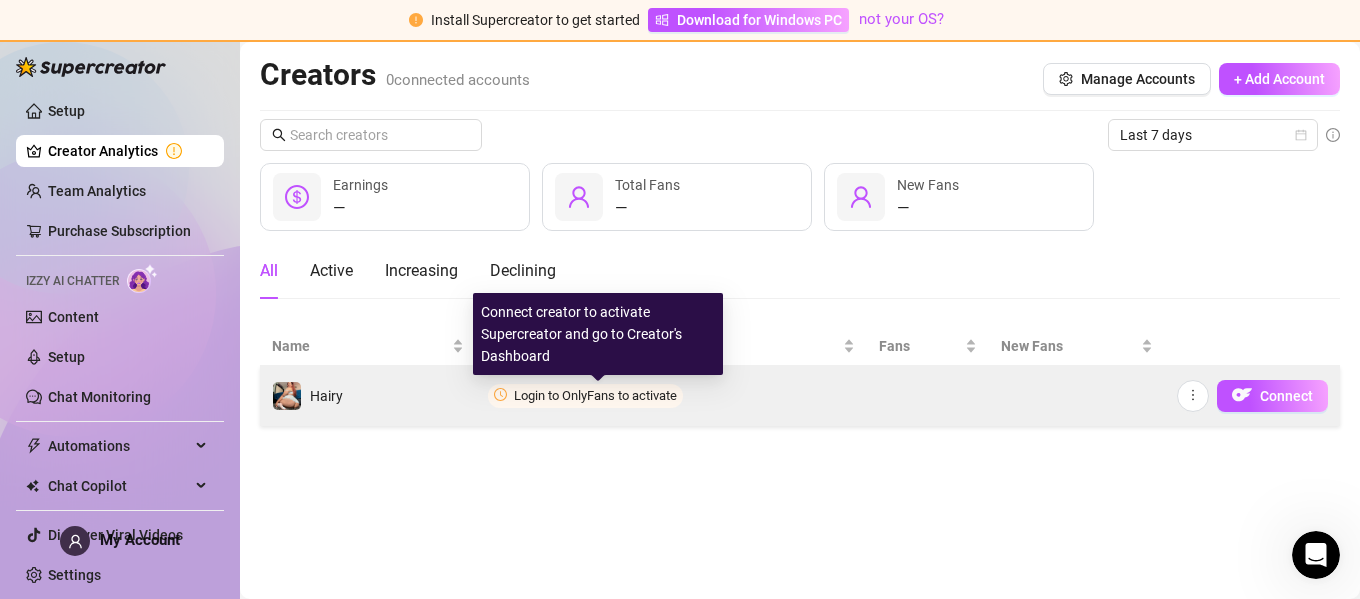 click on "Login to OnlyFans to activate" at bounding box center [595, 395] 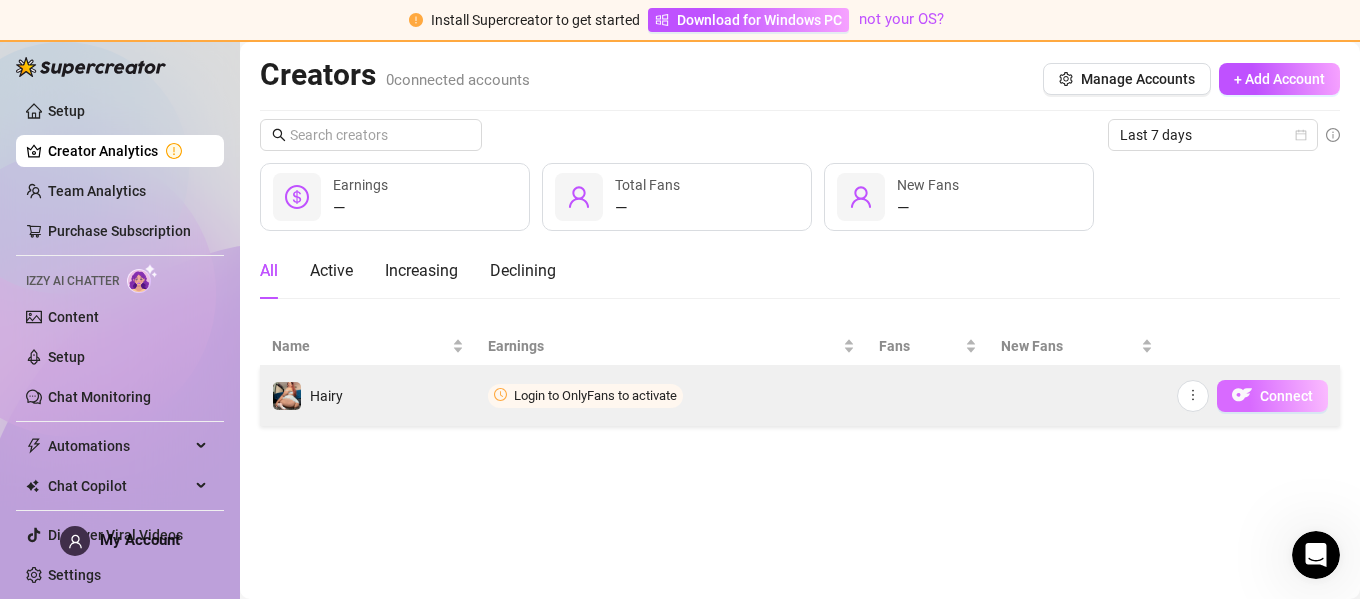click on "Connect" at bounding box center (1286, 396) 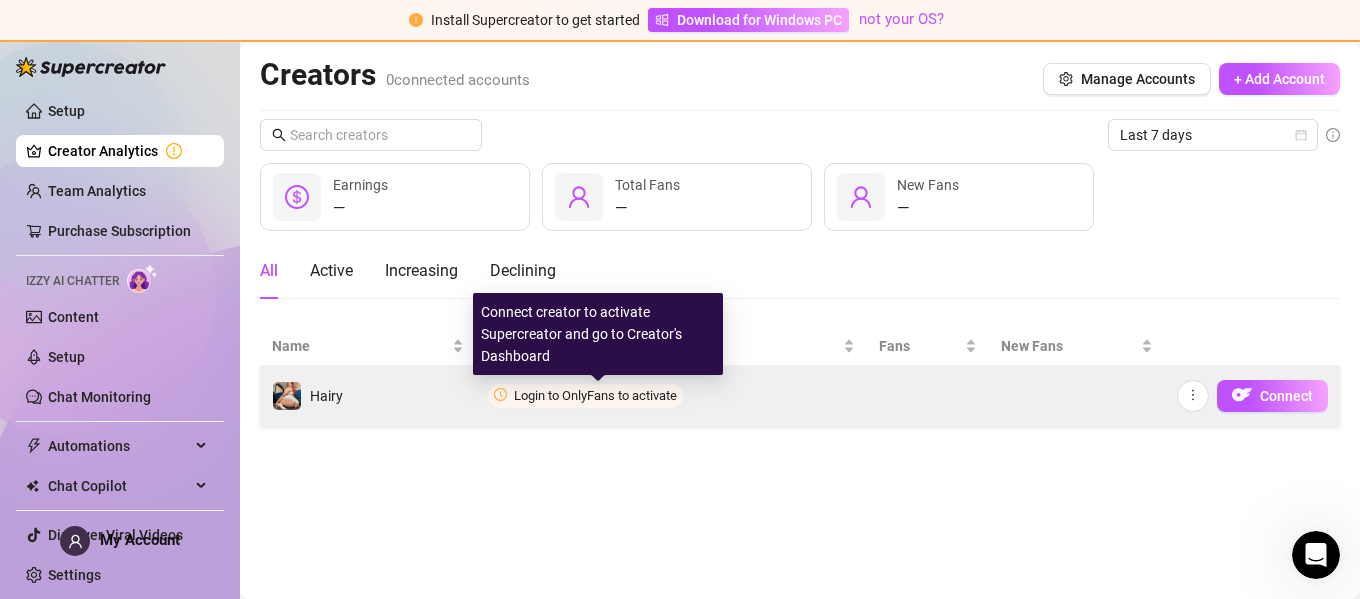 click on "Login to OnlyFans to activate" at bounding box center [595, 395] 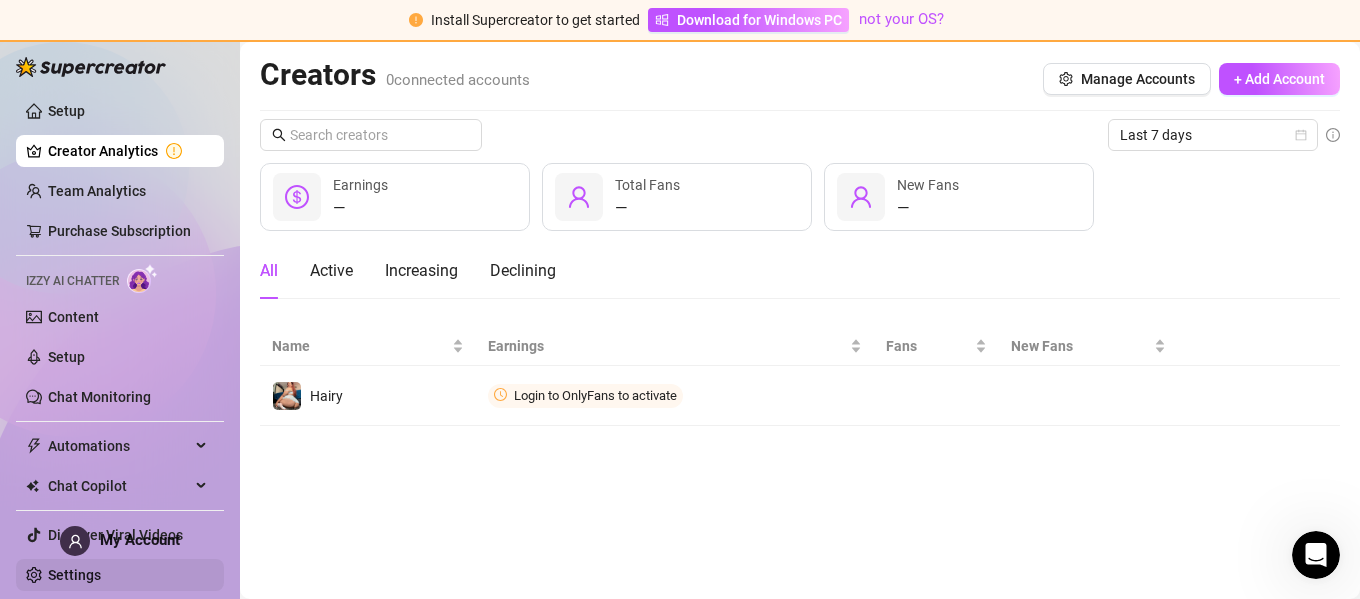 click on "Settings" at bounding box center [74, 575] 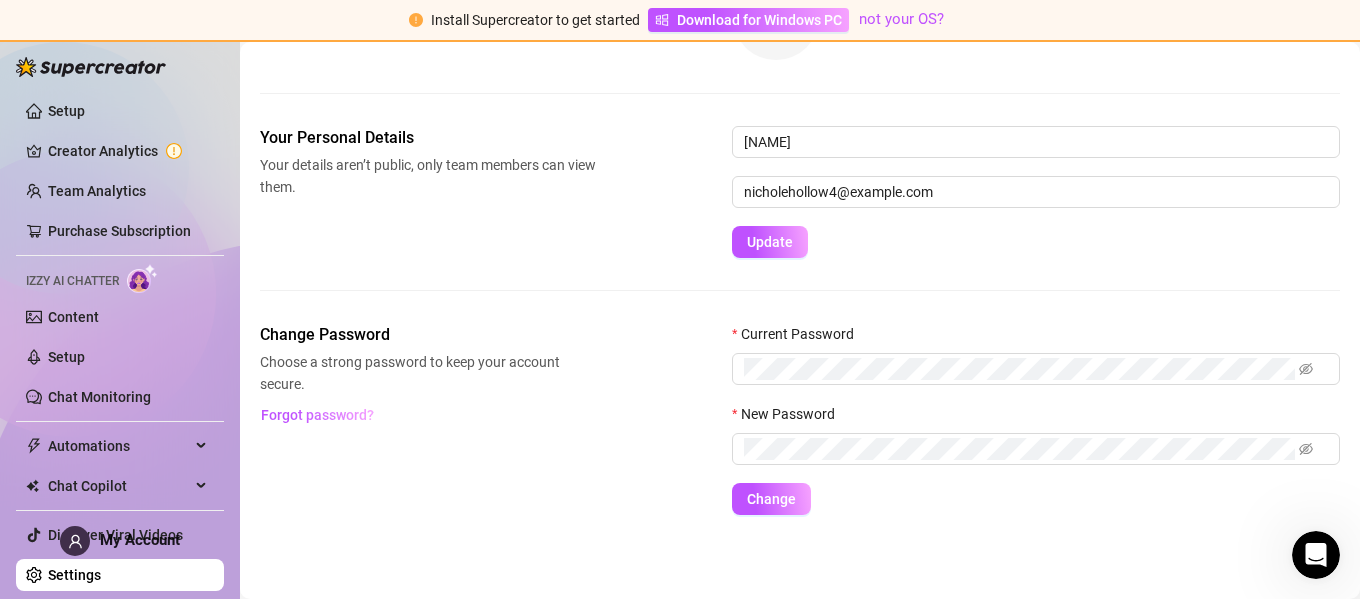 scroll, scrollTop: 0, scrollLeft: 0, axis: both 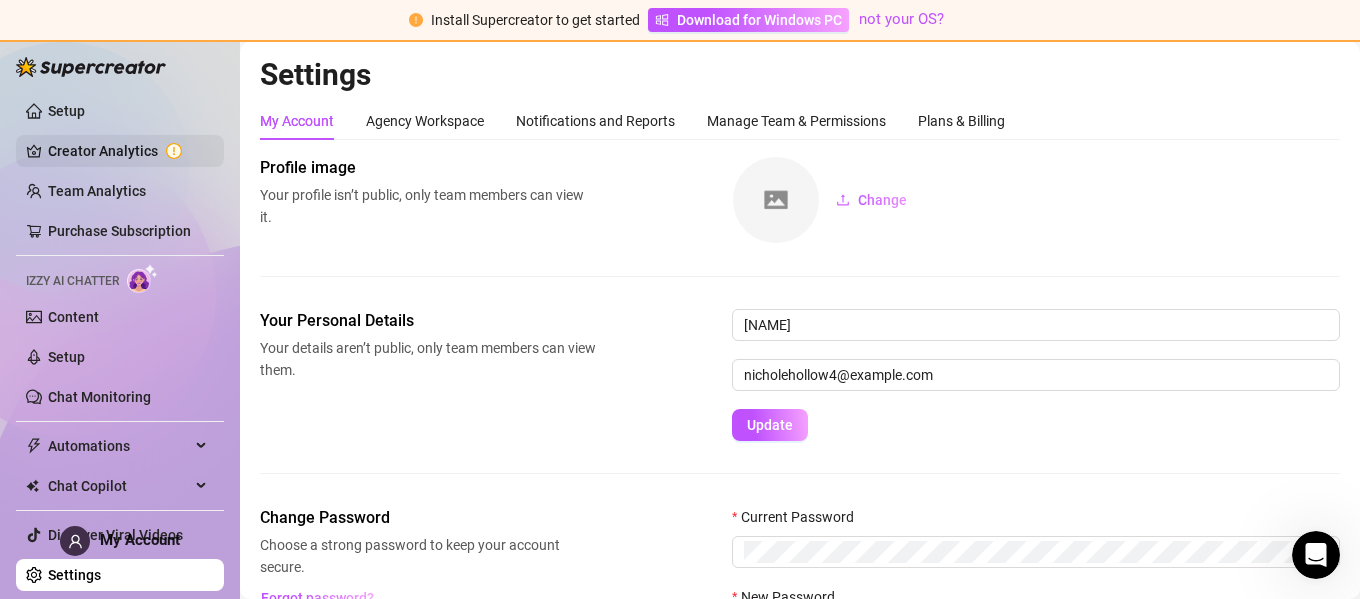 click on "Creator Analytics" at bounding box center (128, 151) 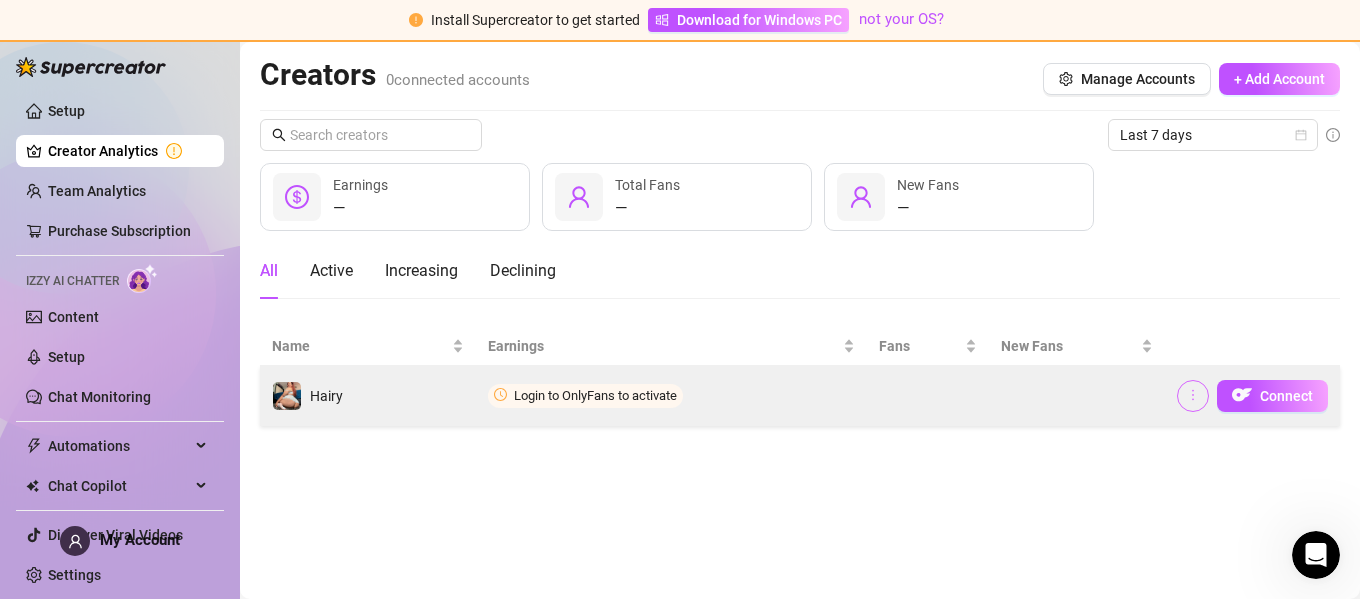 click 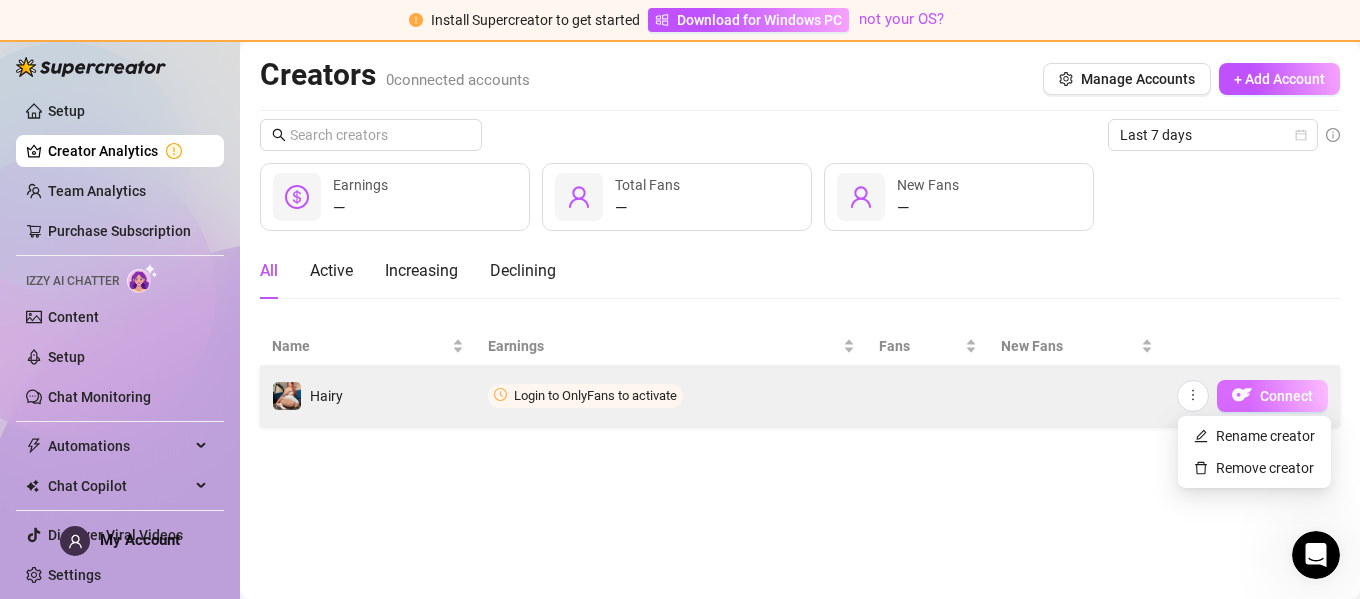 click on "Connect" at bounding box center (1272, 396) 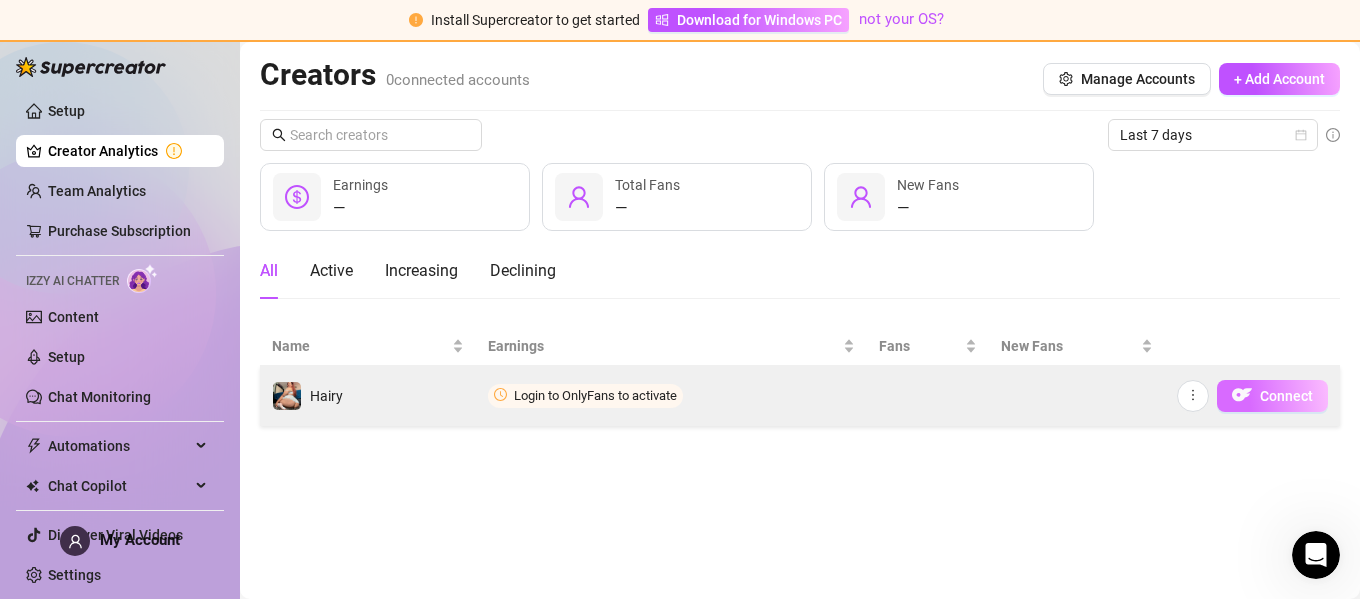 click on "Connect" at bounding box center (1286, 396) 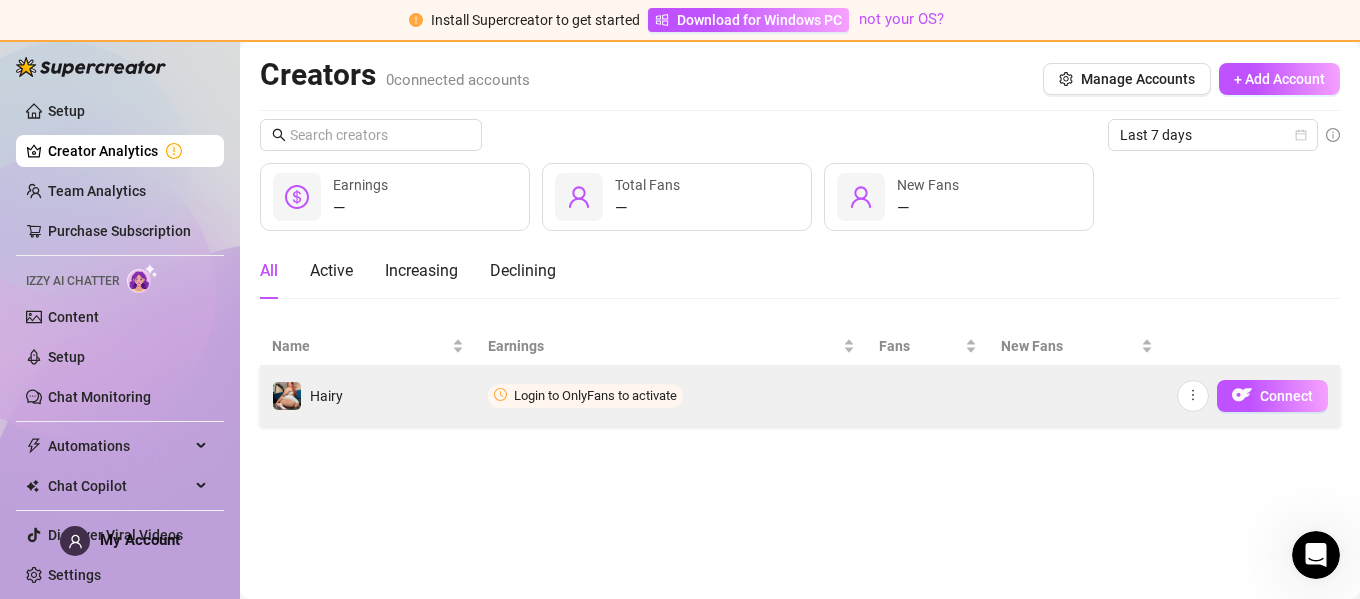 click on "Login to OnlyFans to activate" at bounding box center [595, 395] 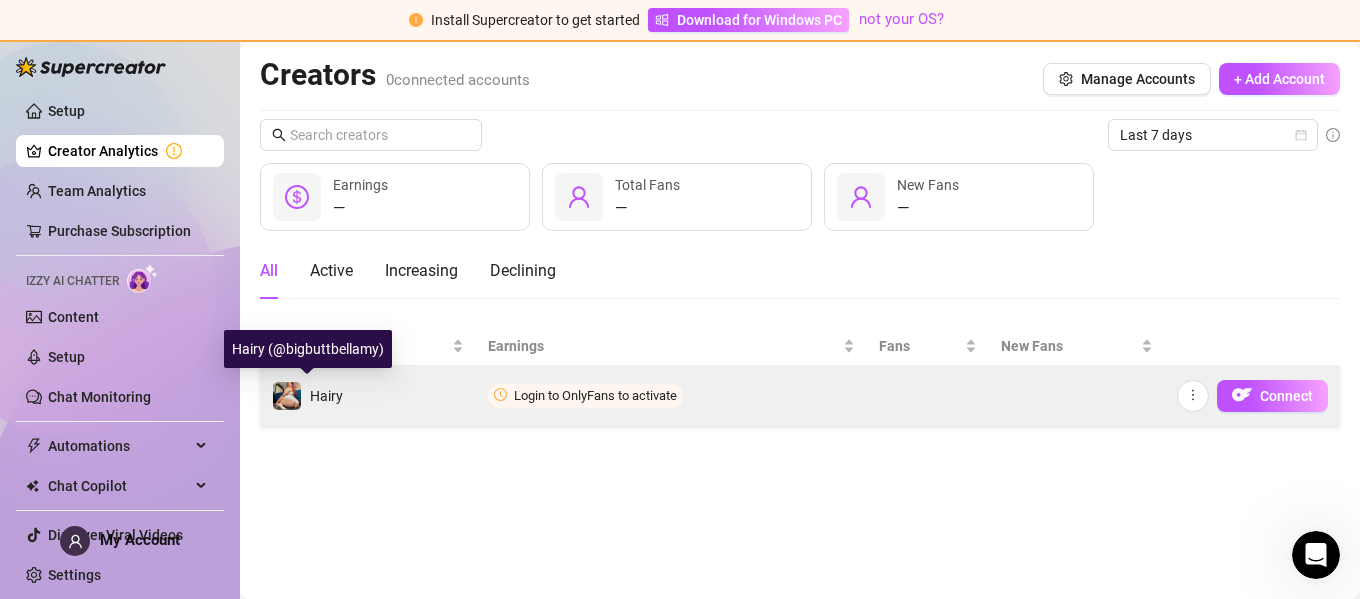 click on "Hairy" at bounding box center [326, 396] 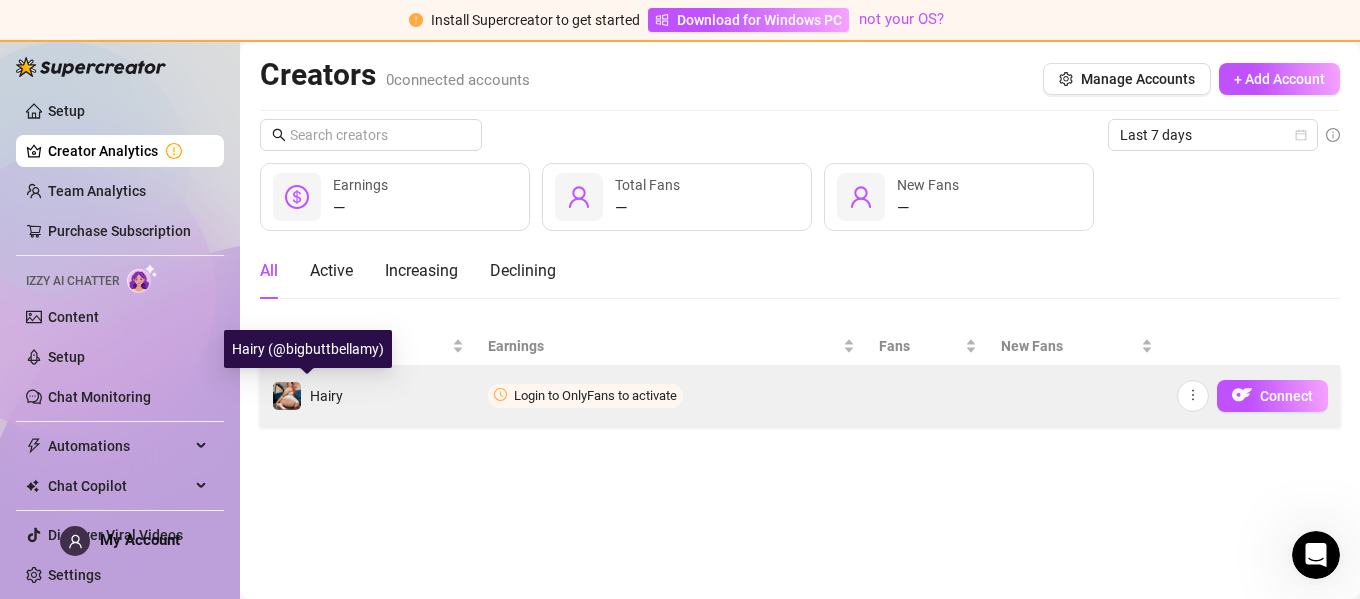 click on "Hairy" at bounding box center (326, 396) 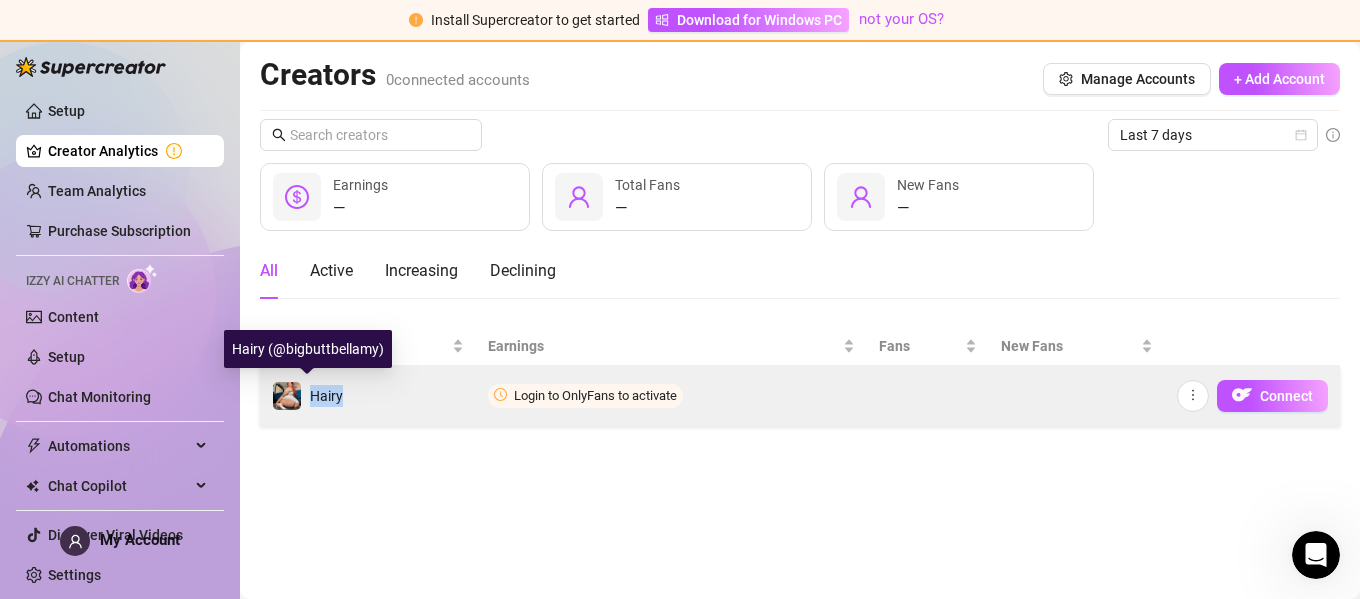 click on "Hairy" at bounding box center (326, 396) 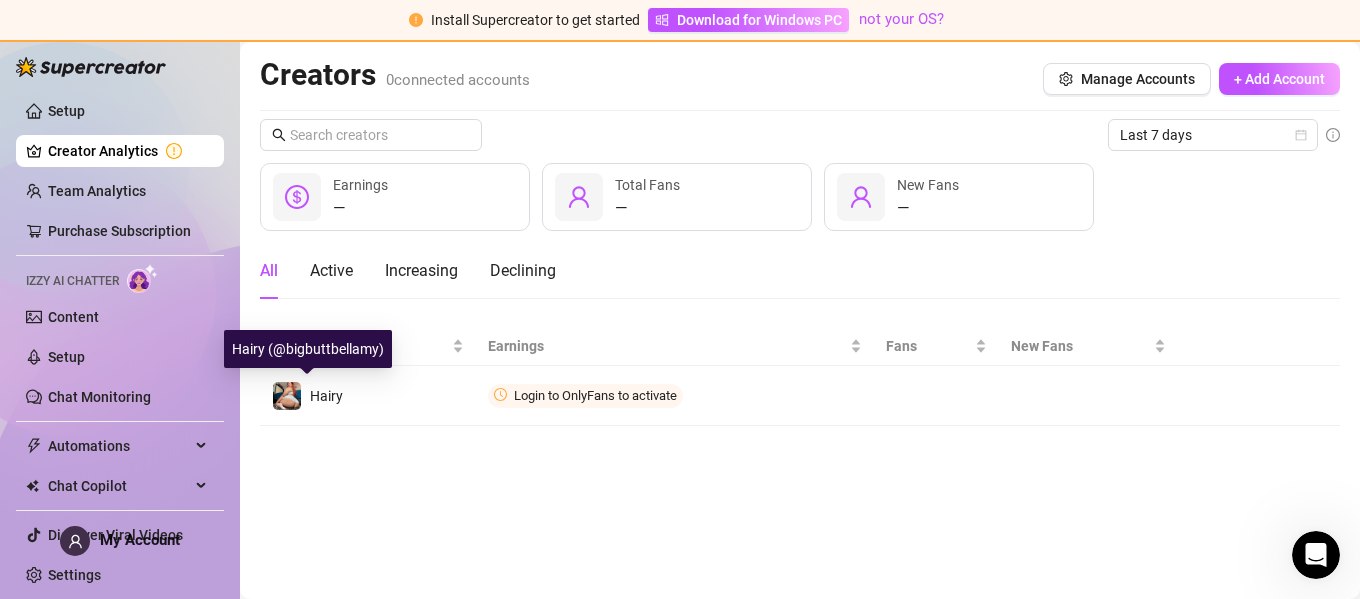 click on "Creators  0  connected accounts Manage Accounts + Add Account Last 7 days — Earnings — Total Fans — New Fans All Active Increasing Declining Name Earnings Fans New Fans Hairy Login to OnlyFans to activate Connect" at bounding box center (800, 320) 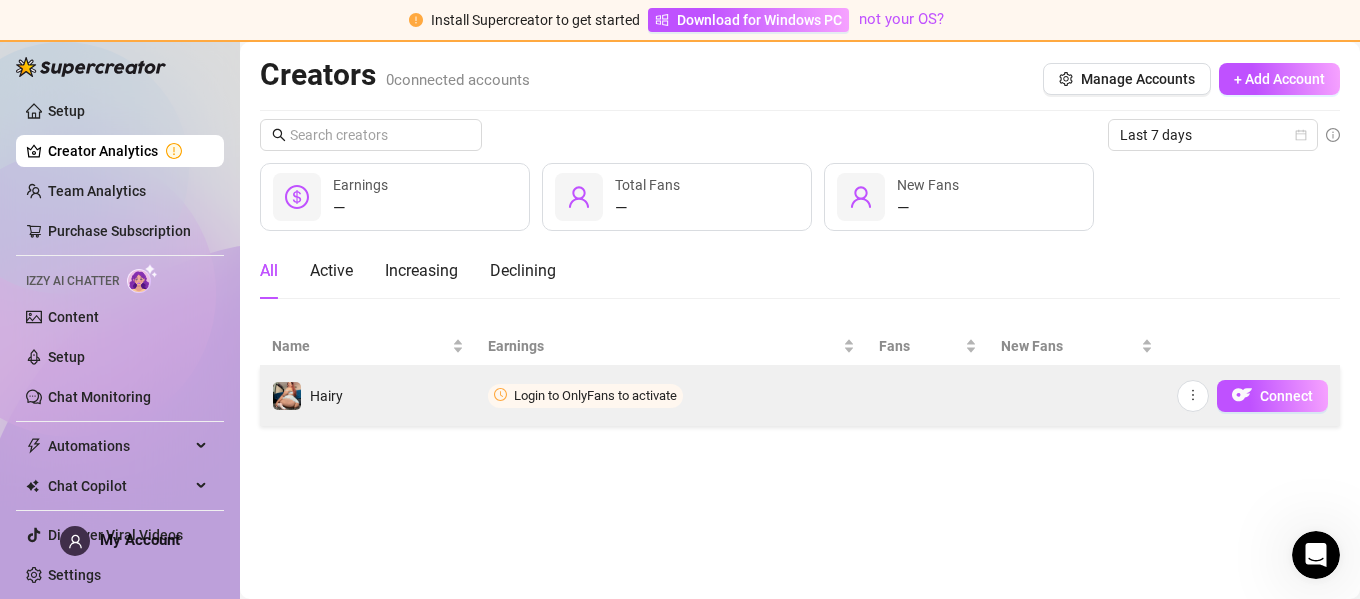 click on "Login to OnlyFans to activate" at bounding box center (595, 395) 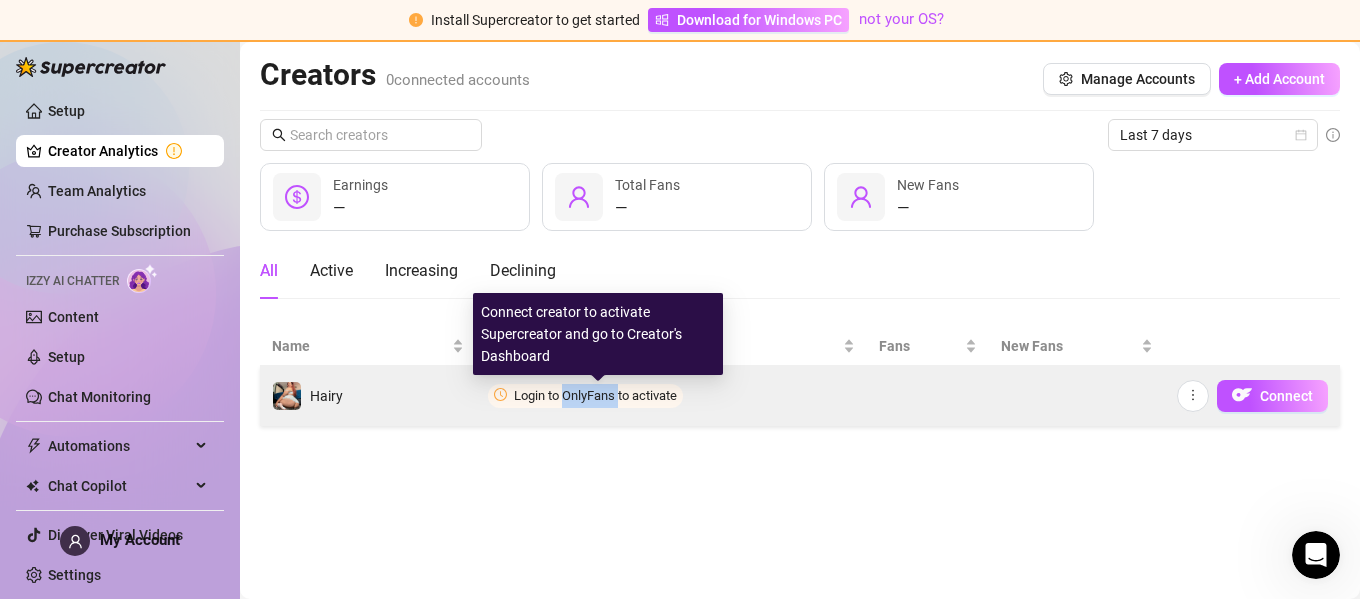 click on "Login to OnlyFans to activate" at bounding box center (595, 395) 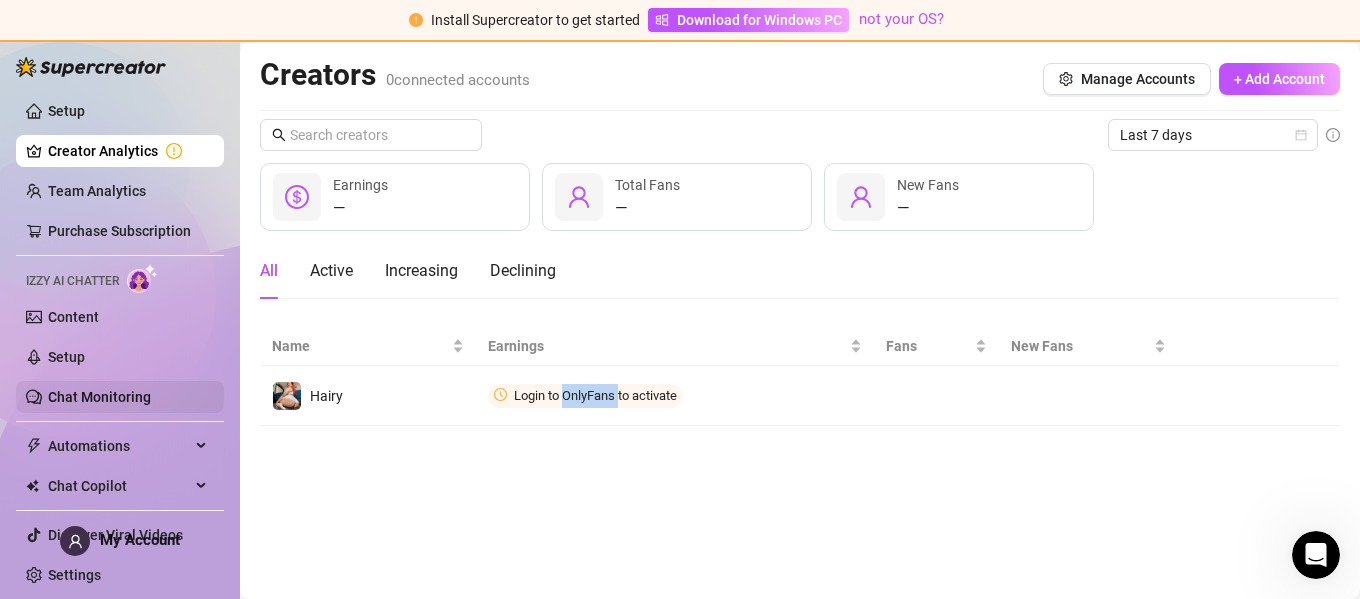 scroll, scrollTop: 0, scrollLeft: 0, axis: both 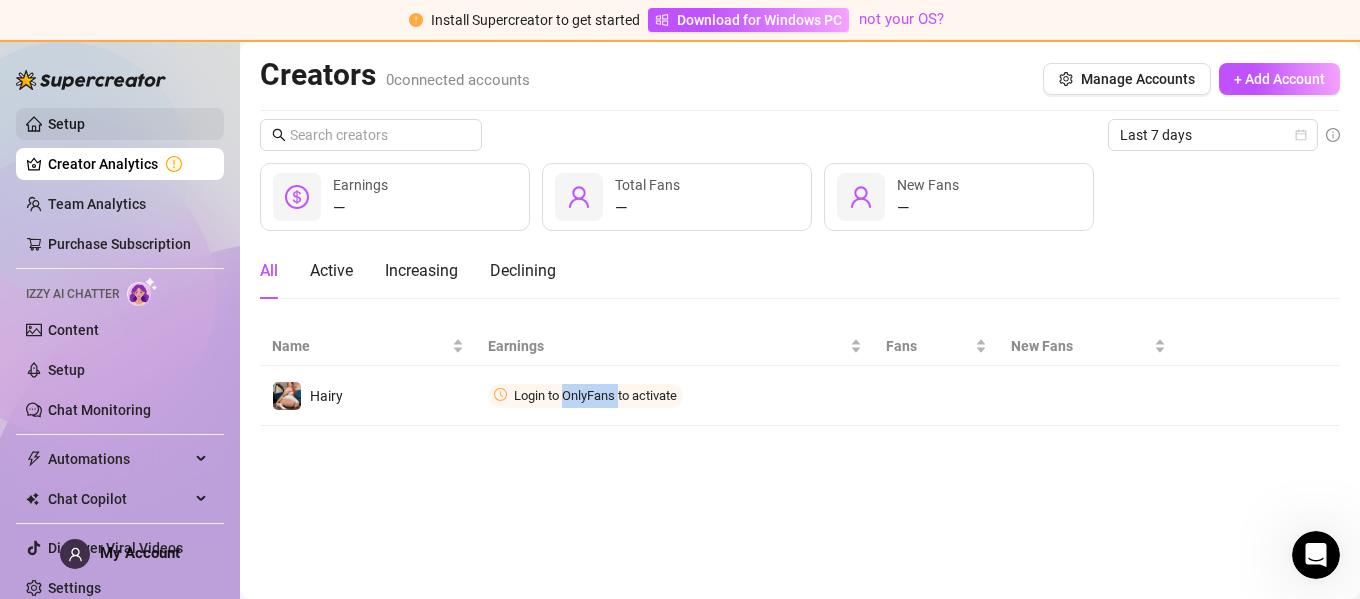 click on "Setup" at bounding box center [66, 124] 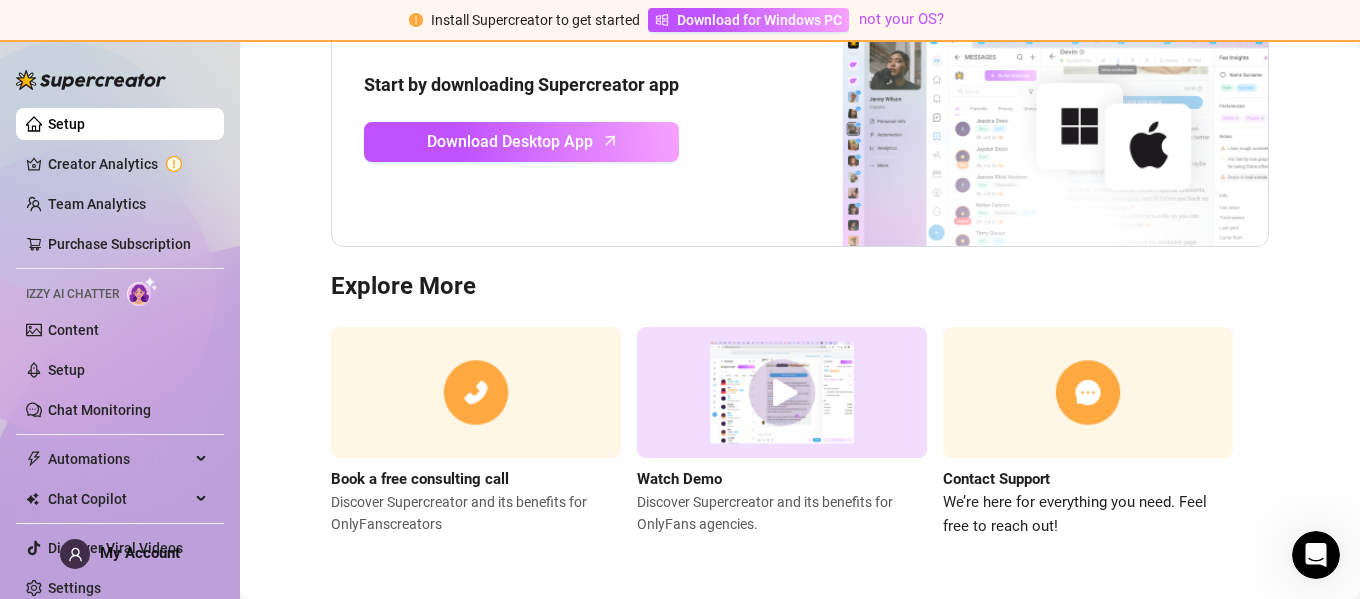 scroll, scrollTop: 0, scrollLeft: 0, axis: both 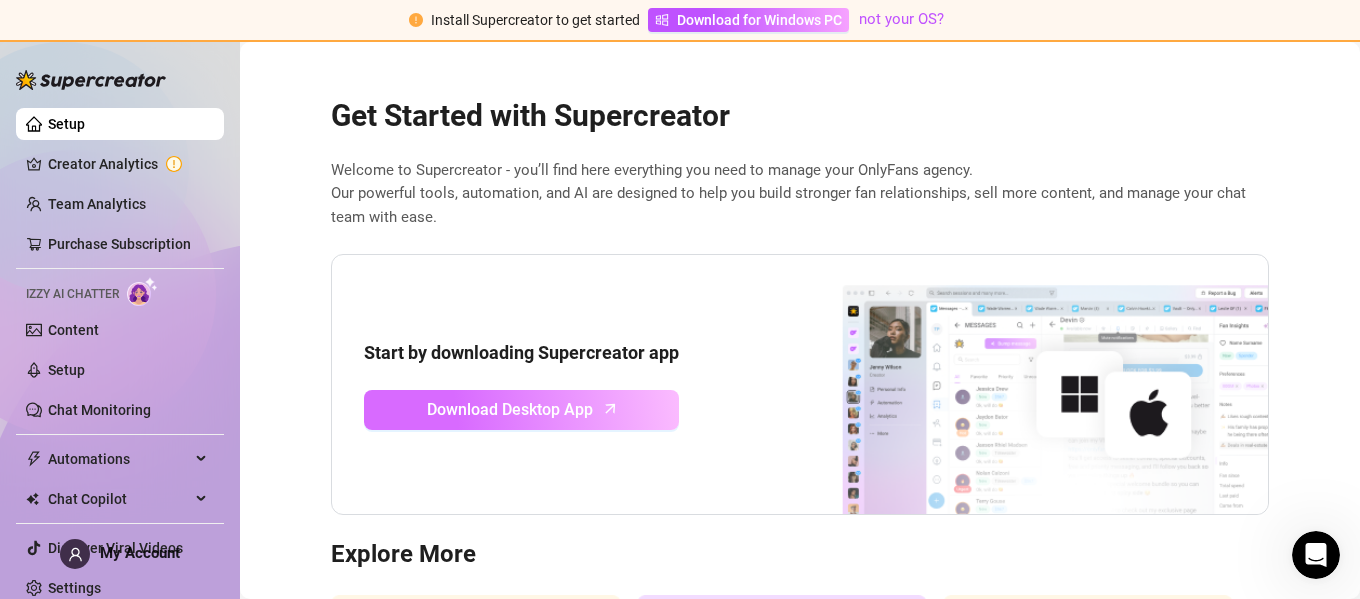 click on "Download Desktop App" at bounding box center (521, 410) 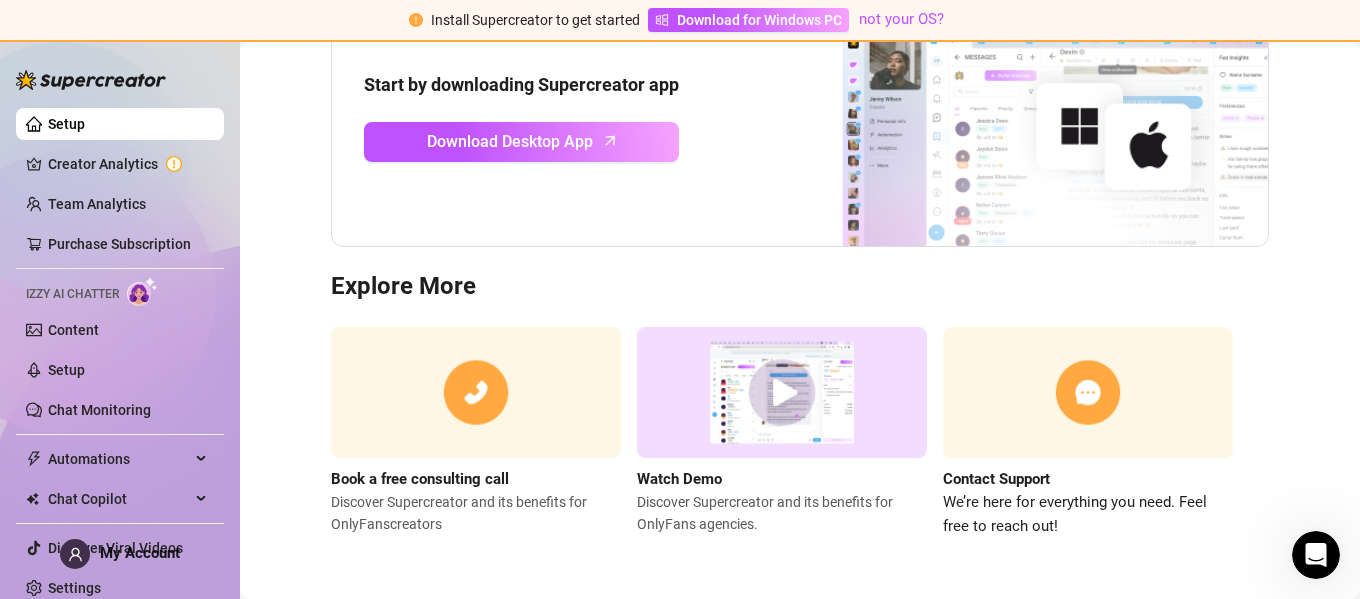 scroll, scrollTop: 0, scrollLeft: 0, axis: both 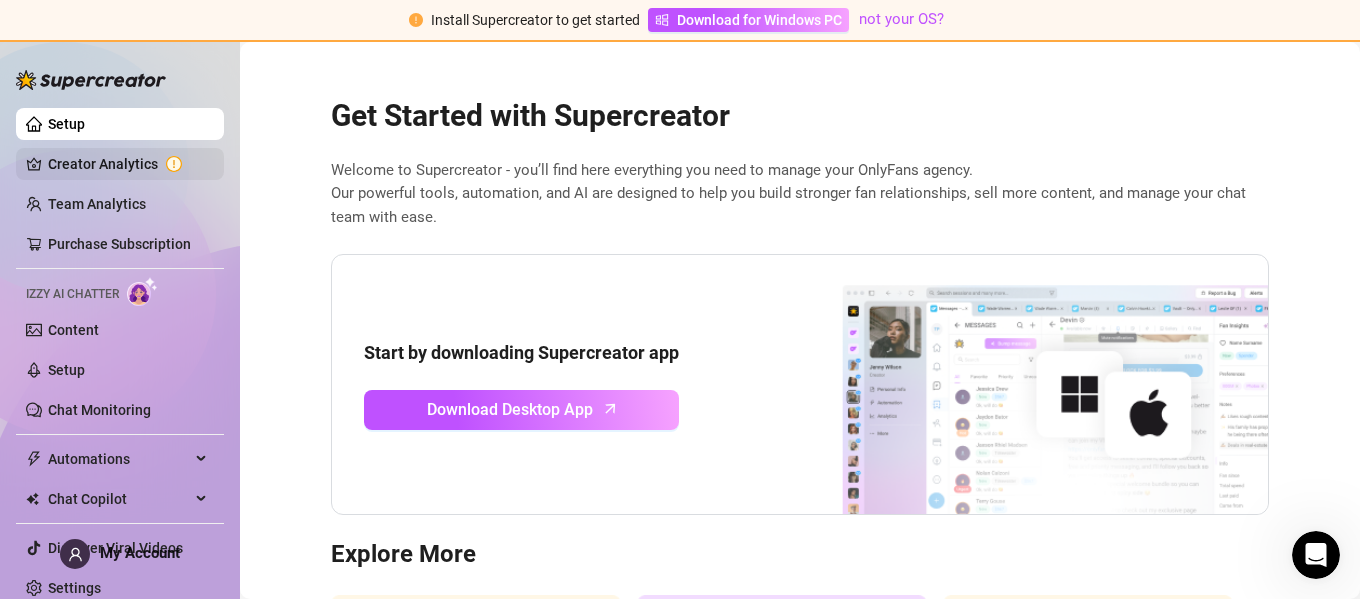 click on "Creator Analytics" at bounding box center [128, 164] 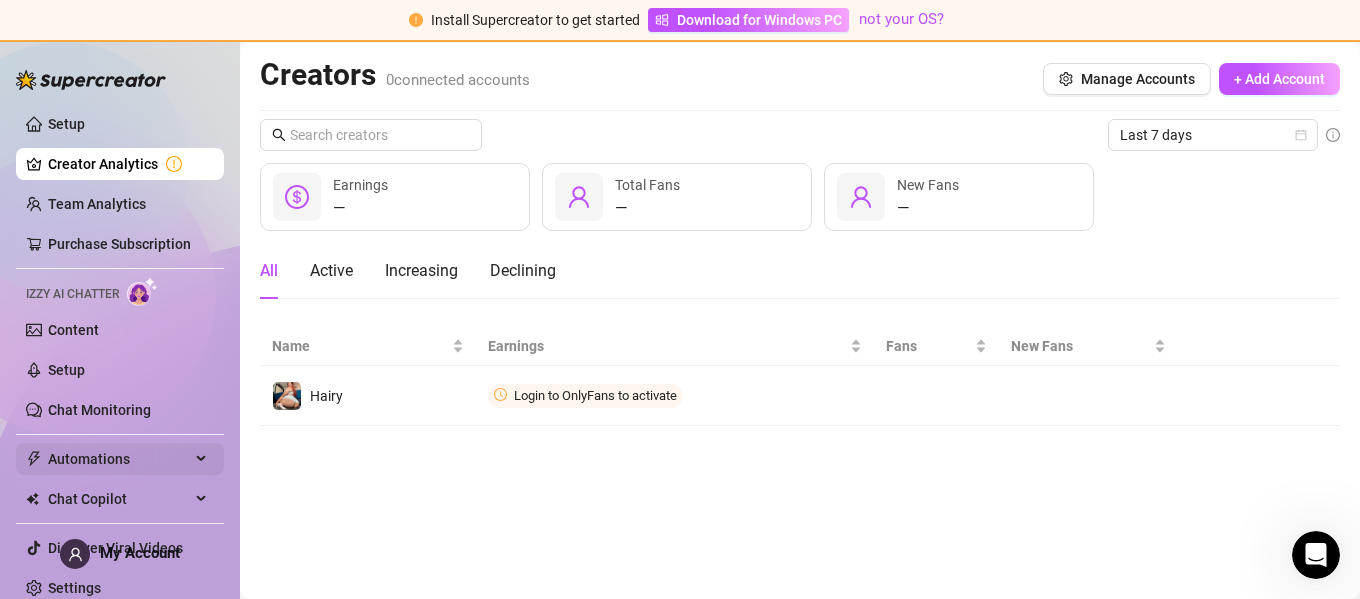 scroll, scrollTop: 13, scrollLeft: 0, axis: vertical 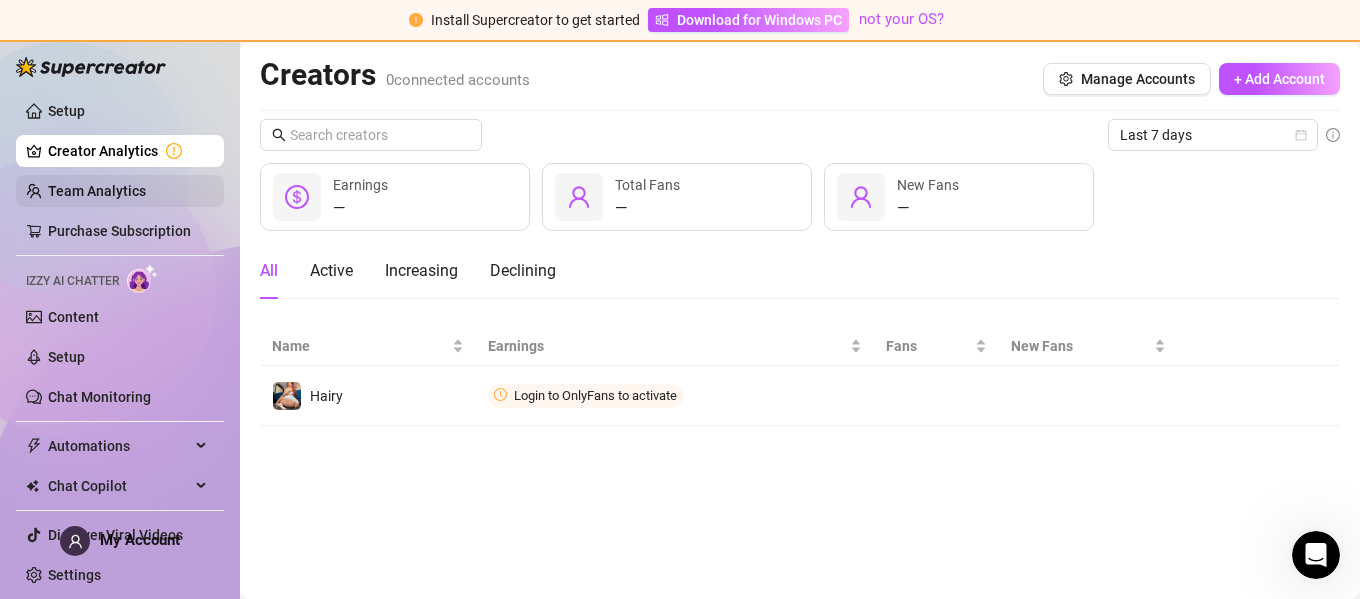 click on "Team Analytics" at bounding box center (97, 191) 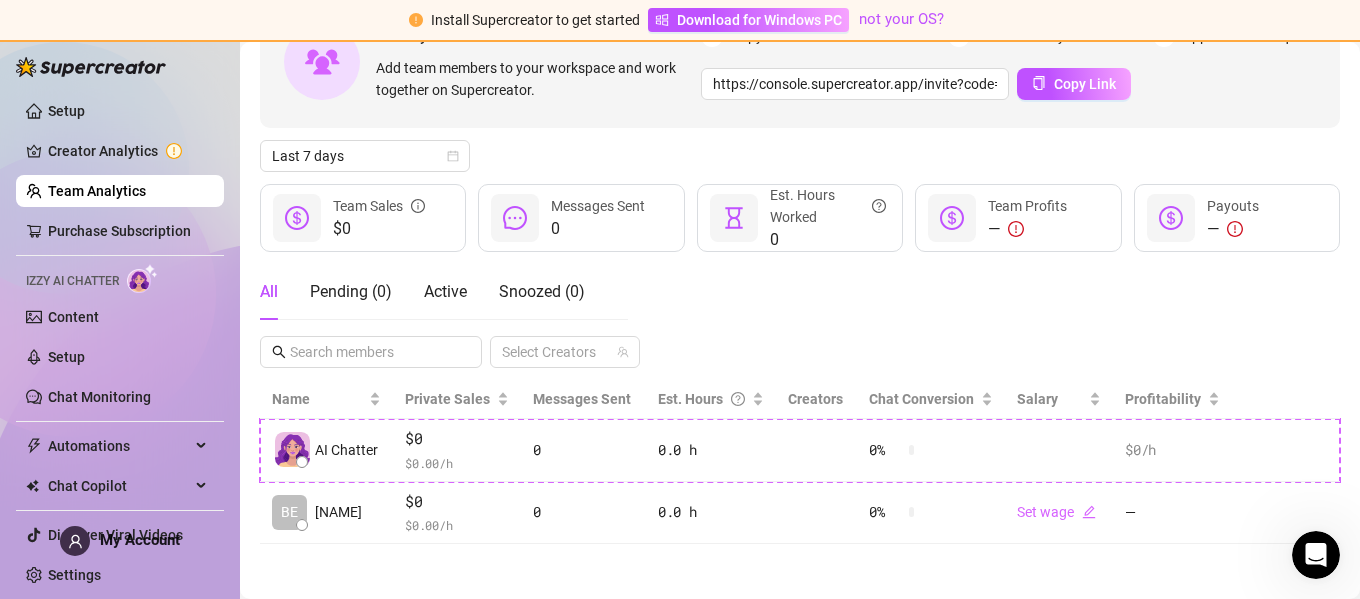 scroll, scrollTop: 144, scrollLeft: 0, axis: vertical 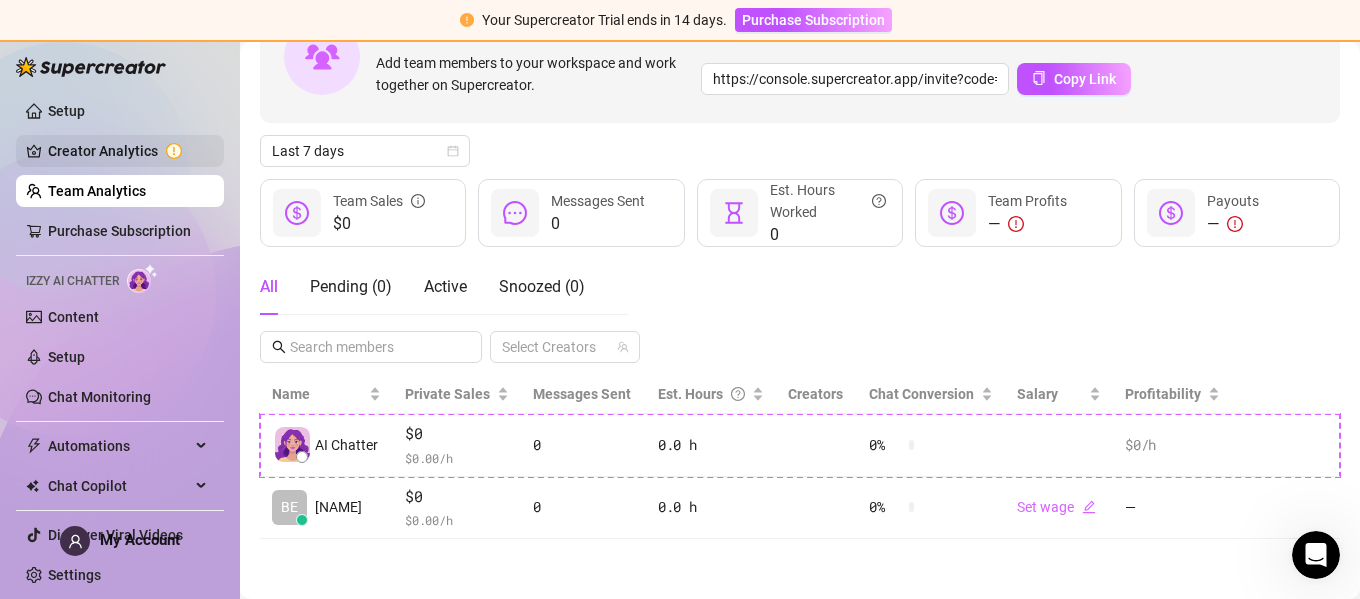click on "Creator Analytics" at bounding box center (128, 151) 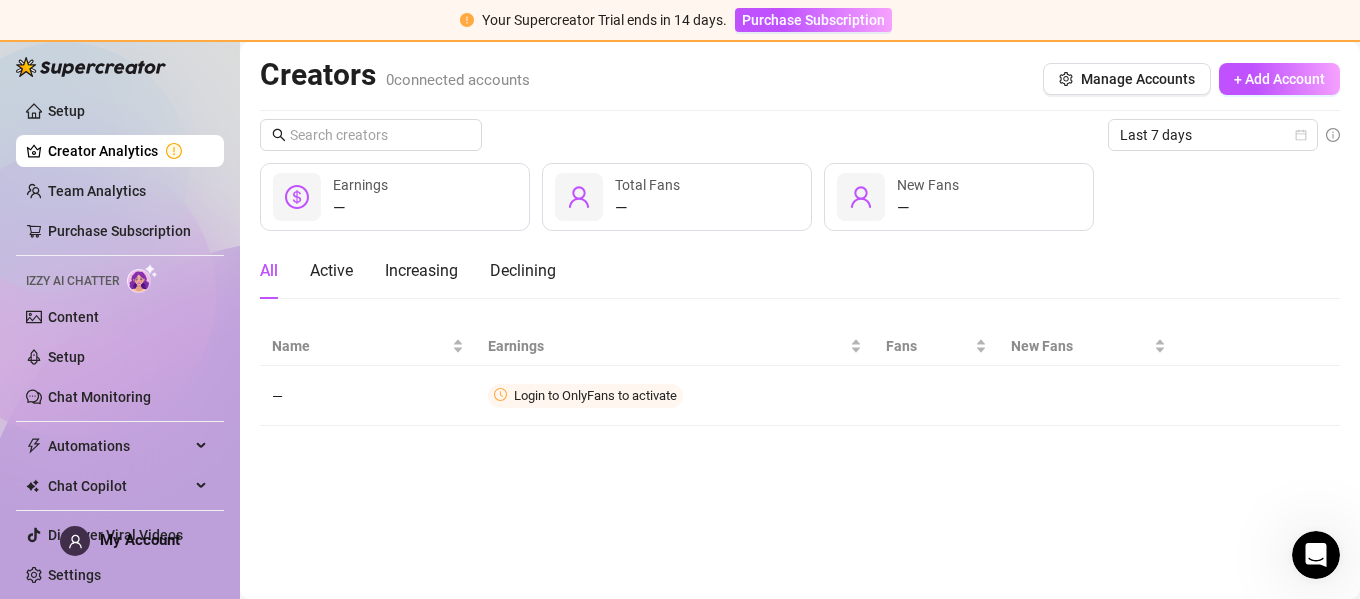 scroll, scrollTop: 0, scrollLeft: 0, axis: both 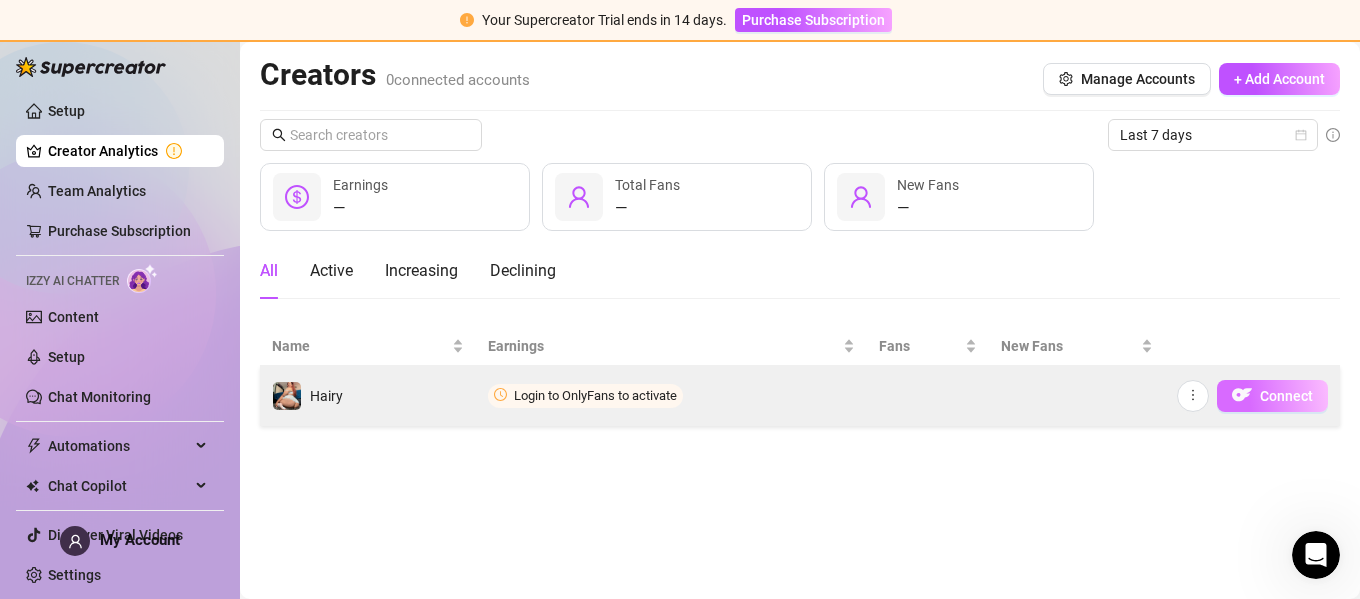 click on "Connect" at bounding box center [1286, 396] 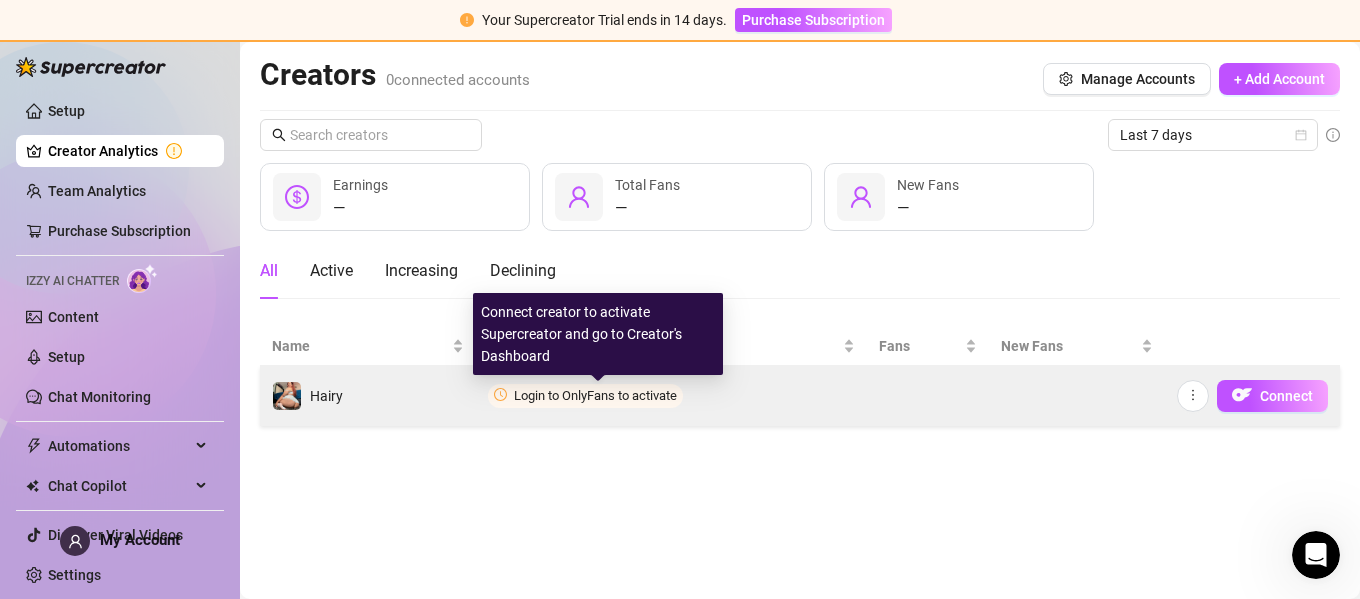 click on "Login to OnlyFans to activate" at bounding box center [595, 395] 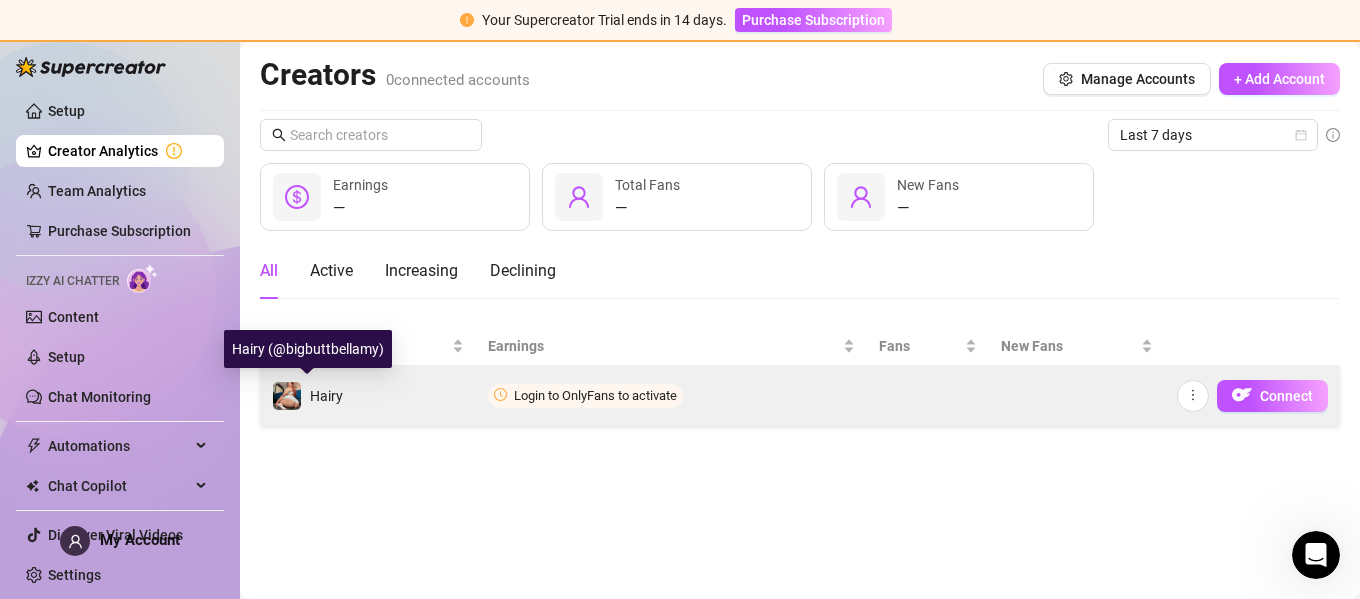 click on "Hairy" at bounding box center [326, 396] 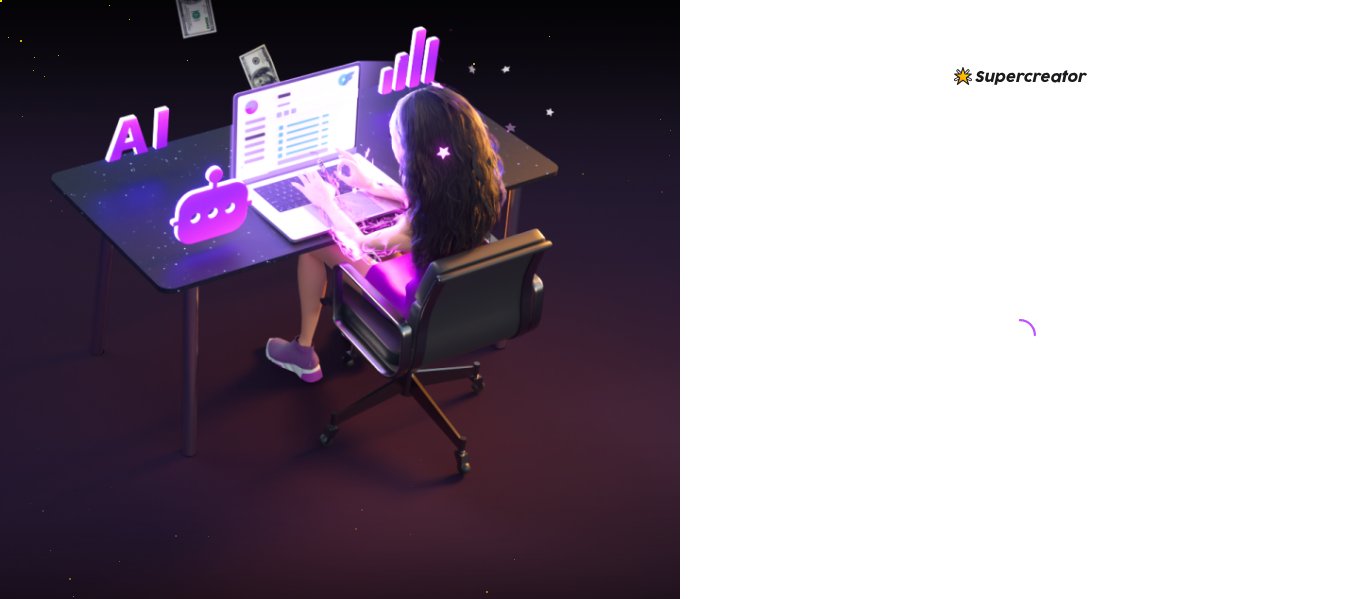 scroll, scrollTop: 0, scrollLeft: 0, axis: both 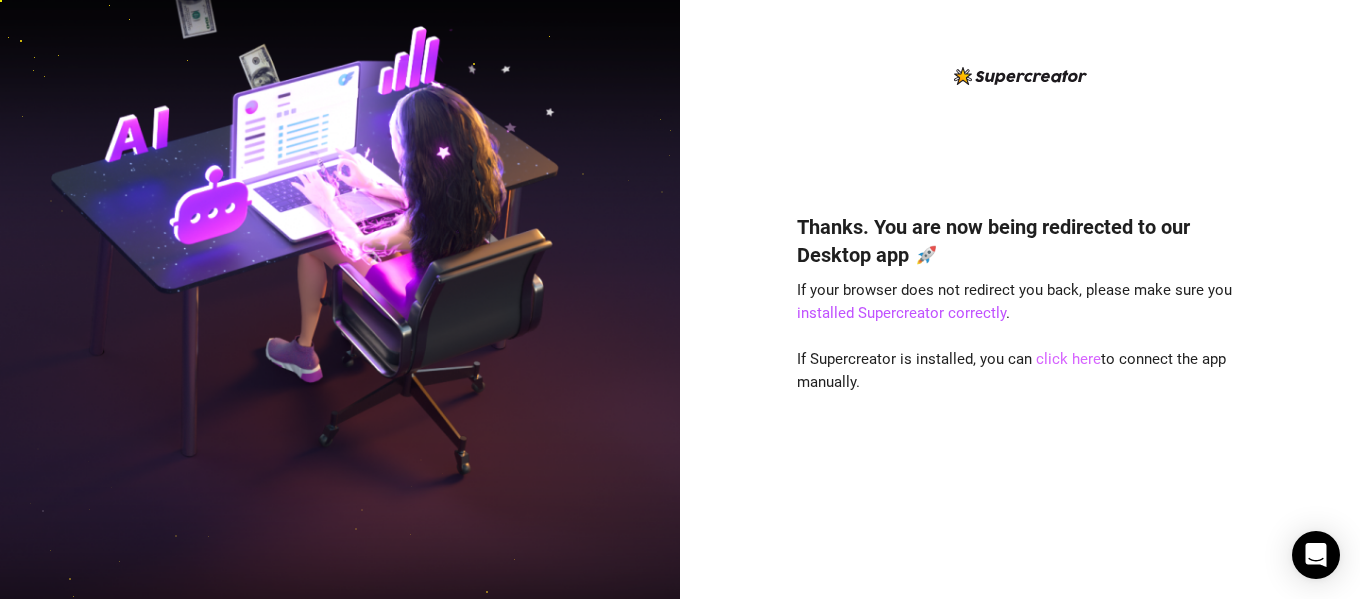click on "click here" at bounding box center (1068, 359) 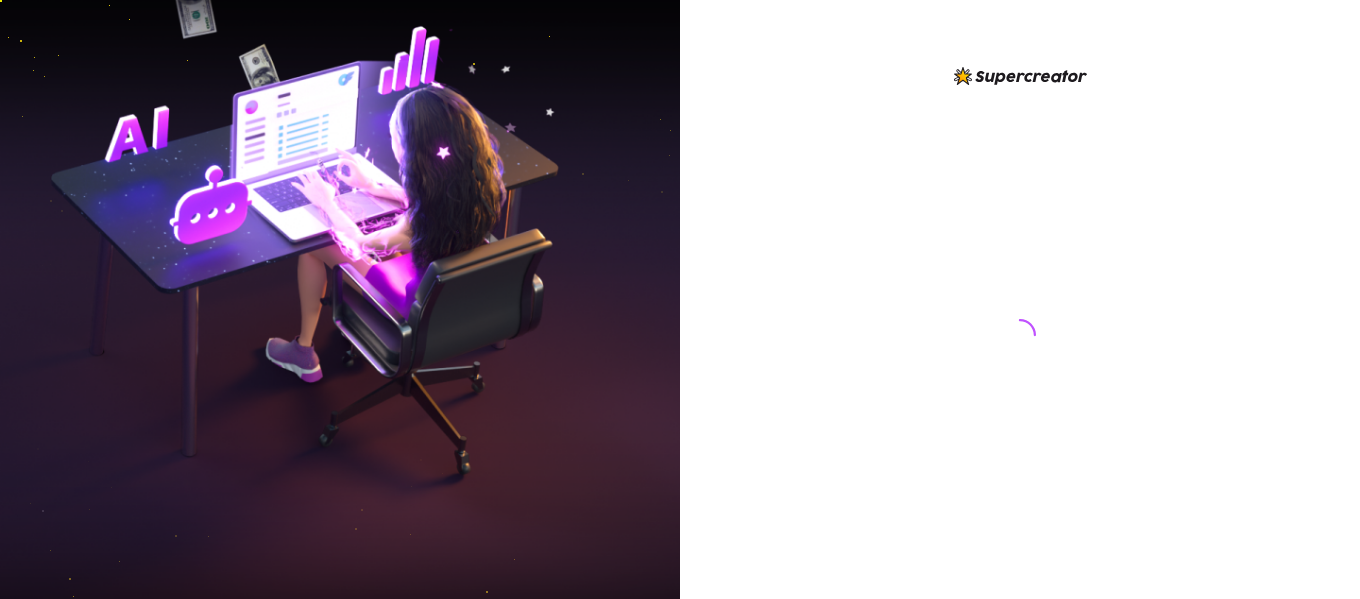 scroll, scrollTop: 0, scrollLeft: 0, axis: both 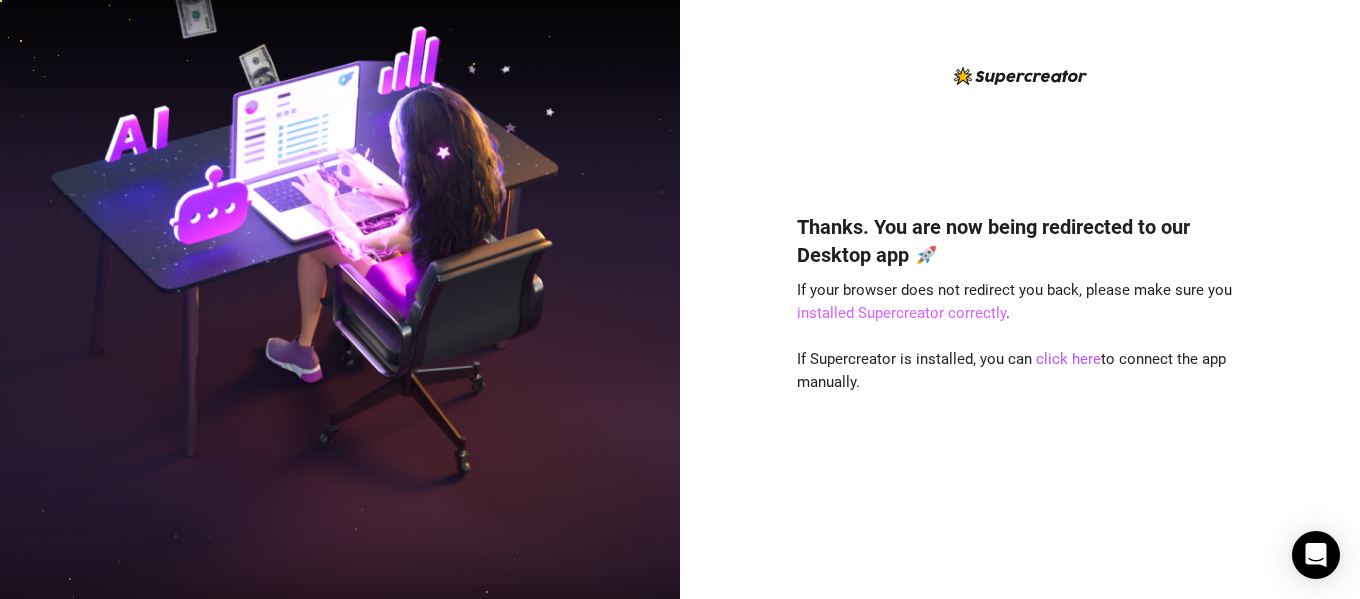 click on "installed Supercreator correctly" at bounding box center (901, 313) 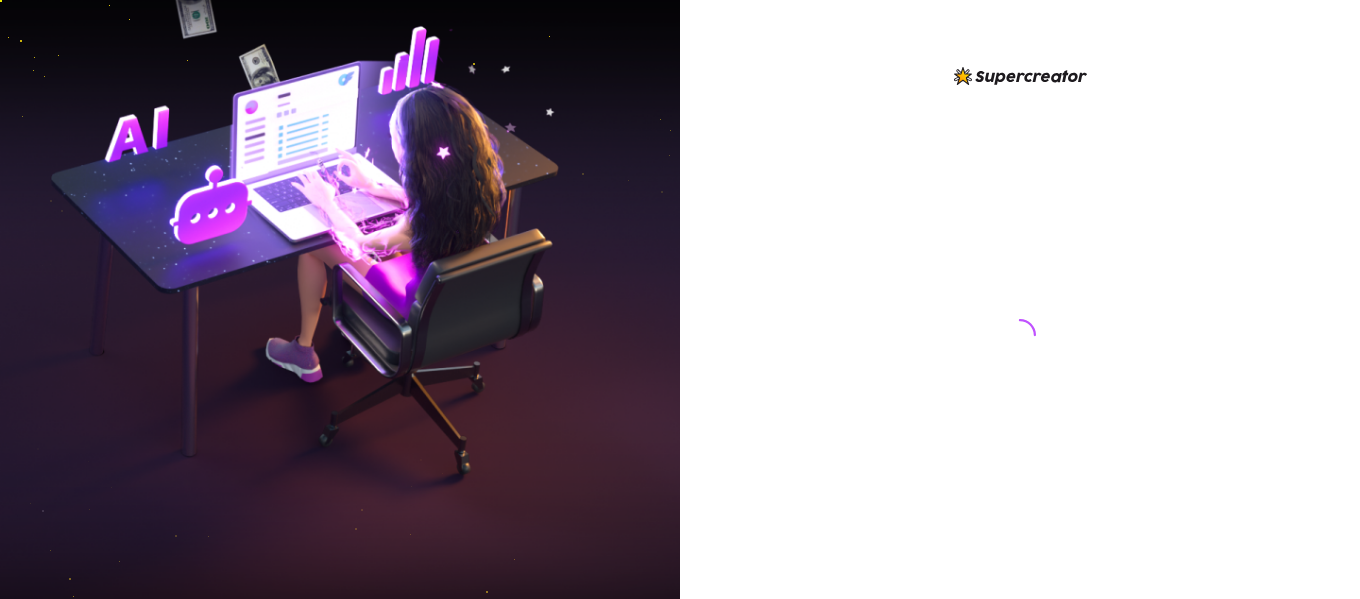 scroll, scrollTop: 0, scrollLeft: 0, axis: both 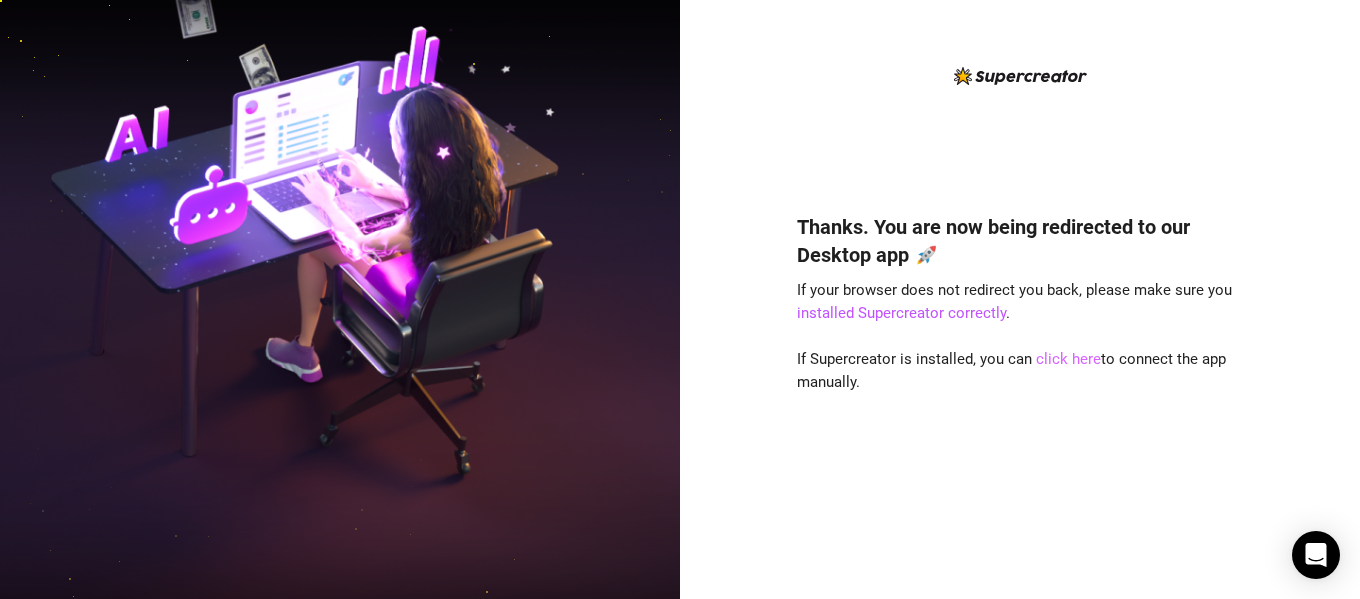 click on "click here" at bounding box center [1068, 359] 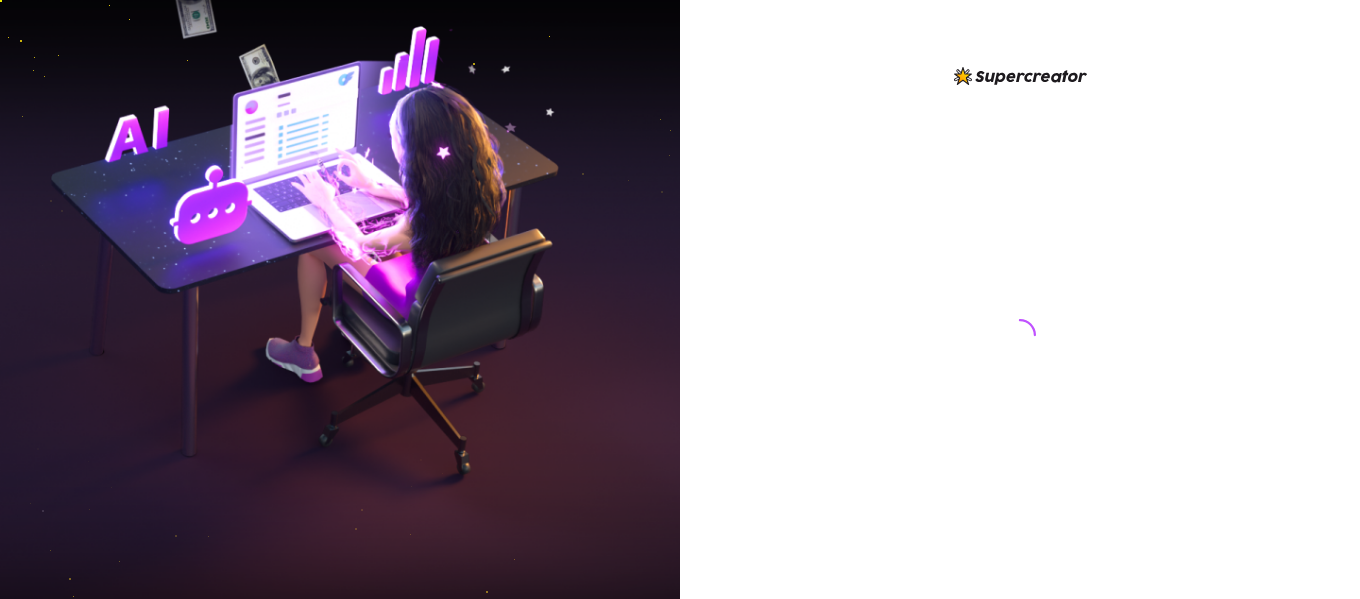 scroll, scrollTop: 0, scrollLeft: 0, axis: both 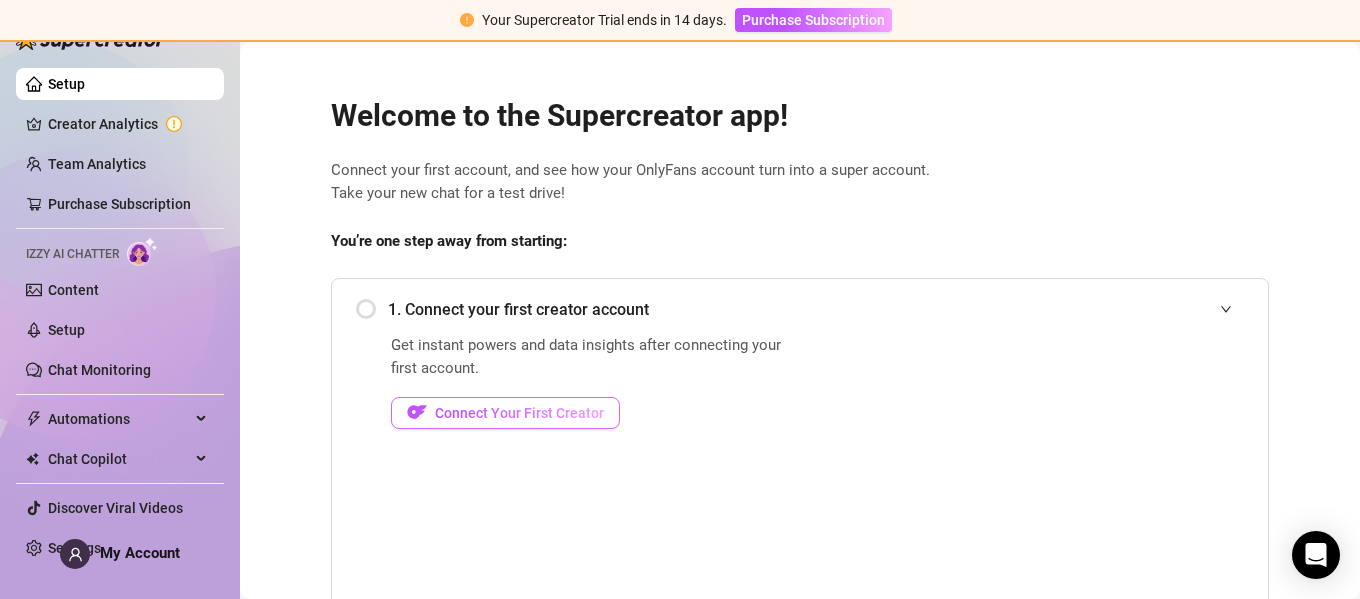 click on "Connect Your First Creator" at bounding box center [519, 413] 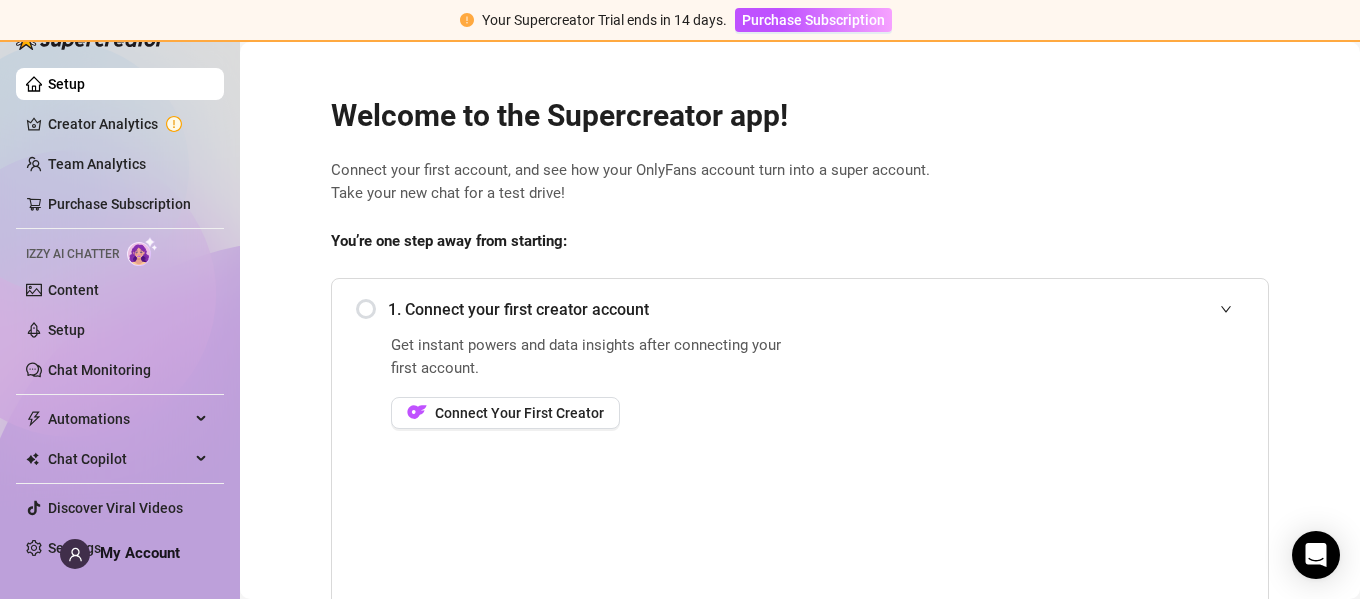 scroll, scrollTop: 100, scrollLeft: 0, axis: vertical 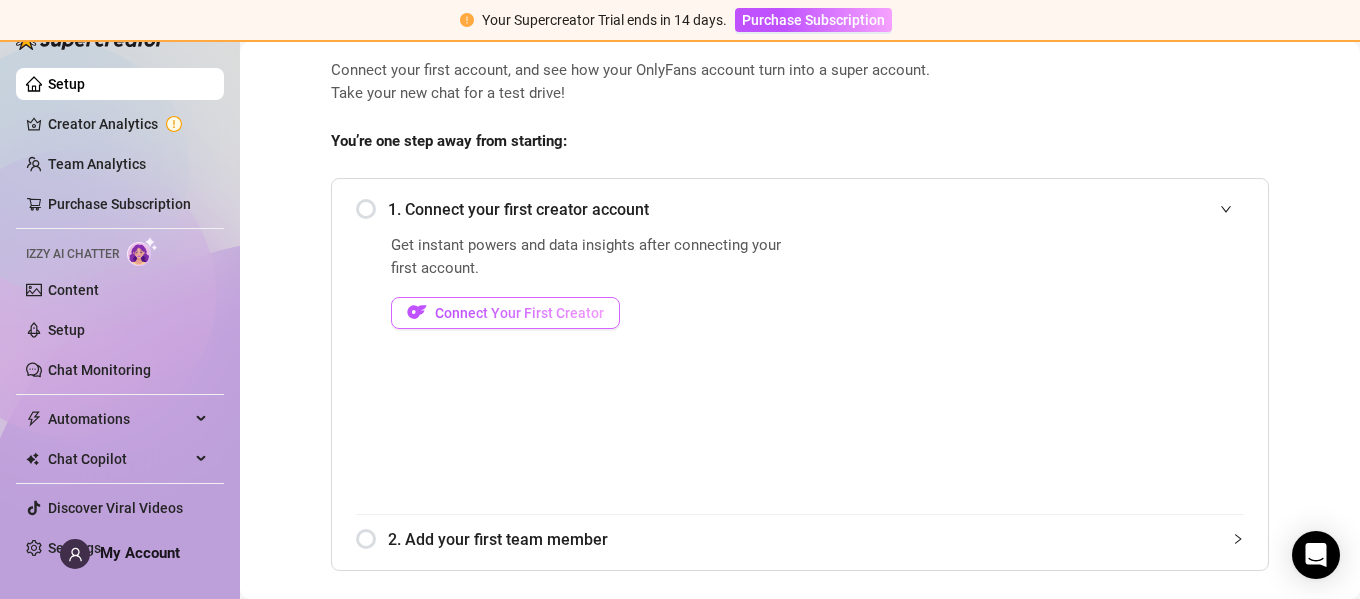 click on "Connect Your First Creator" at bounding box center [519, 313] 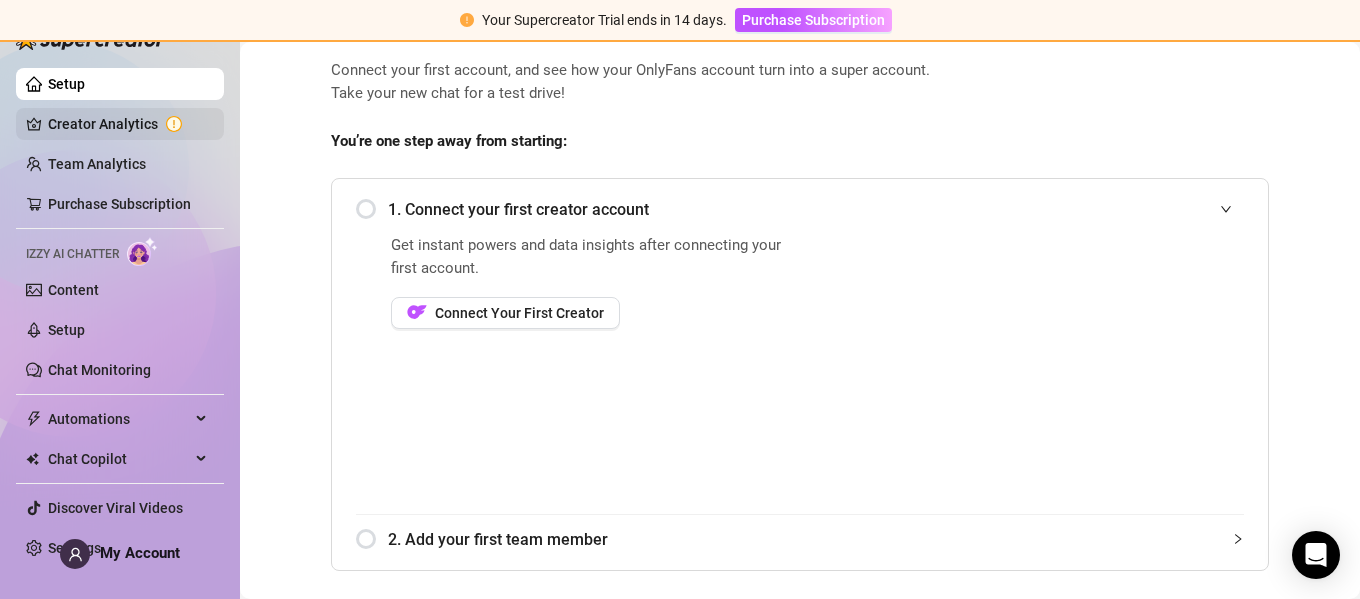 click on "Creator Analytics" at bounding box center [128, 124] 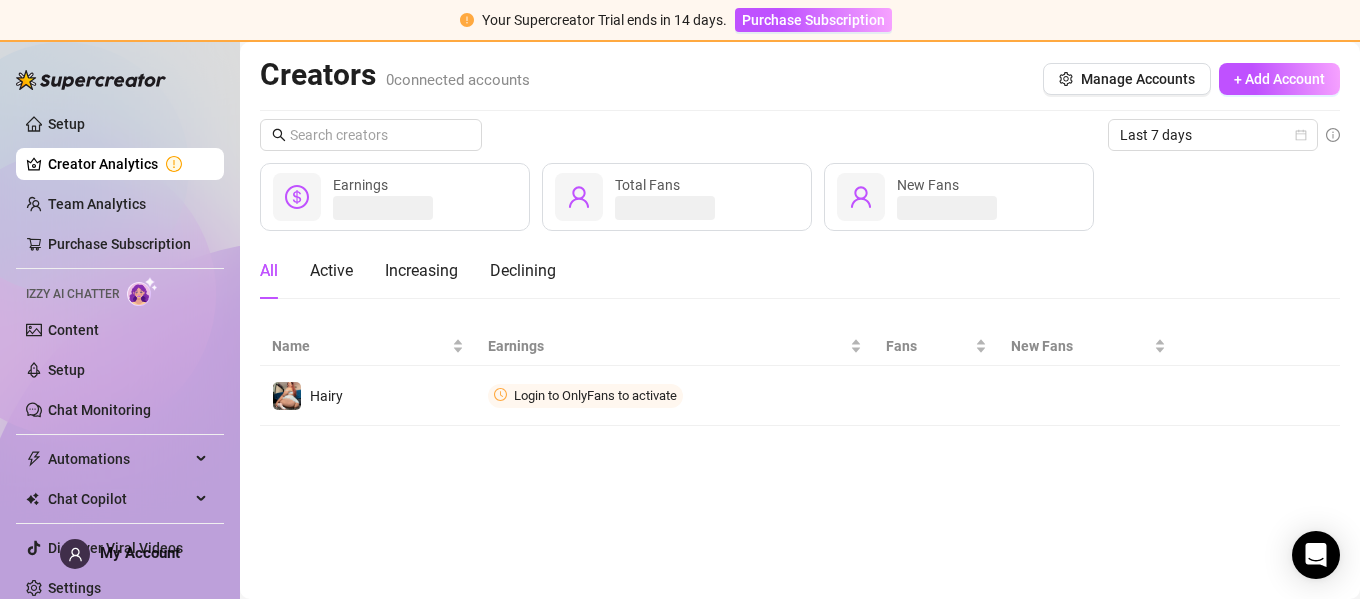 scroll, scrollTop: 0, scrollLeft: 0, axis: both 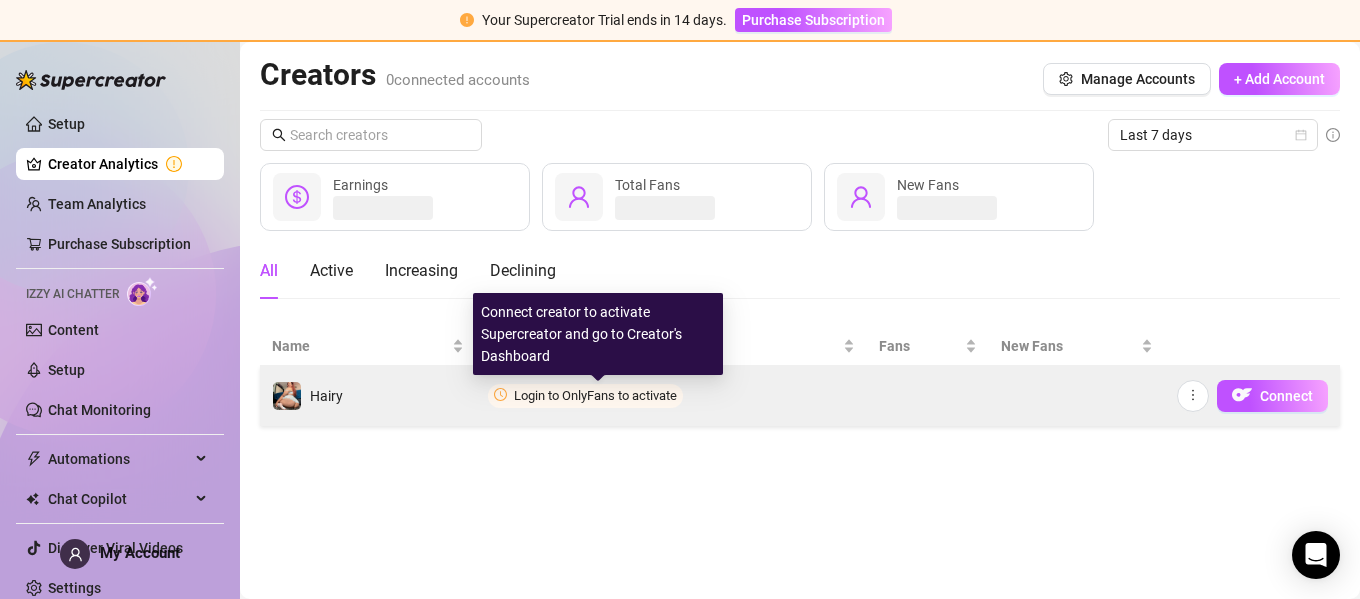 click on "Login to OnlyFans to activate" at bounding box center [595, 395] 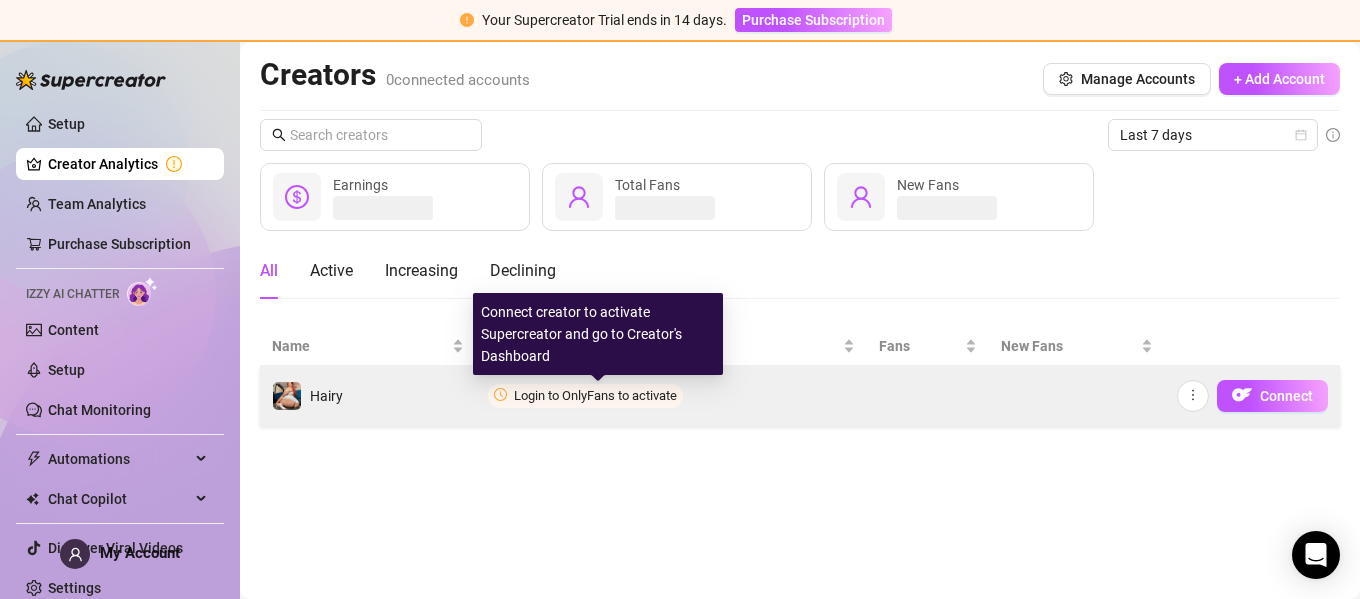 click on "Login to OnlyFans to activate" at bounding box center (595, 395) 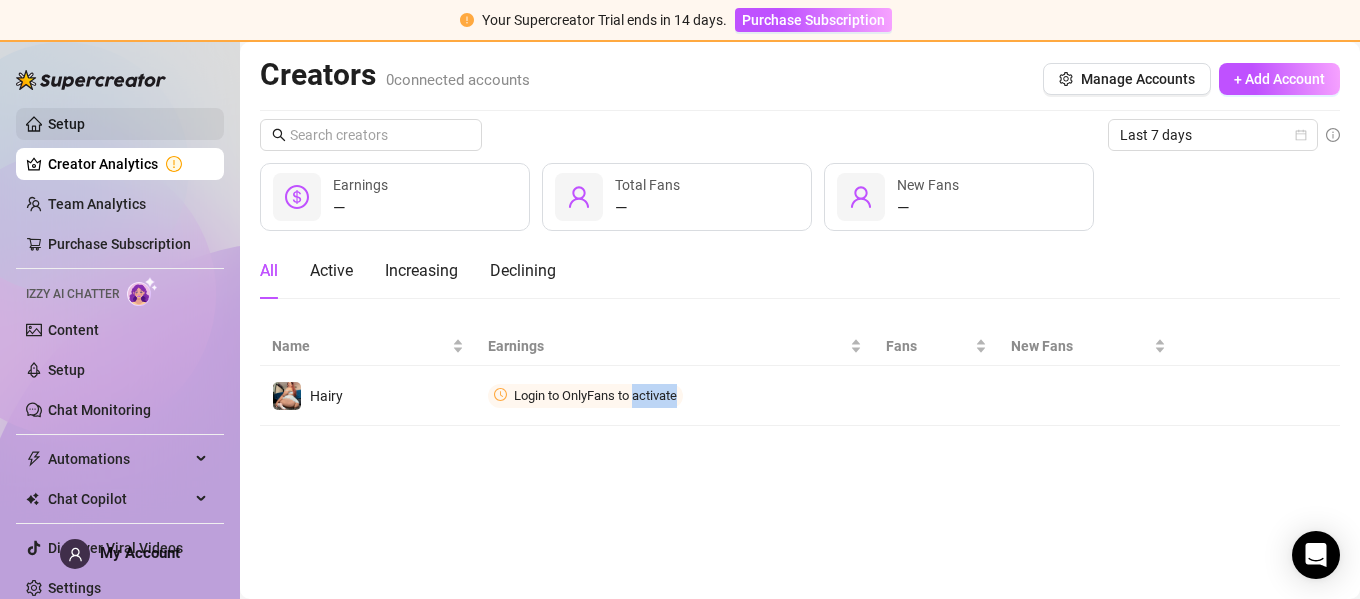 click on "Setup" at bounding box center (66, 124) 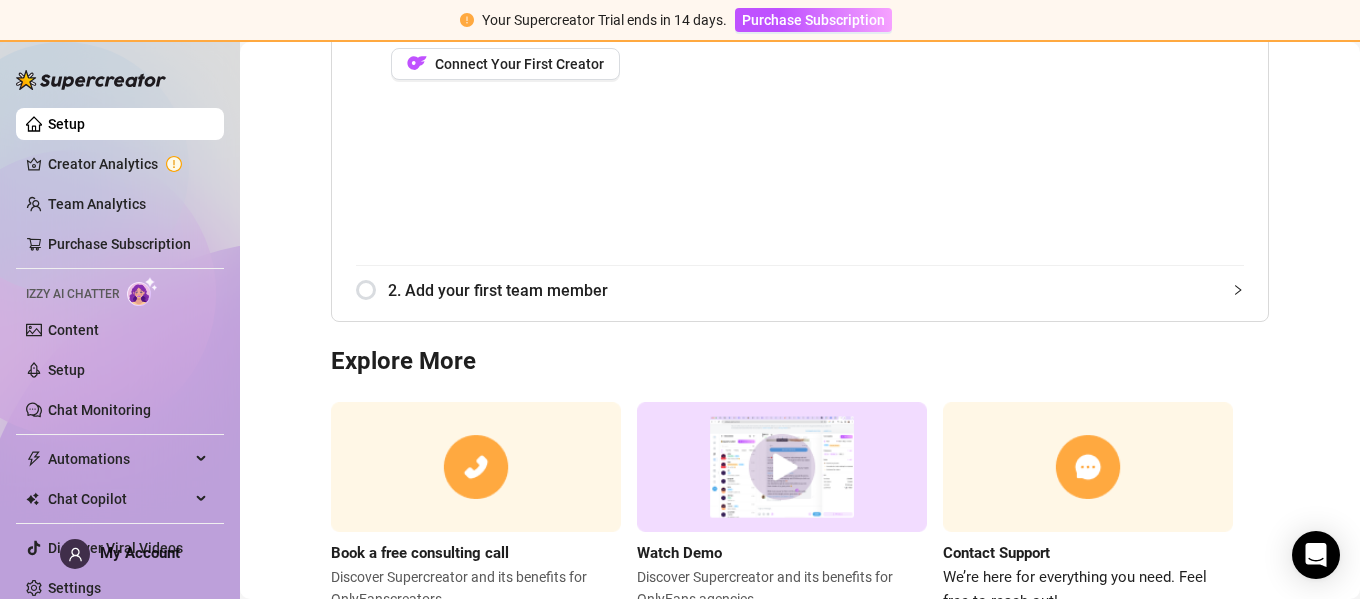 scroll, scrollTop: 423, scrollLeft: 0, axis: vertical 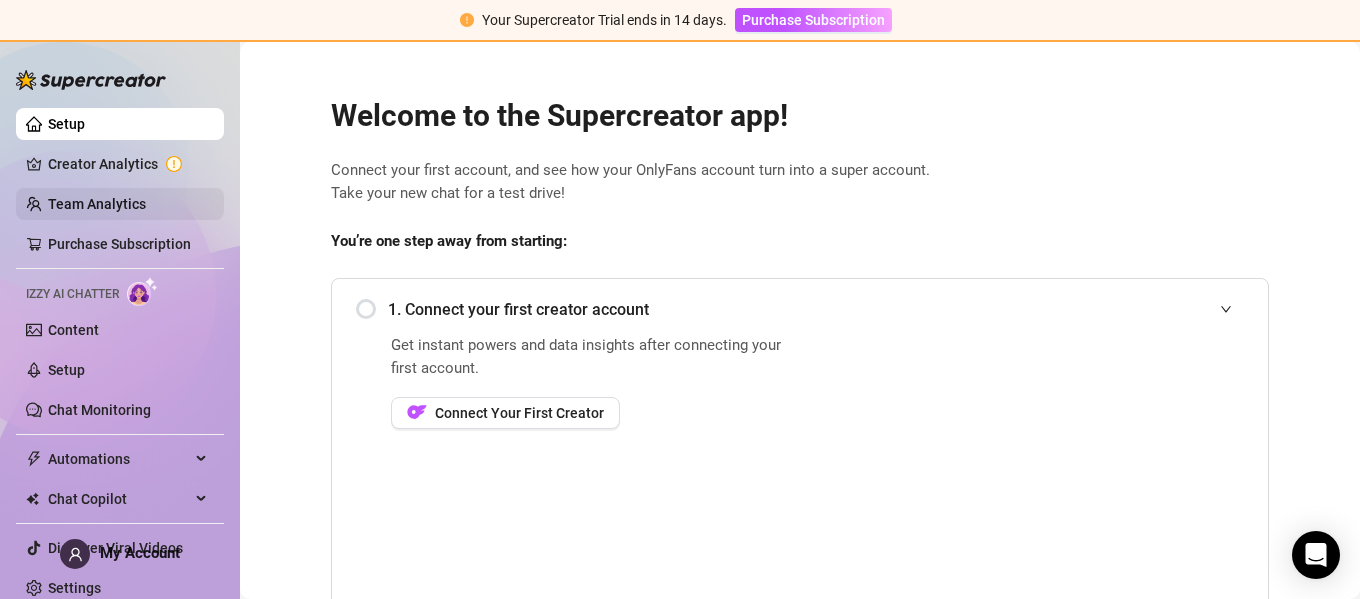 click on "Team Analytics" at bounding box center (97, 204) 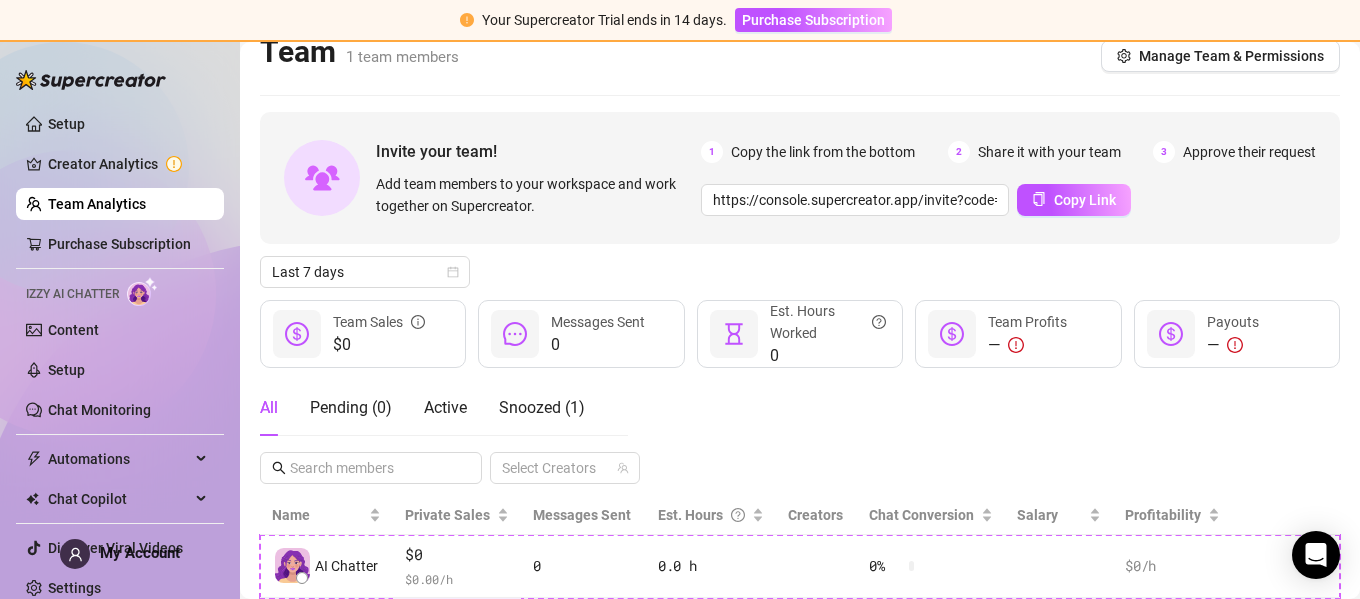 scroll, scrollTop: 0, scrollLeft: 0, axis: both 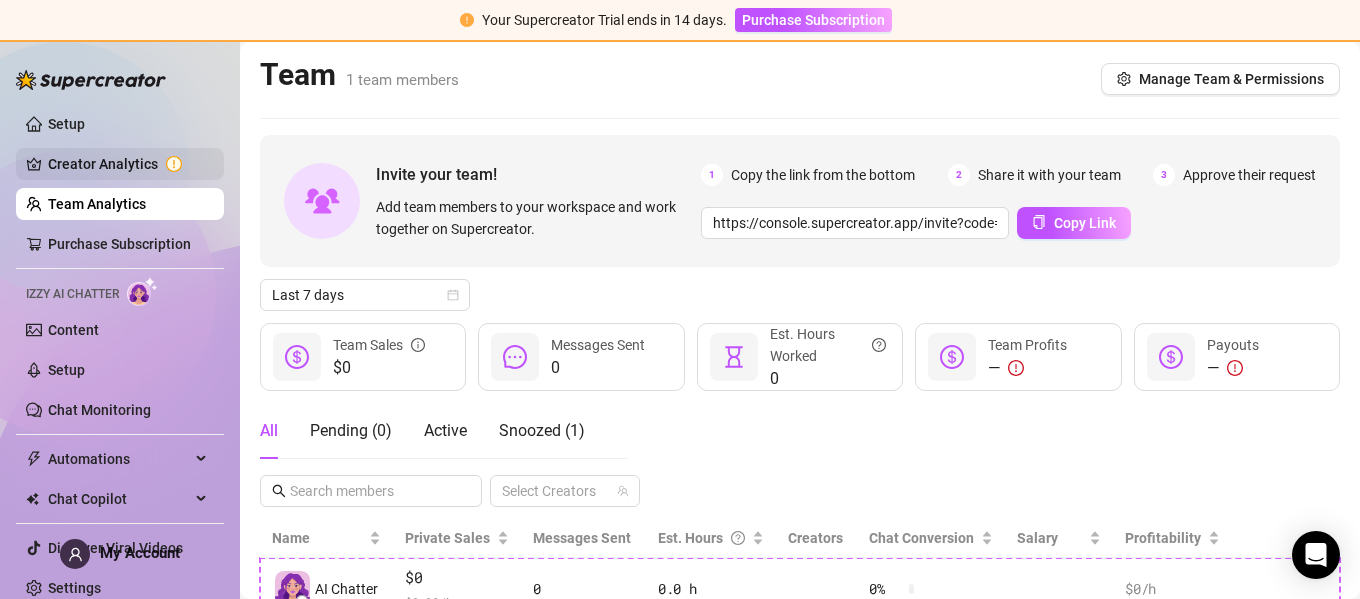 click on "Creator Analytics" at bounding box center [128, 164] 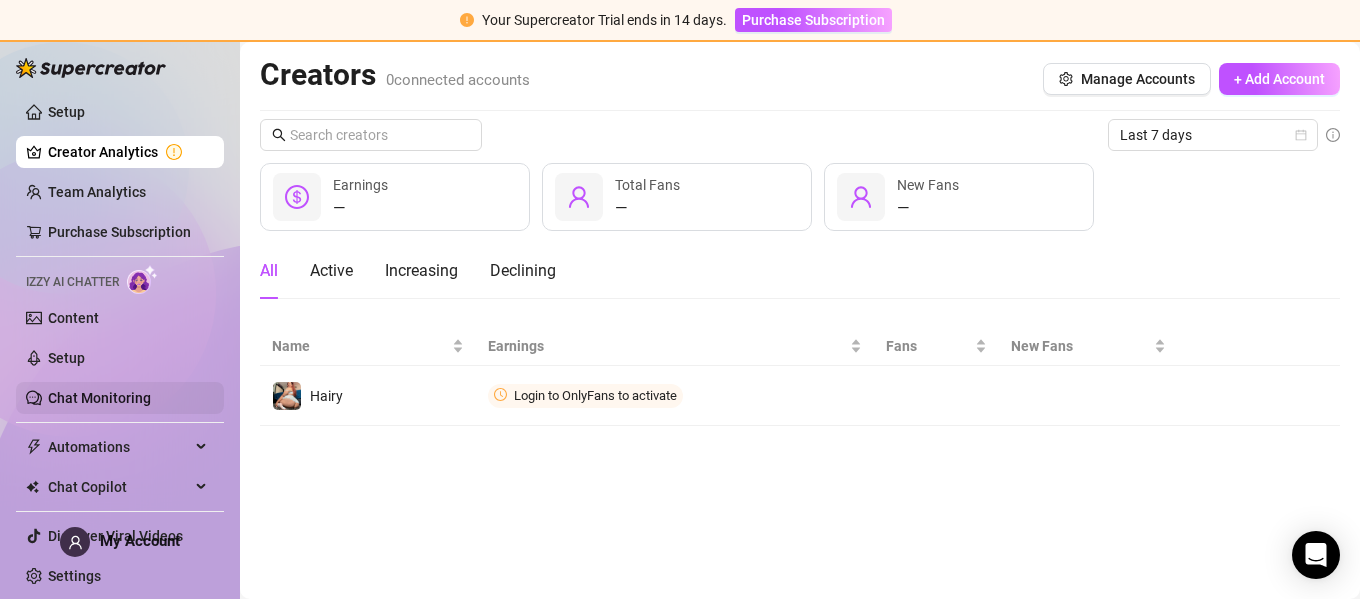 scroll, scrollTop: 13, scrollLeft: 0, axis: vertical 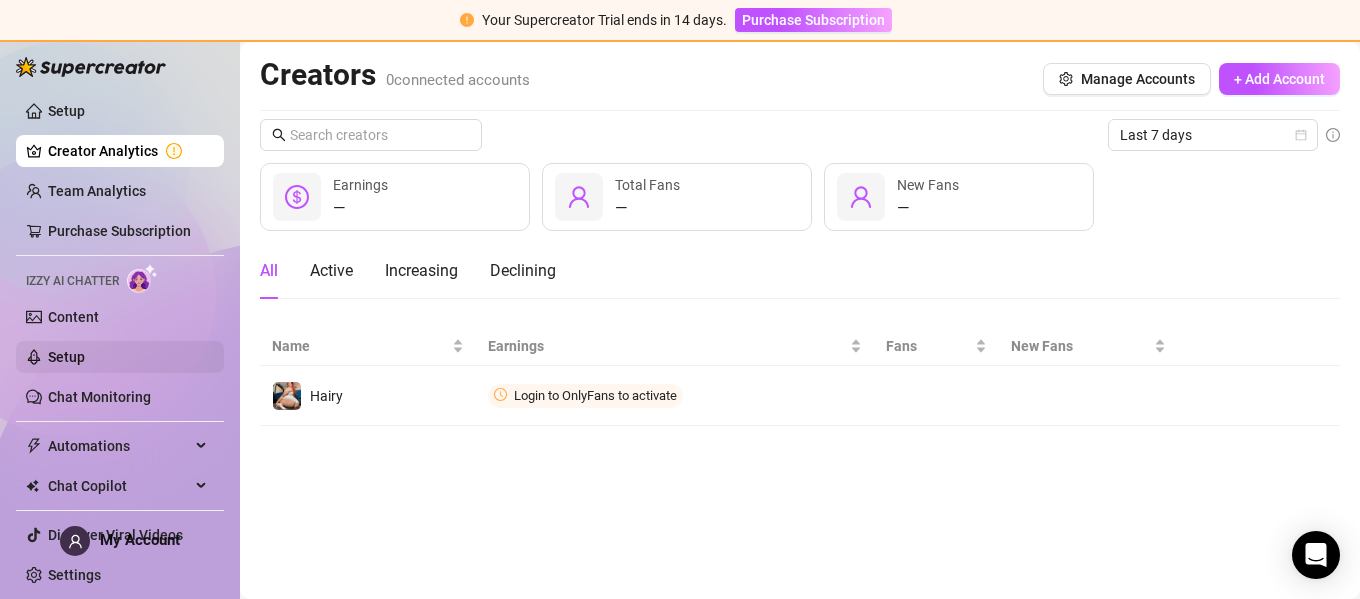 click on "Setup" at bounding box center (66, 357) 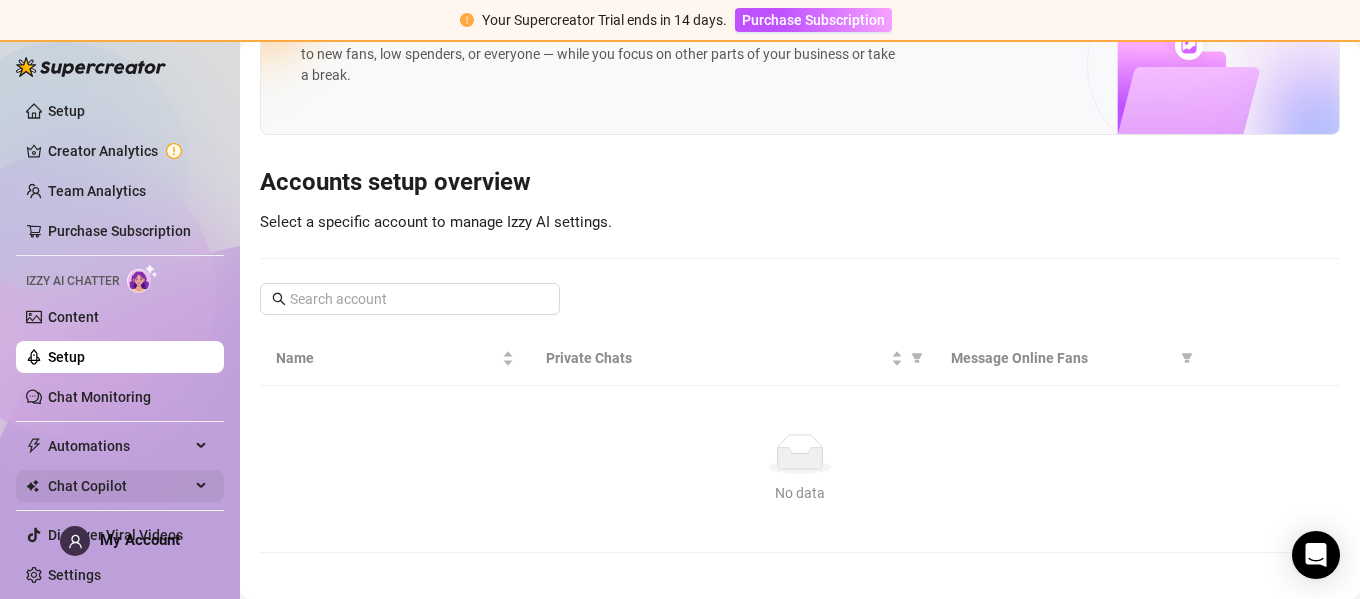 scroll, scrollTop: 108, scrollLeft: 0, axis: vertical 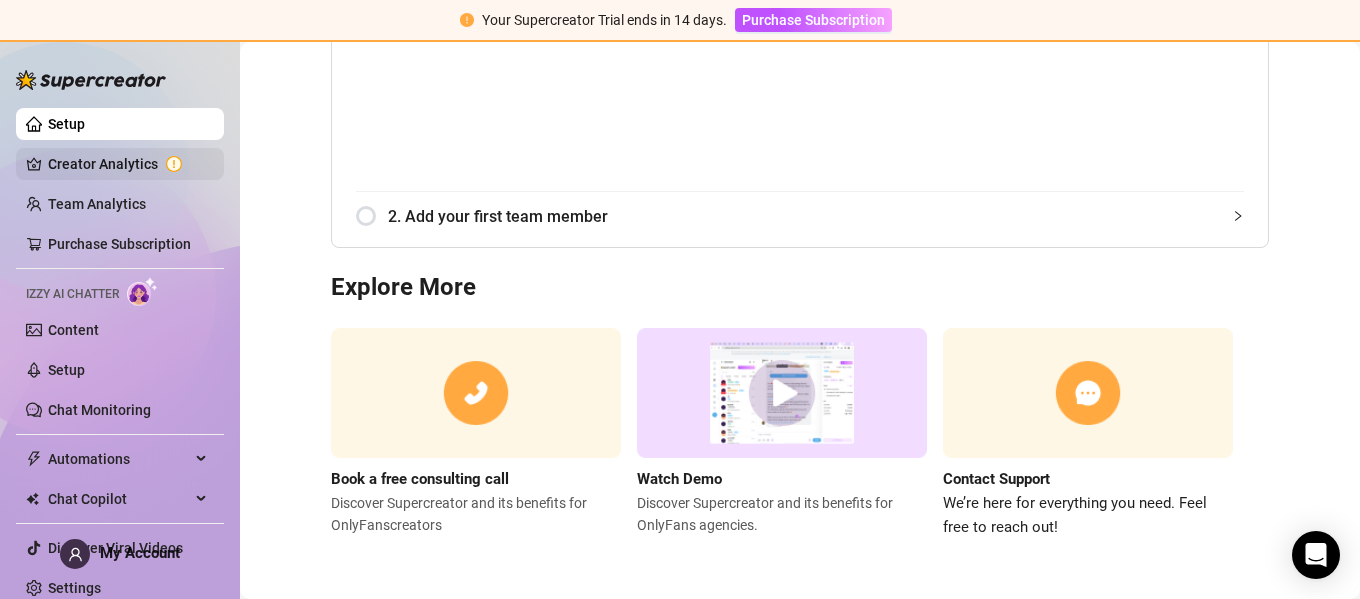 click on "Creator Analytics" at bounding box center [128, 164] 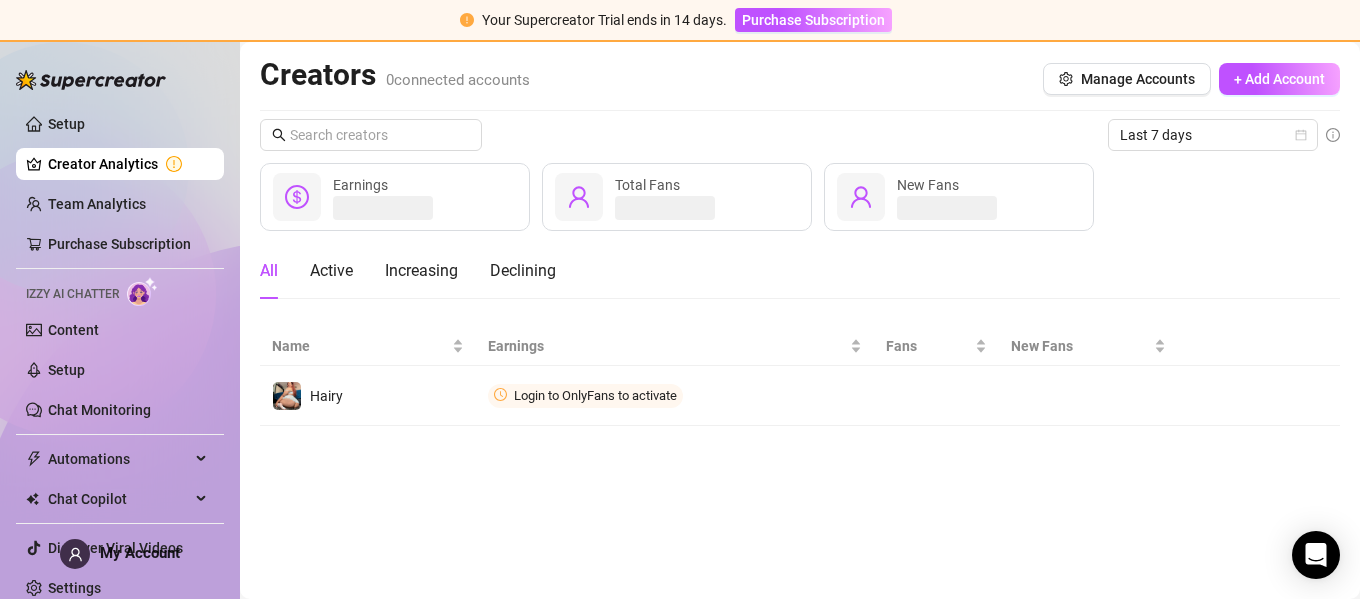 scroll, scrollTop: 0, scrollLeft: 0, axis: both 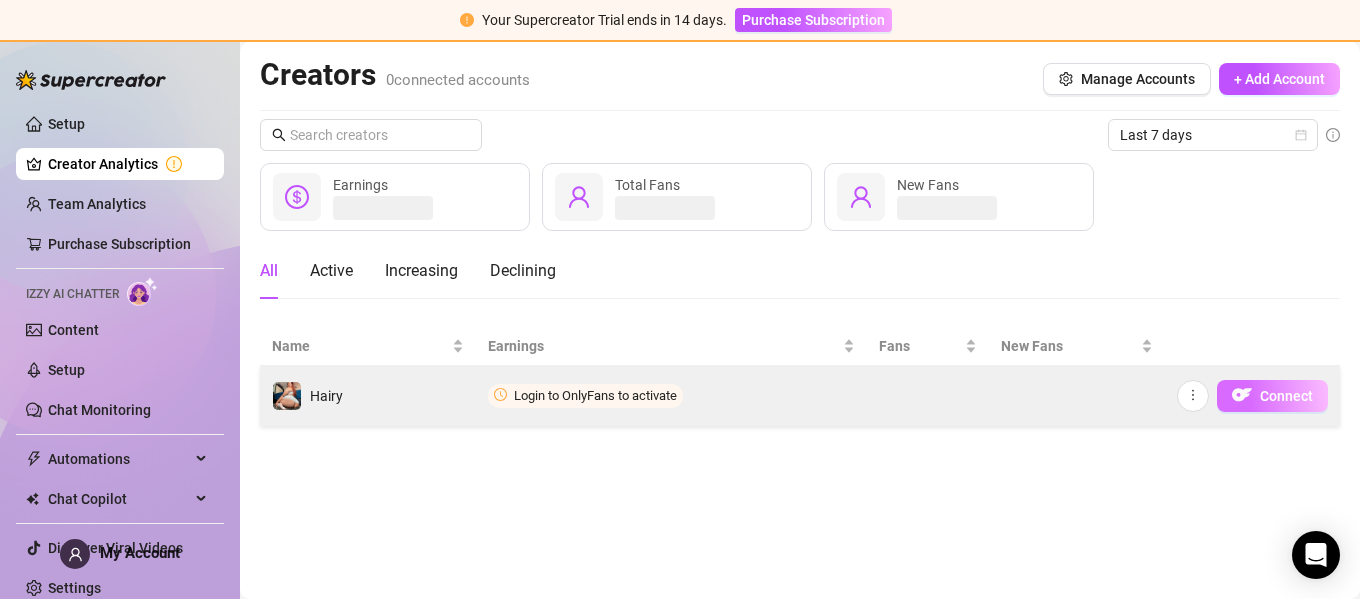 click on "Connect" at bounding box center (1286, 396) 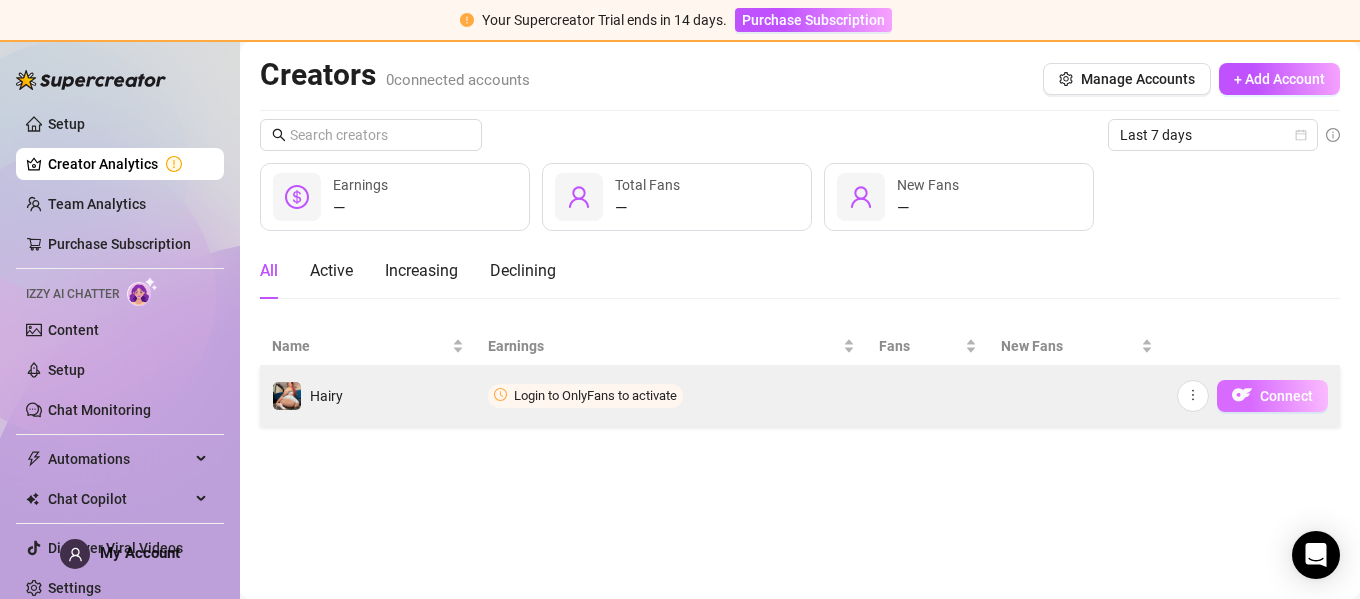 click on "Connect" at bounding box center [1272, 396] 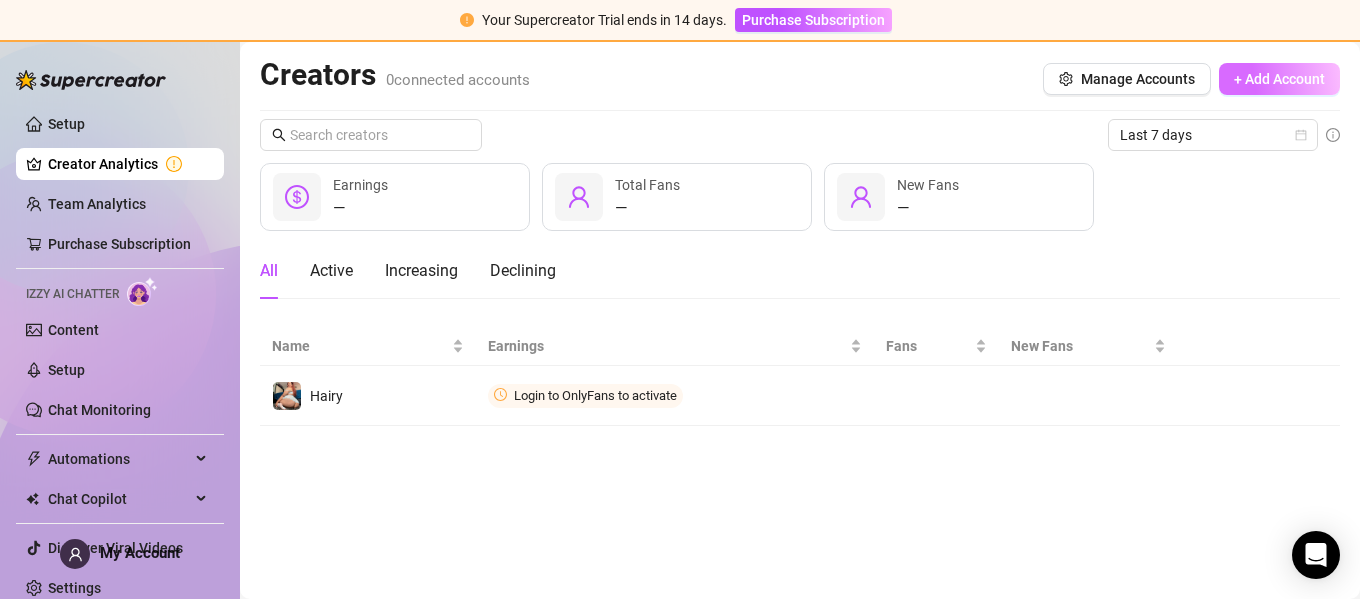 click on "+ Add Account" at bounding box center [1279, 79] 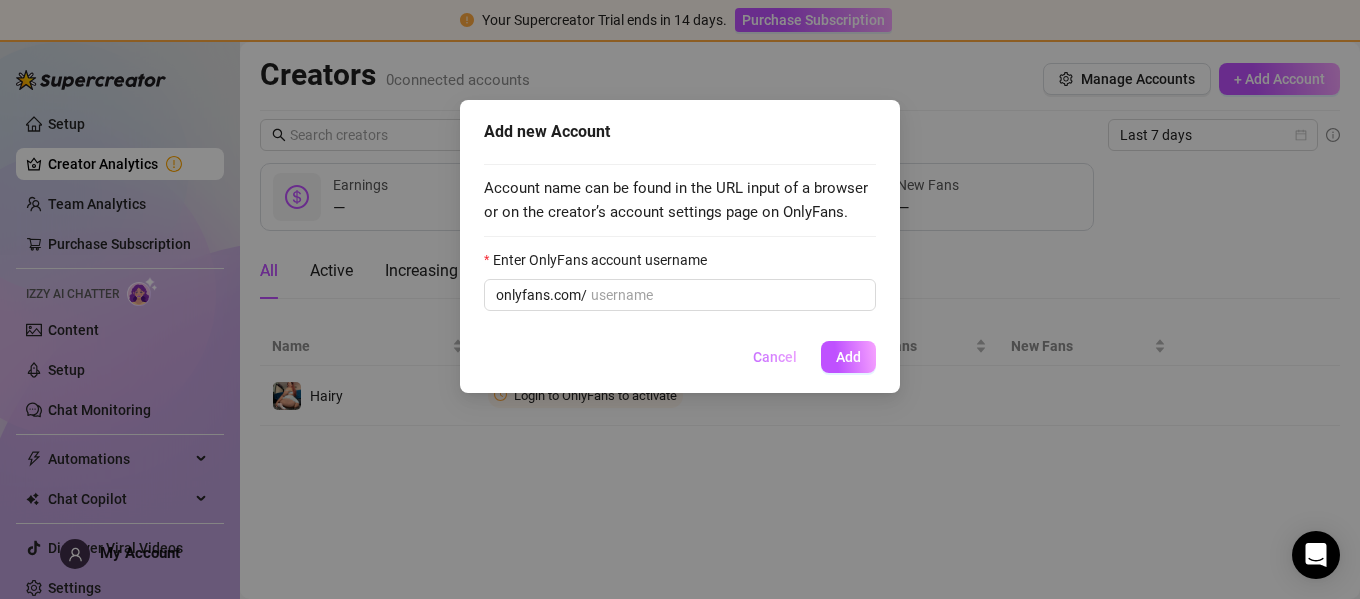 click on "Cancel" at bounding box center (775, 357) 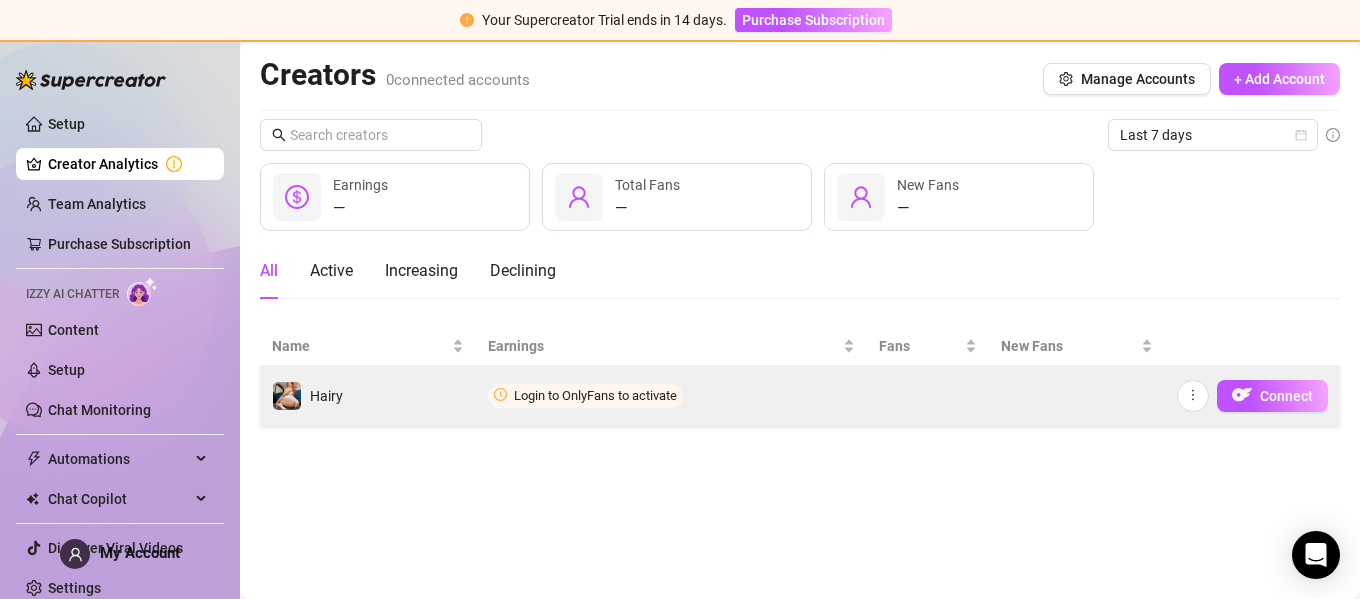 click on "Login to OnlyFans to activate" at bounding box center (585, 396) 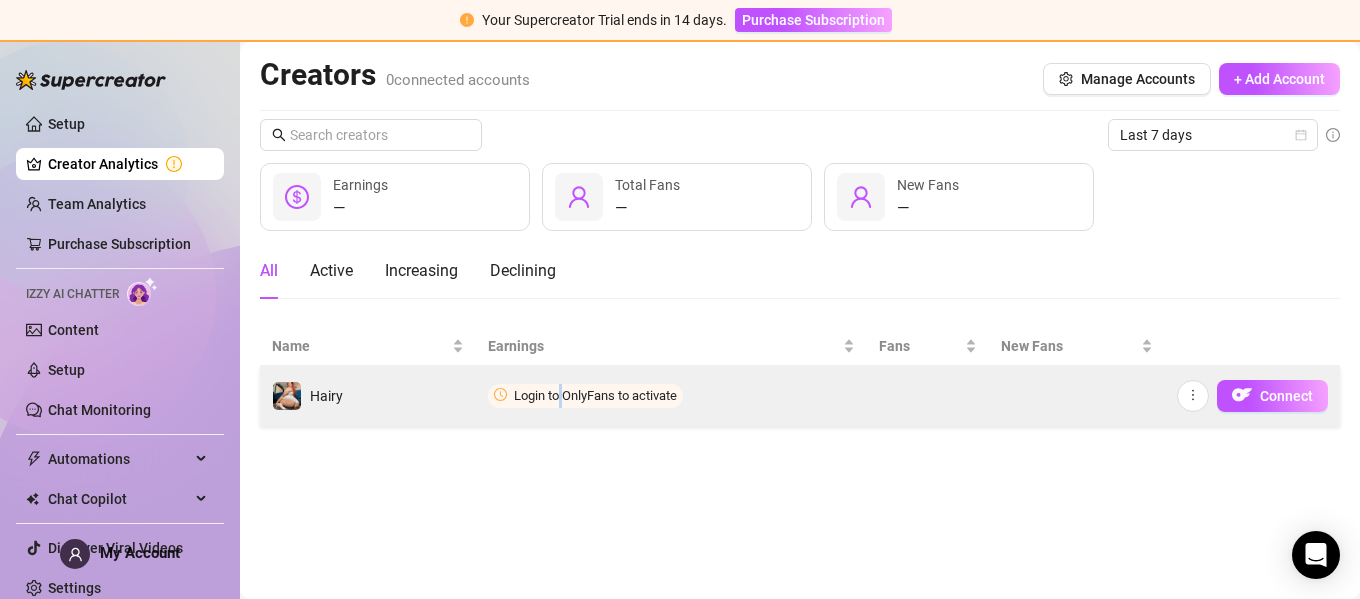 click on "Login to OnlyFans to activate" at bounding box center (585, 396) 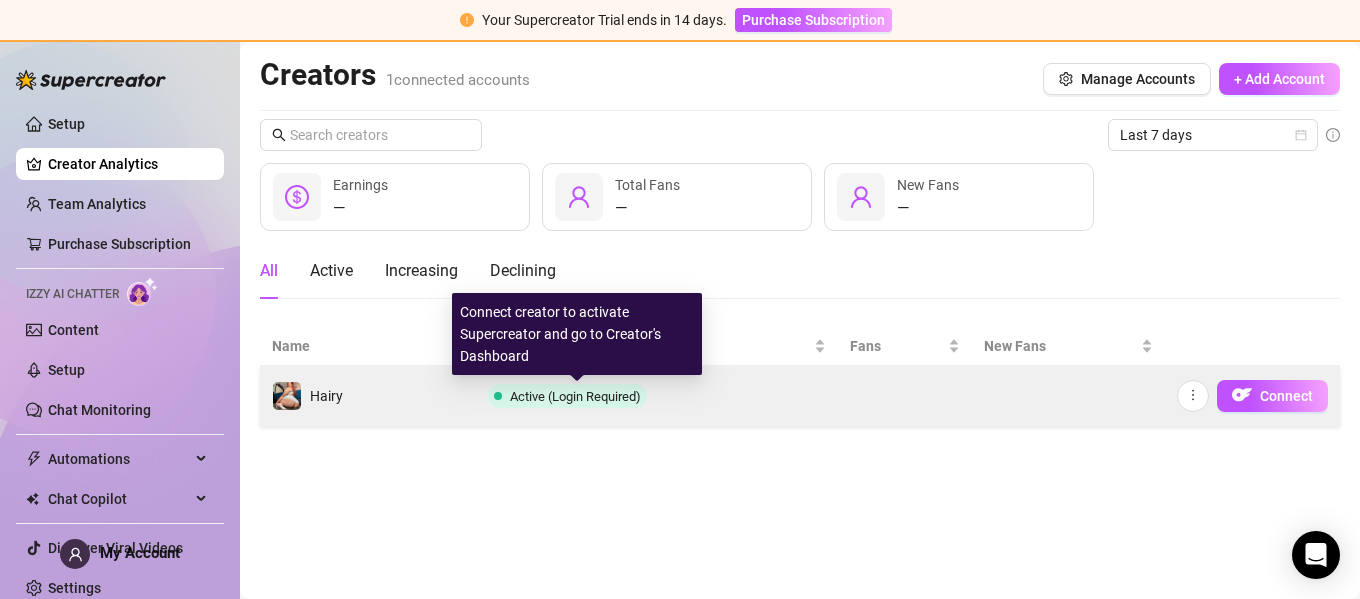 click on "Active (Login Required)" at bounding box center (575, 396) 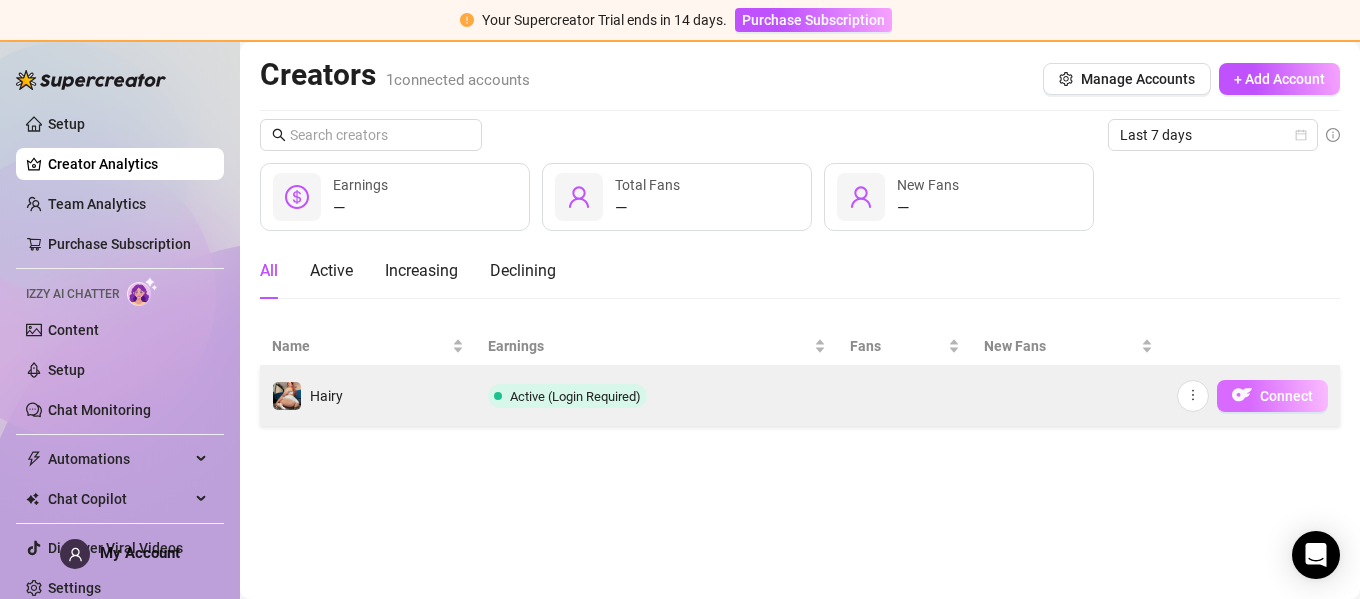 click on "Connect" at bounding box center (1286, 396) 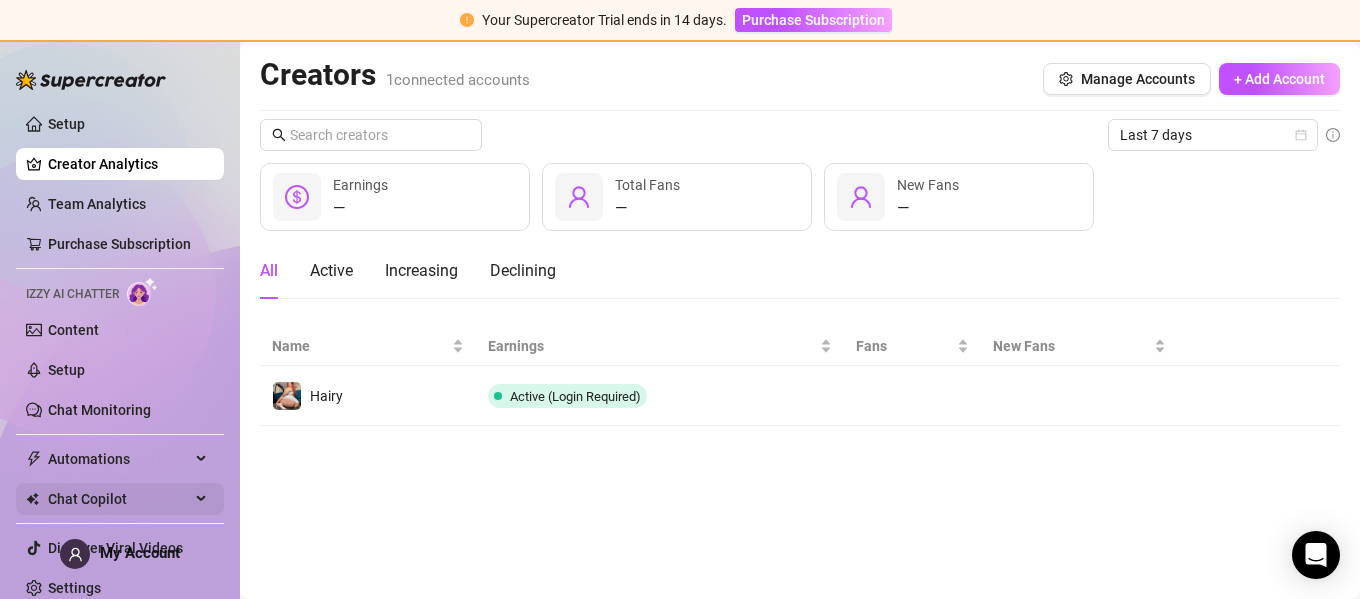scroll, scrollTop: 13, scrollLeft: 0, axis: vertical 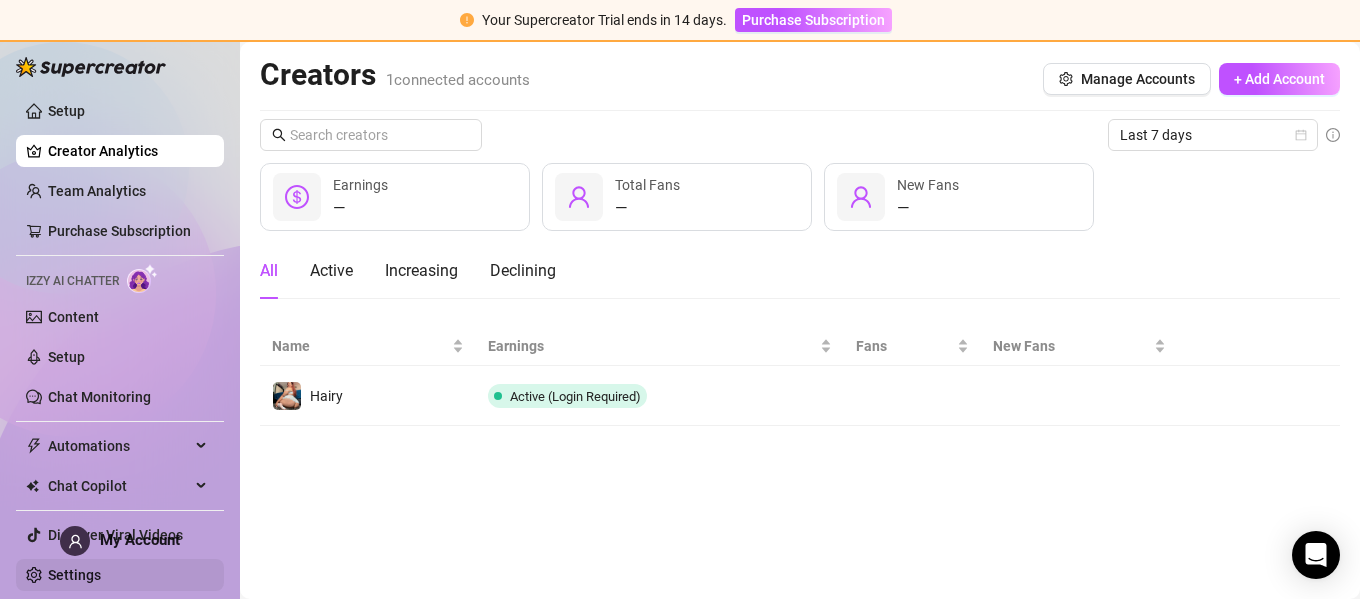 click on "Settings" at bounding box center [74, 575] 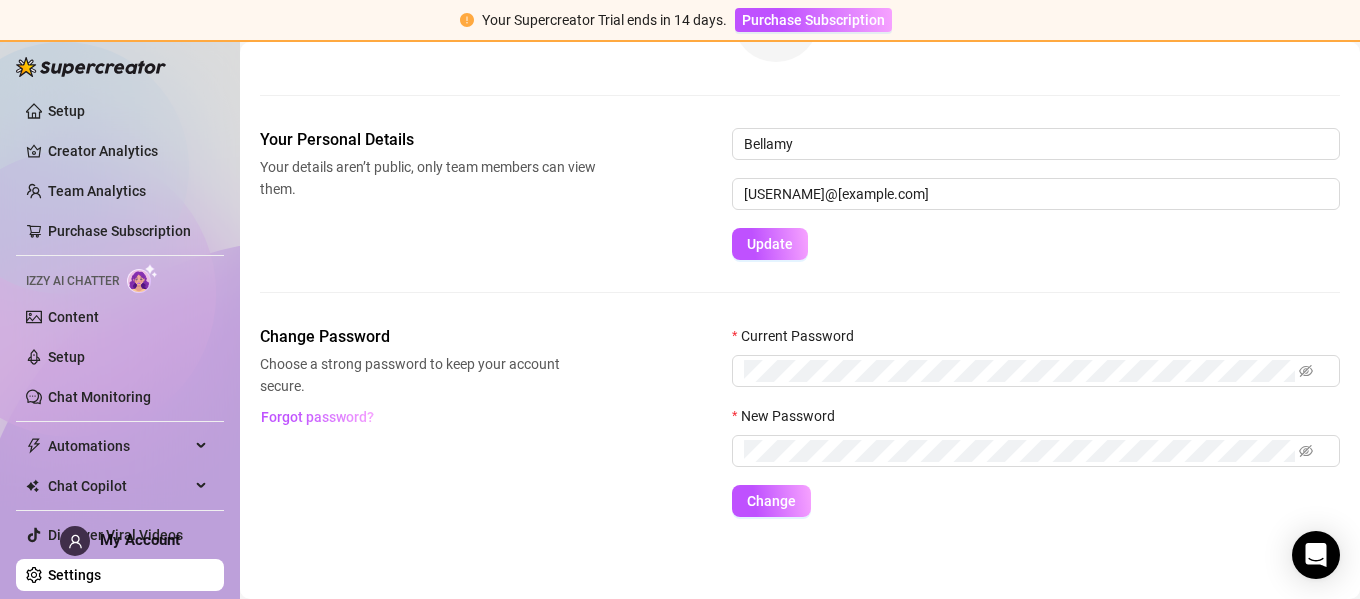 scroll, scrollTop: 185, scrollLeft: 0, axis: vertical 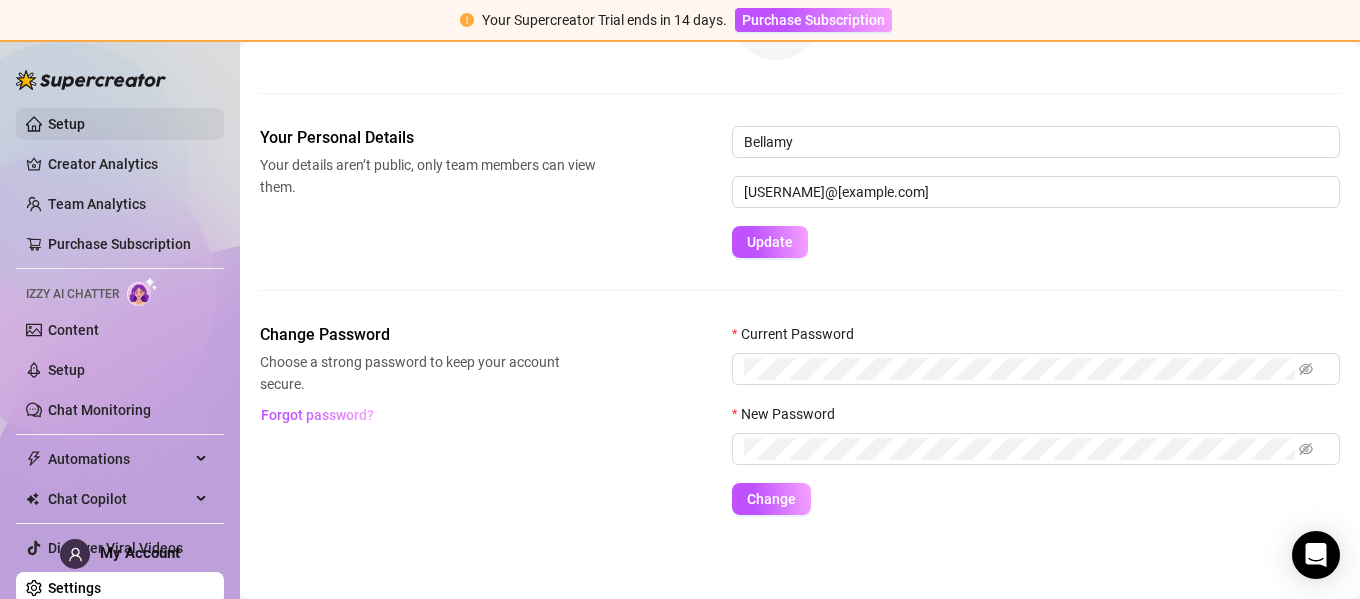 click on "Setup" at bounding box center (66, 124) 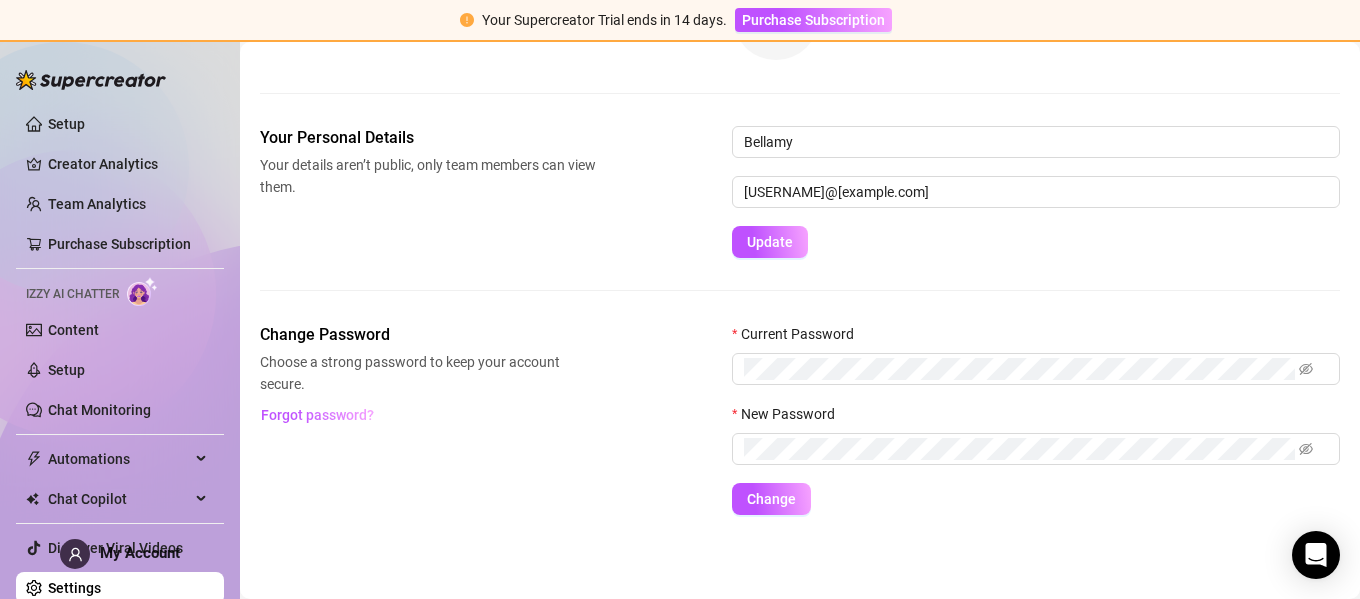 click on "Creator Analytics" at bounding box center [128, 164] 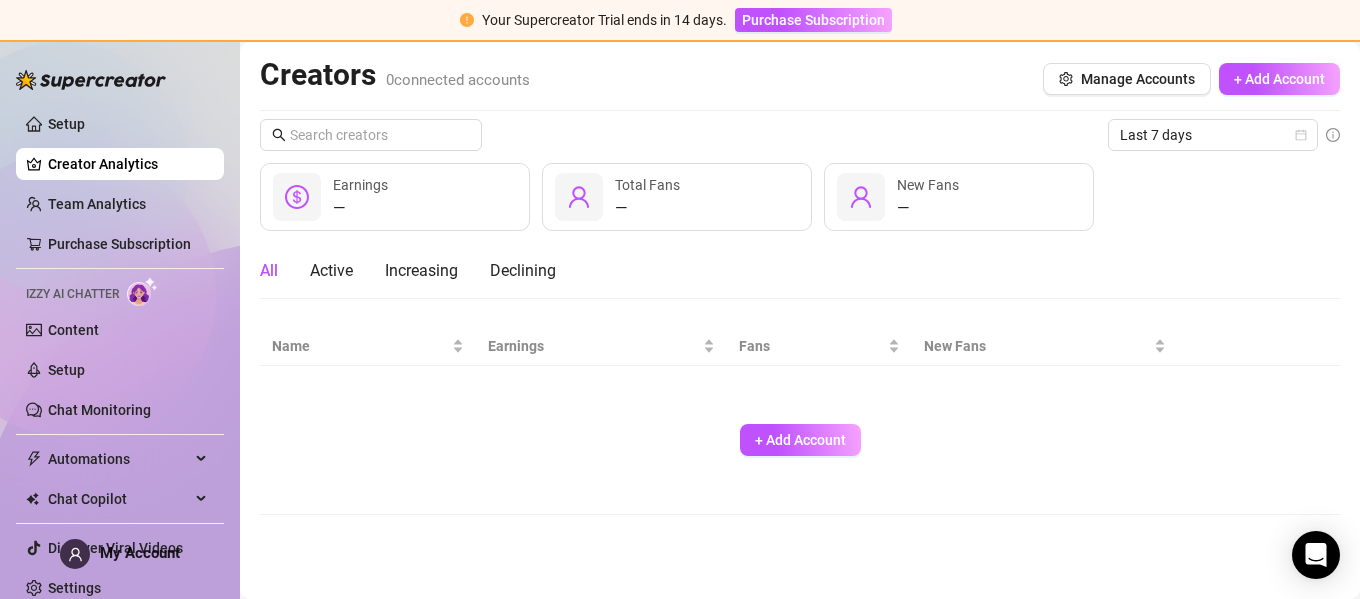 scroll, scrollTop: 0, scrollLeft: 0, axis: both 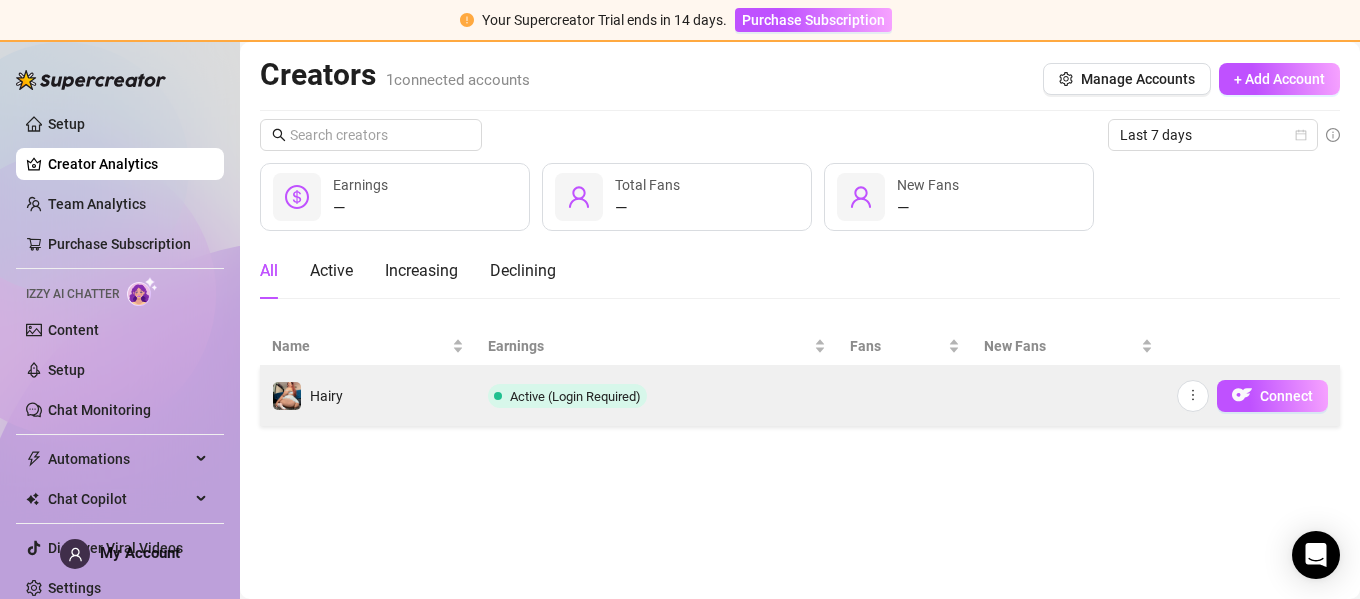click on "Active (Login Required)" at bounding box center (567, 396) 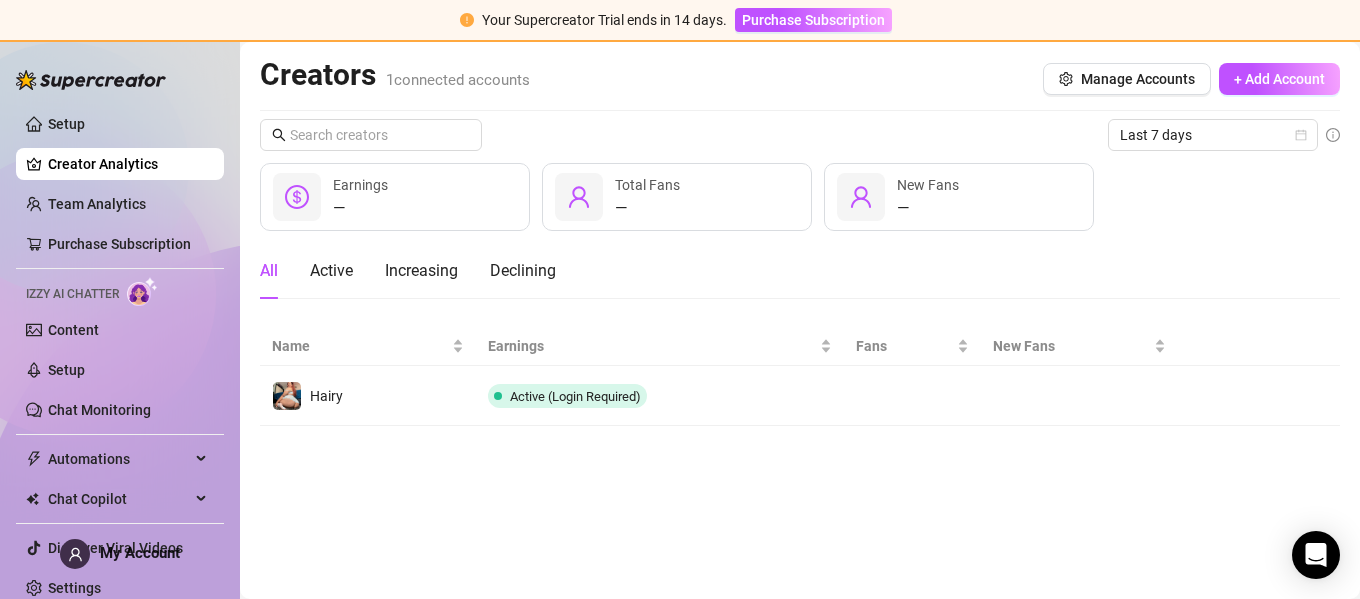 click on "Creators  1  connected accounts Manage Accounts + Add Account Last 7 days — Earnings — Total Fans — New Fans All Active Increasing Declining Name Earnings Fans New Fans Hairy Active (Login Required) Connect" at bounding box center [800, 320] 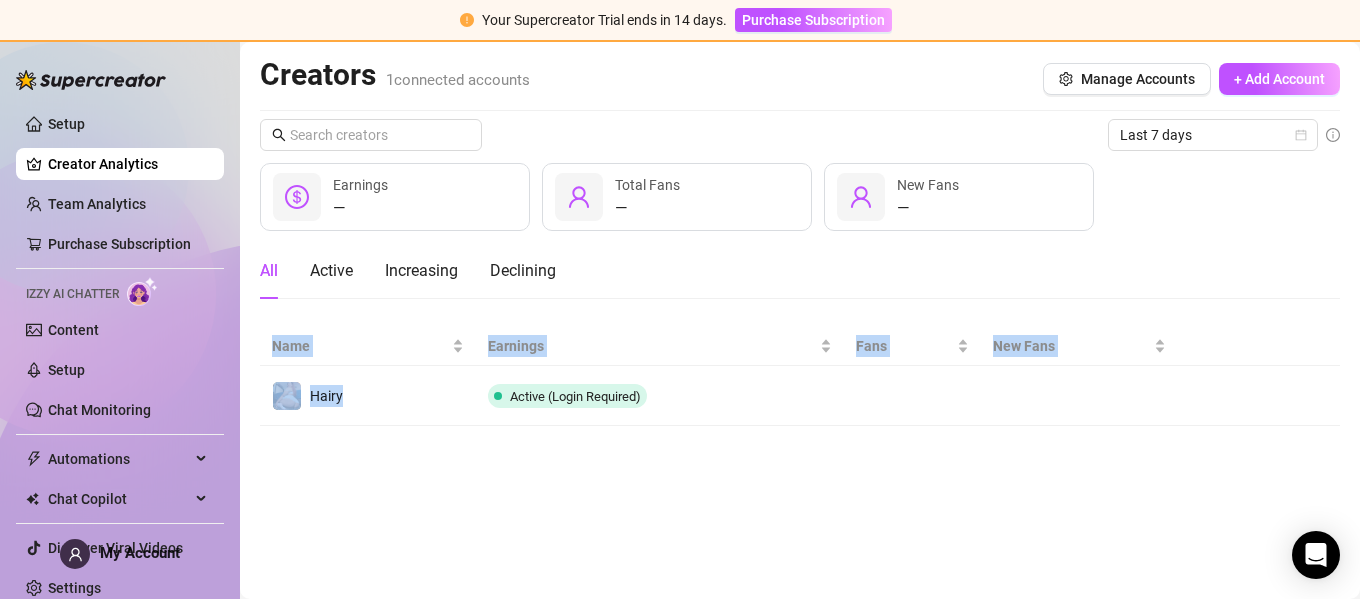 click on "Creators  1  connected accounts Manage Accounts + Add Account Last 7 days — Earnings — Total Fans — New Fans All Active Increasing Declining Name Earnings Fans New Fans Hairy Active (Login Required) Connect" at bounding box center [800, 320] 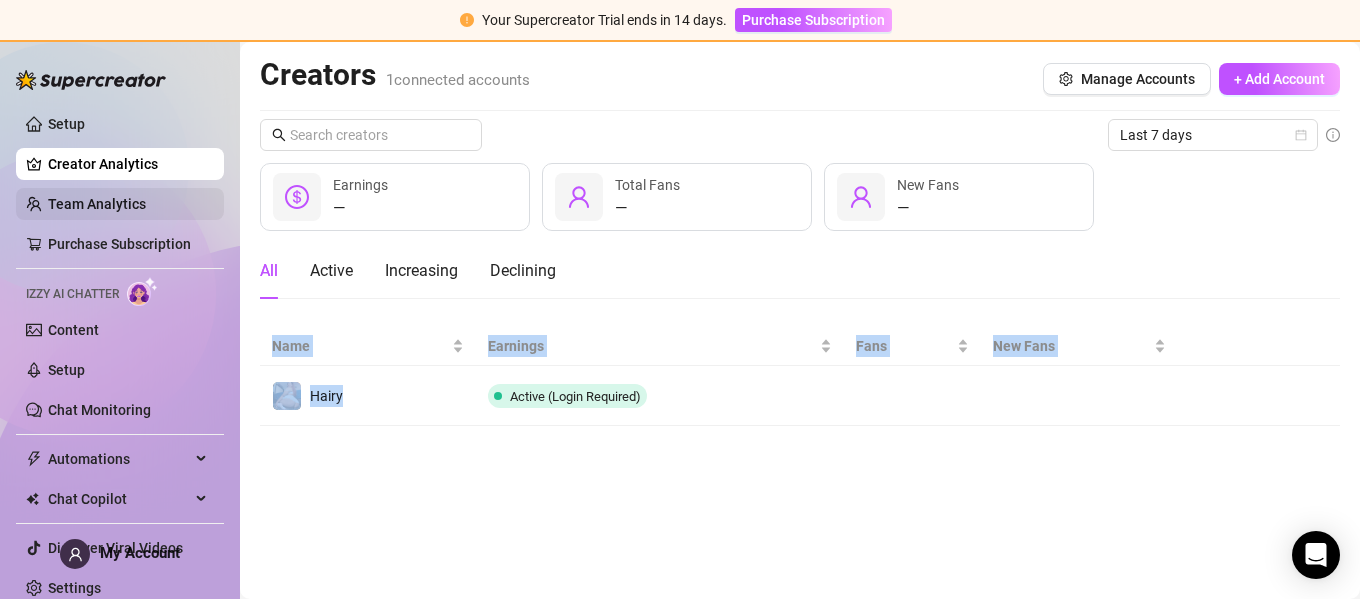click on "Team Analytics" at bounding box center [97, 204] 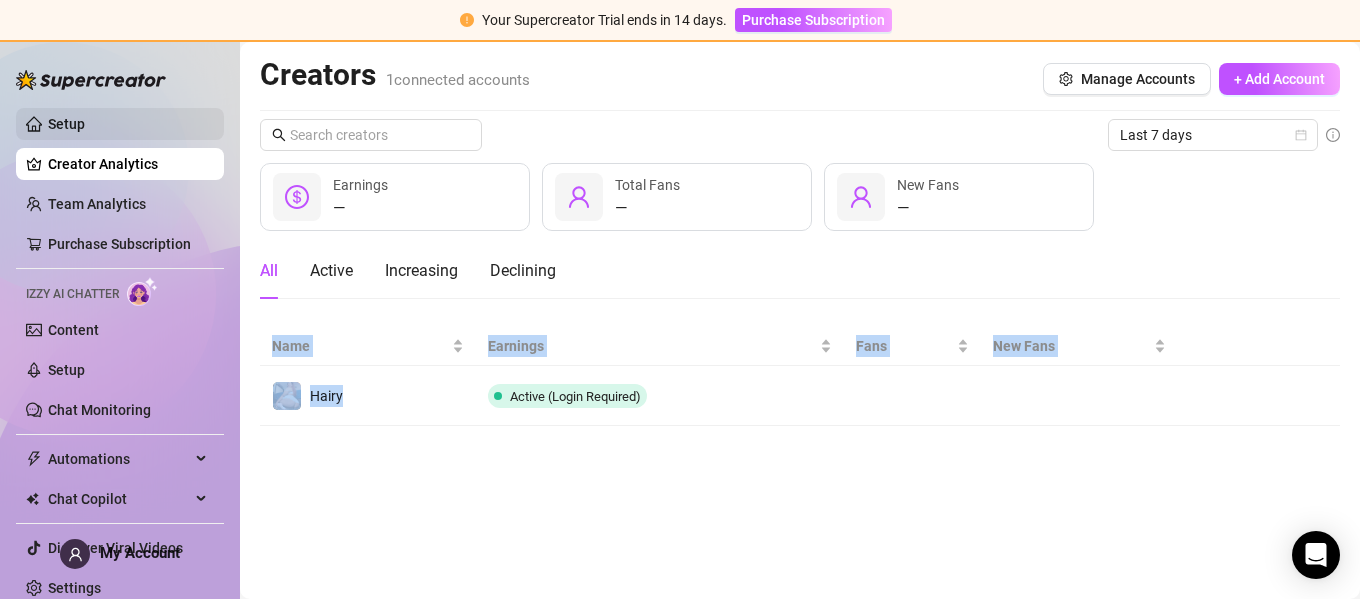 click on "Setup" at bounding box center [66, 124] 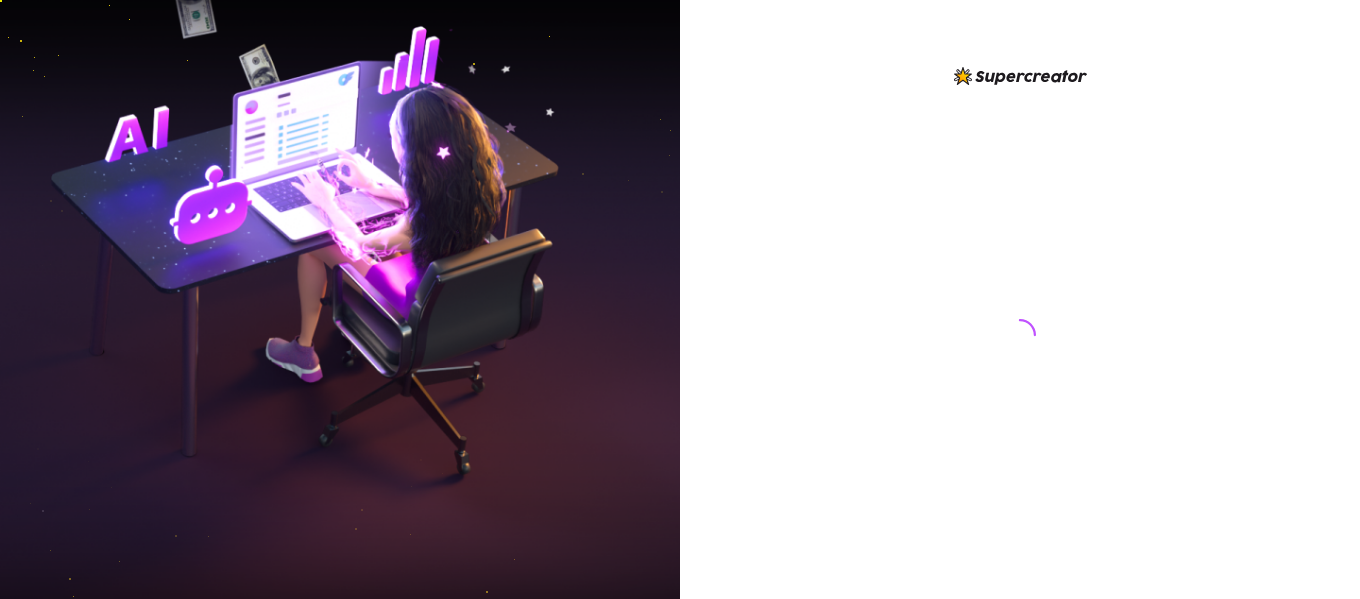 scroll, scrollTop: 0, scrollLeft: 0, axis: both 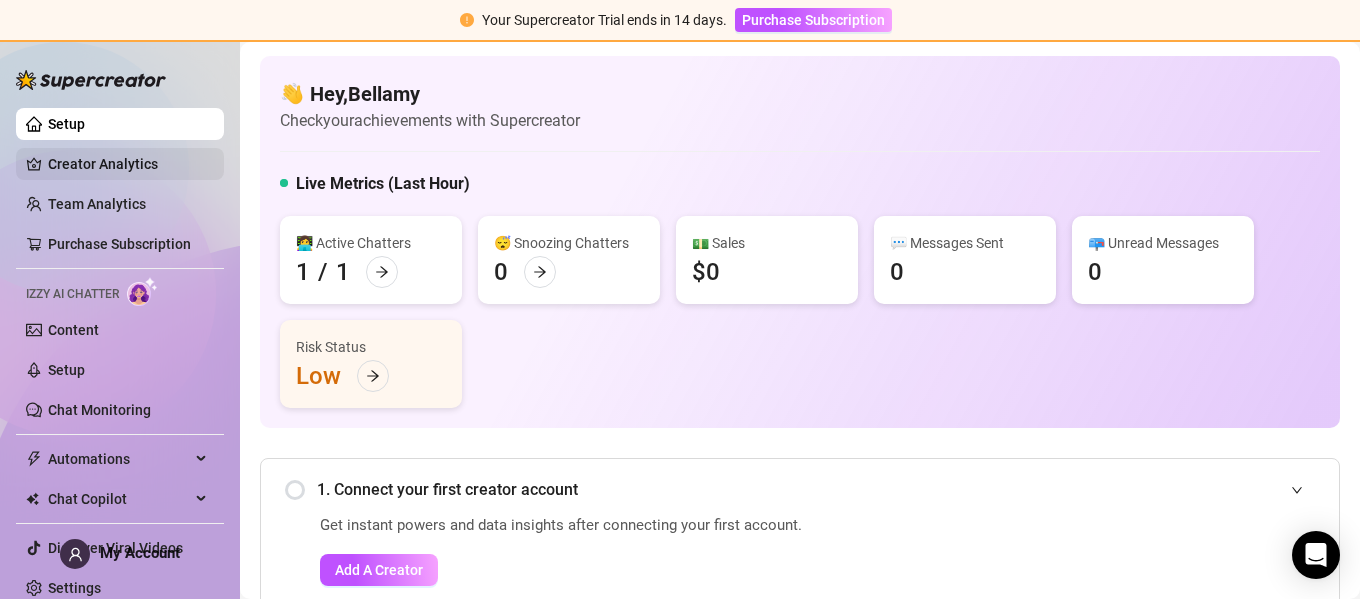 click on "Creator Analytics" at bounding box center [128, 164] 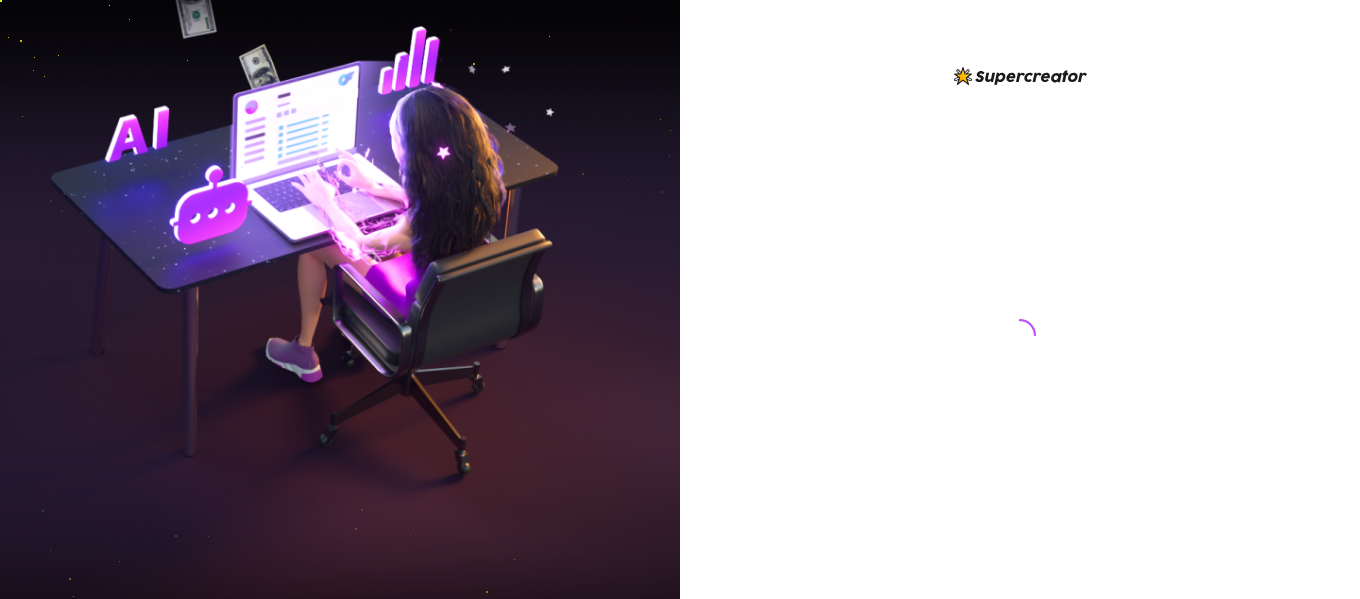 scroll, scrollTop: 0, scrollLeft: 0, axis: both 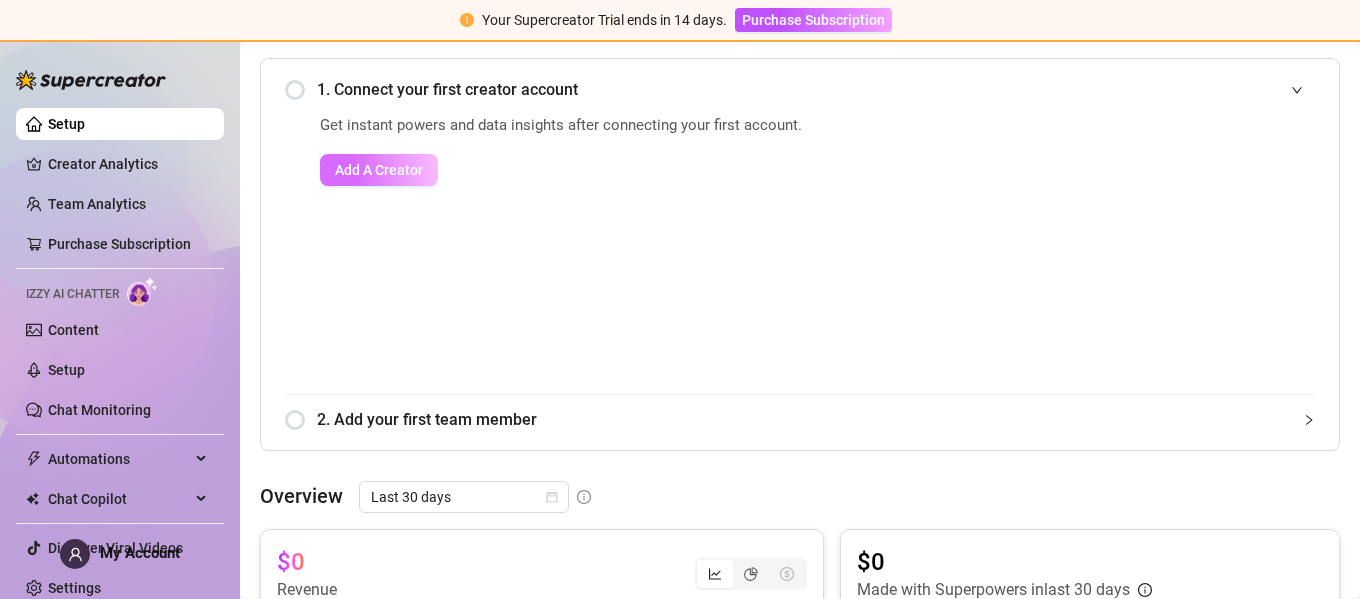 click on "Add A Creator" at bounding box center [379, 170] 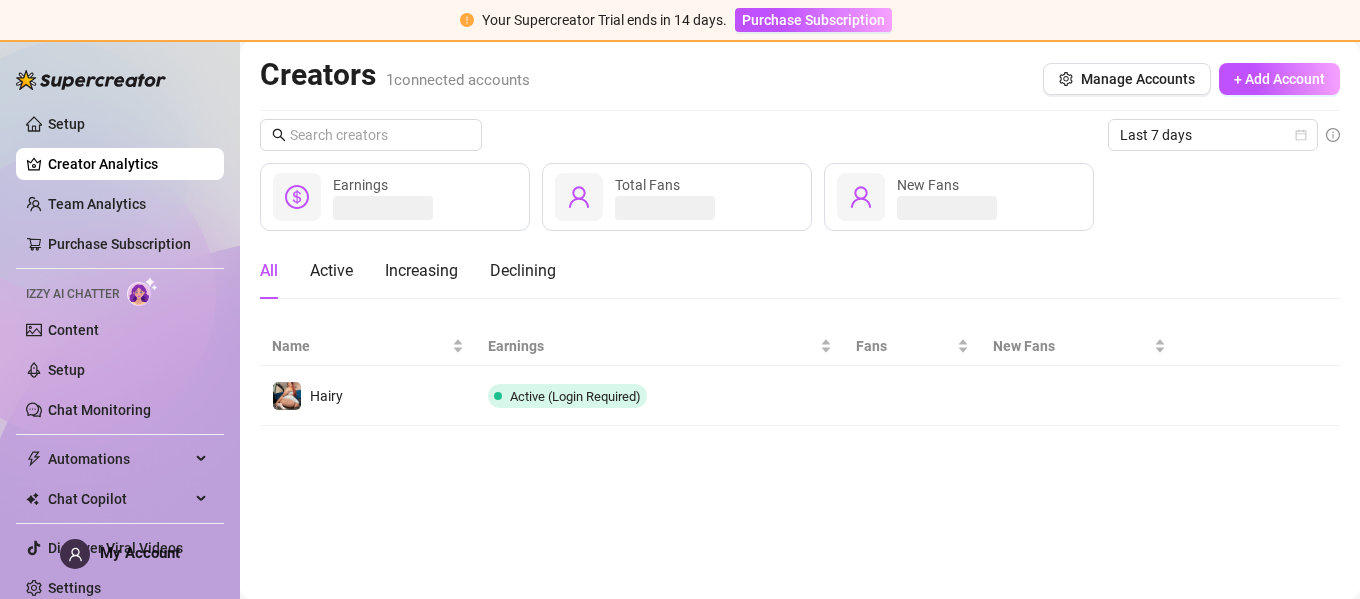 scroll, scrollTop: 0, scrollLeft: 0, axis: both 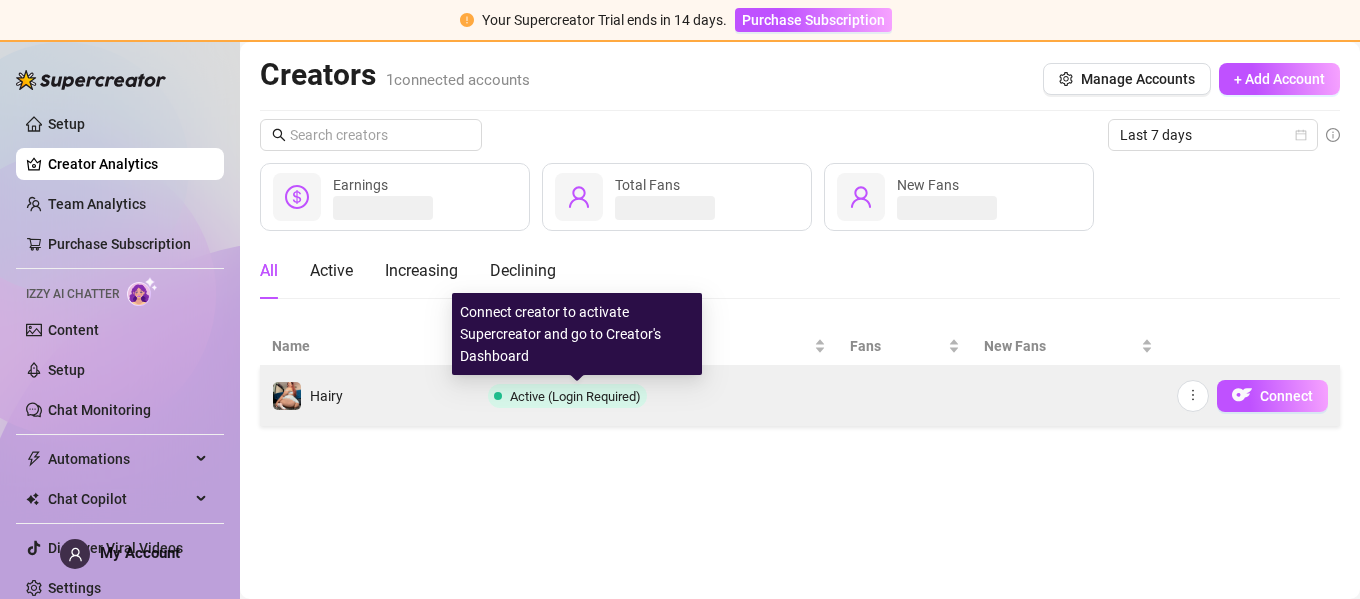 click on "Active (Login Required)" at bounding box center (575, 396) 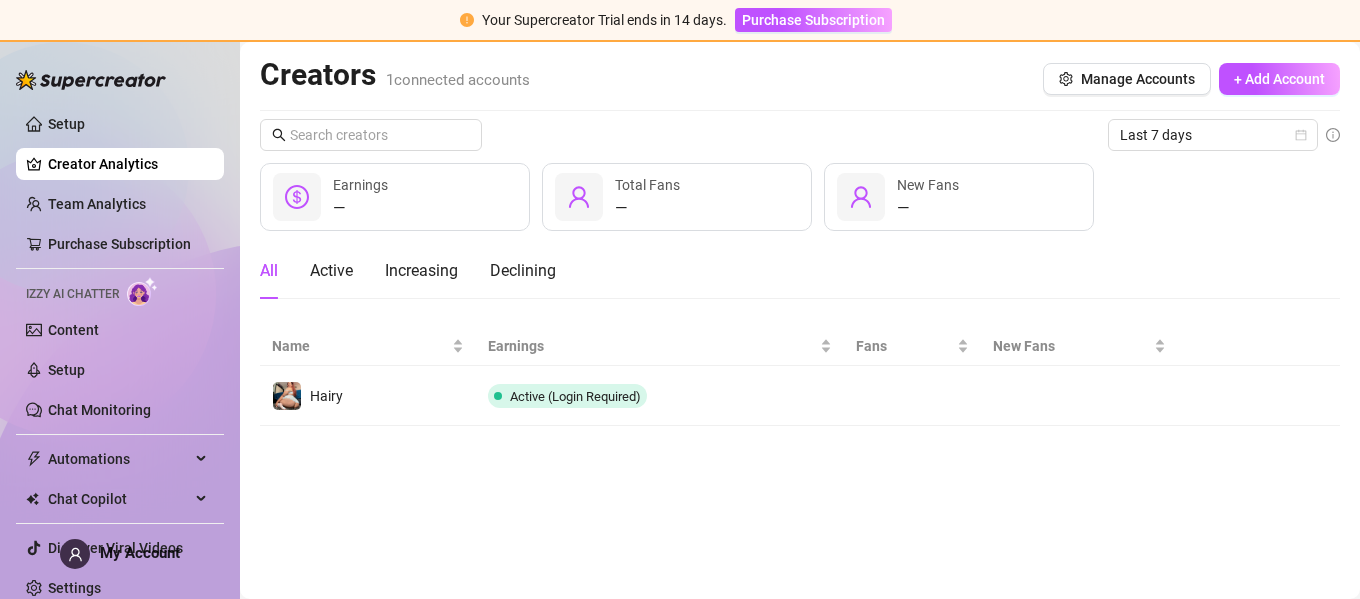 click on "Creators  1  connected accounts Manage Accounts + Add Account Last 7 days — Earnings — Total Fans — New Fans All Active Increasing Declining Name Earnings Fans New Fans Hairy Active (Login Required) Connect" at bounding box center [800, 320] 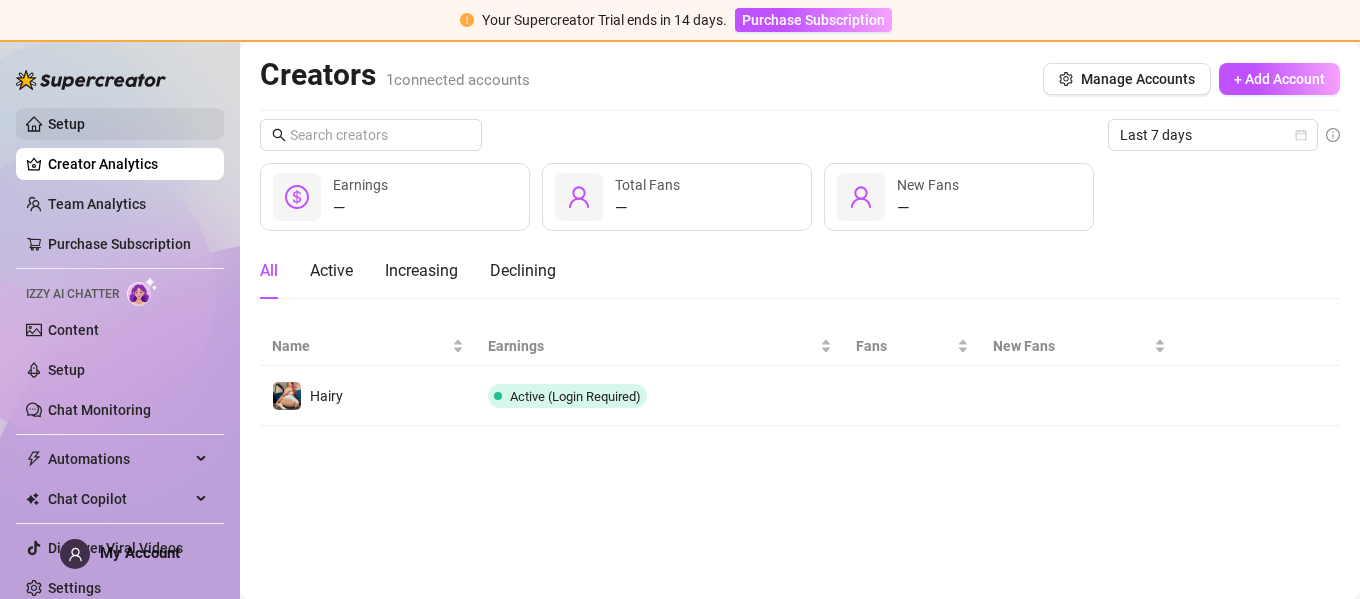click on "Setup" at bounding box center [66, 124] 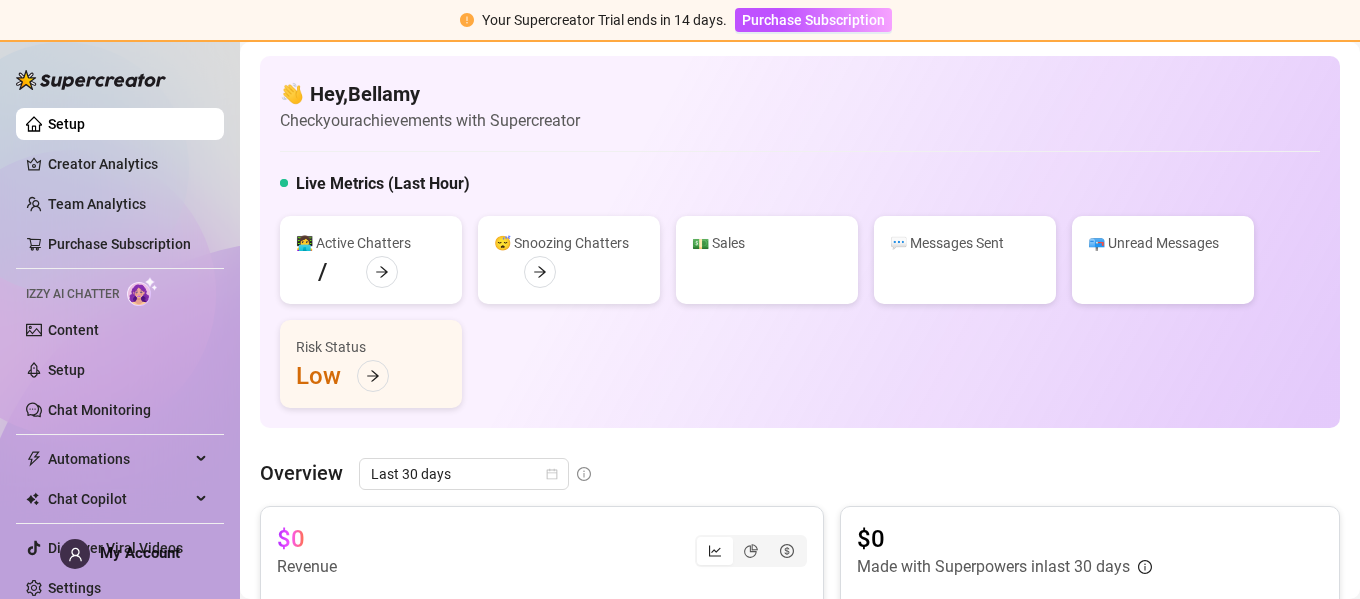 drag, startPoint x: 61, startPoint y: 127, endPoint x: 285, endPoint y: 457, distance: 398.84332 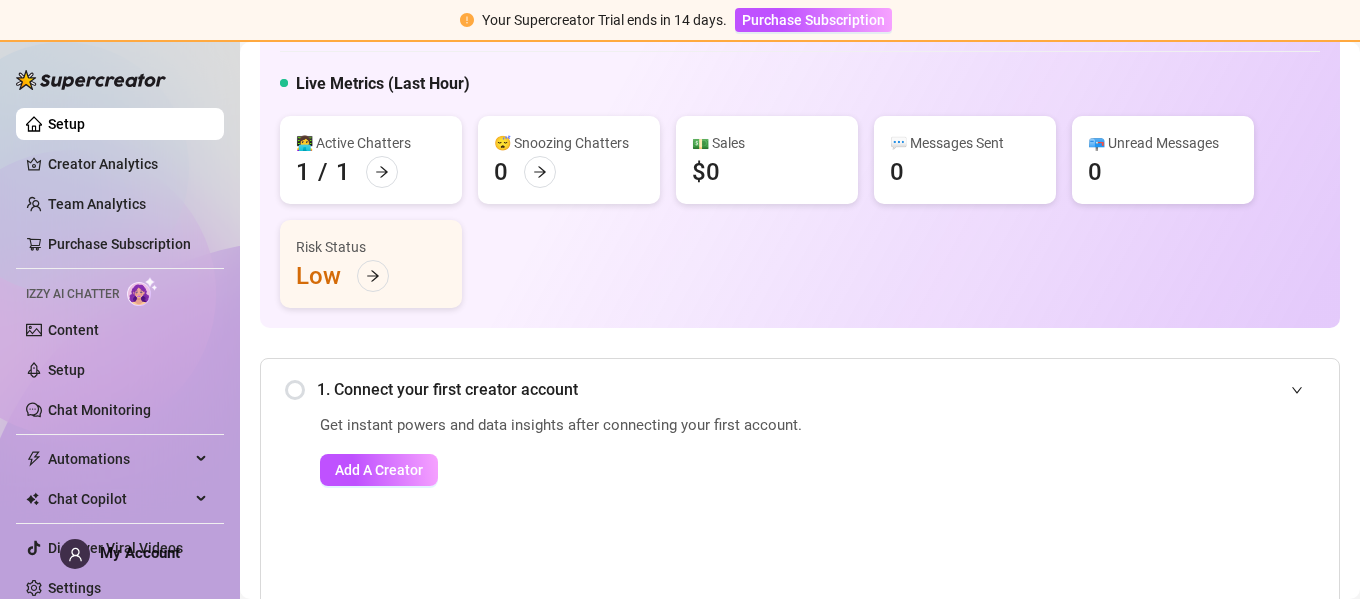 scroll, scrollTop: 400, scrollLeft: 0, axis: vertical 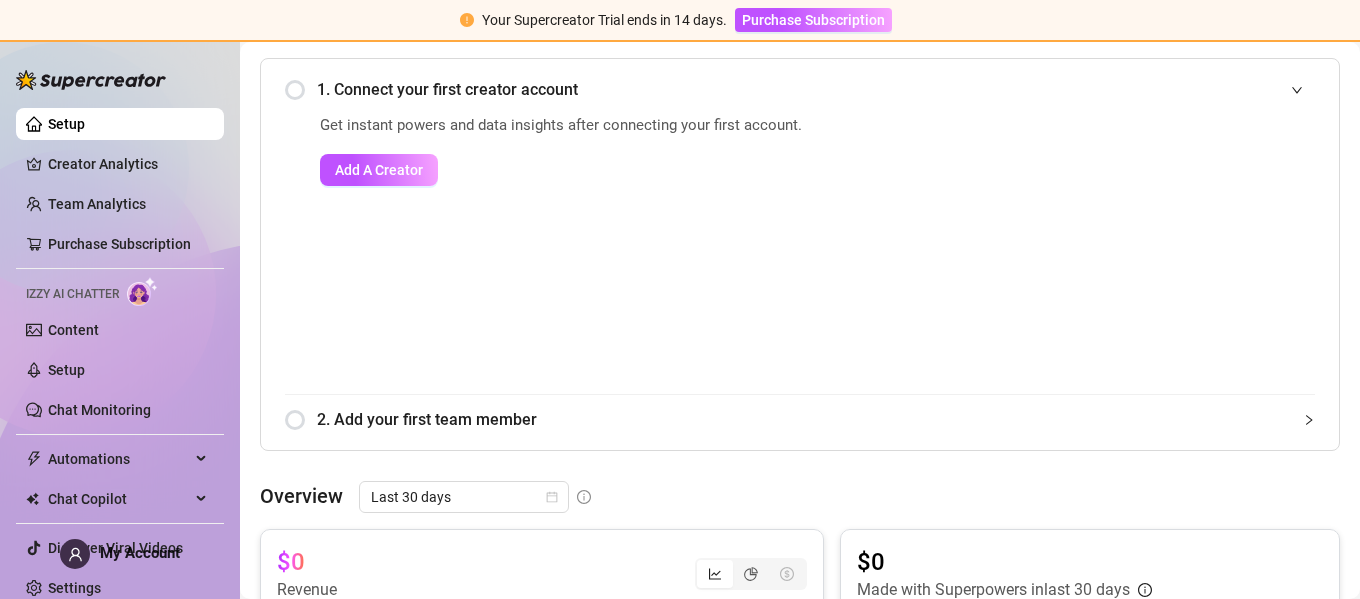 click on "2. Add your first team member" at bounding box center (816, 419) 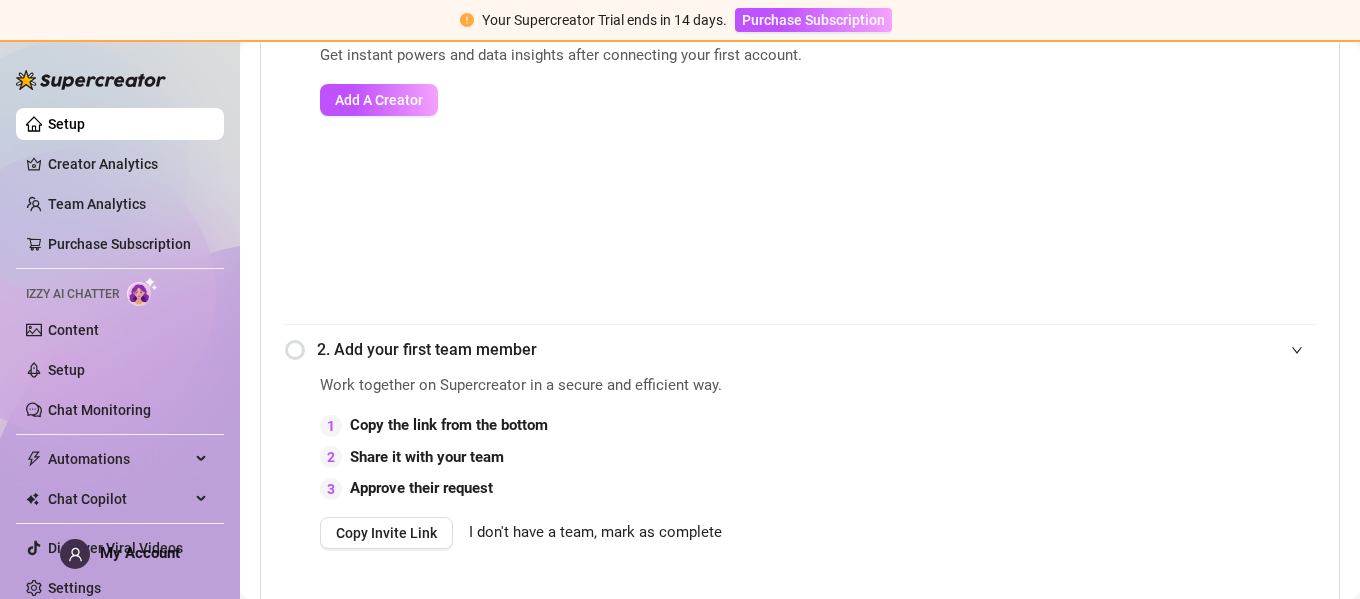 scroll, scrollTop: 700, scrollLeft: 0, axis: vertical 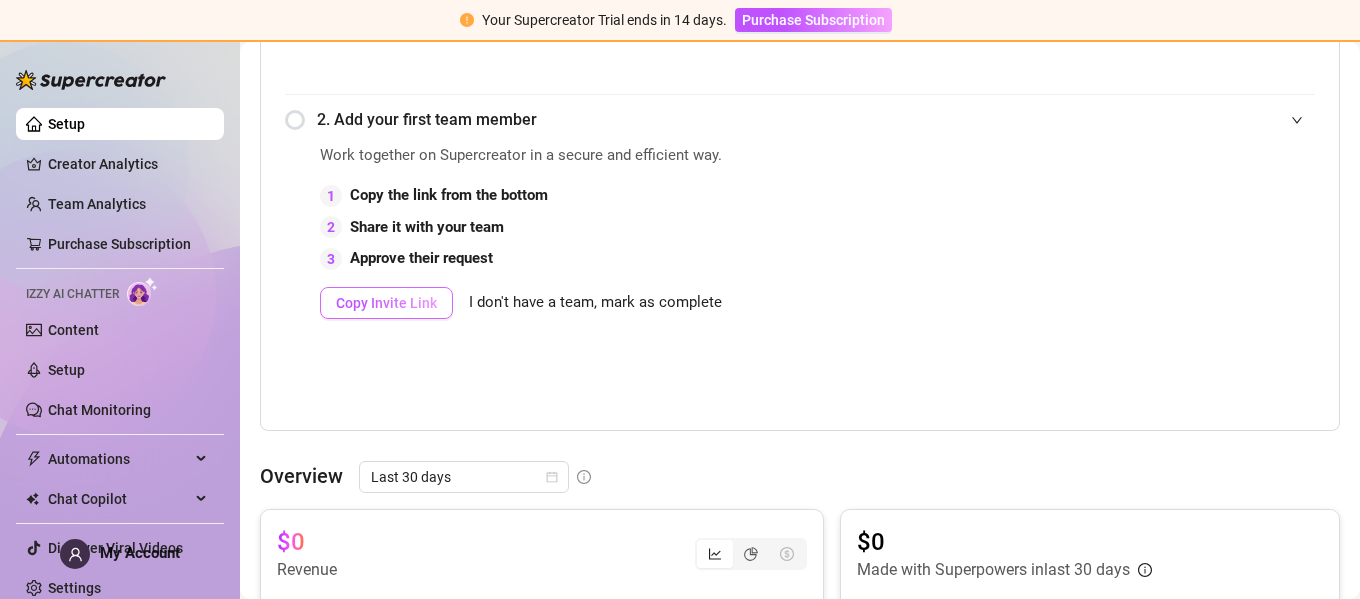 click on "Copy Invite Link" at bounding box center [386, 303] 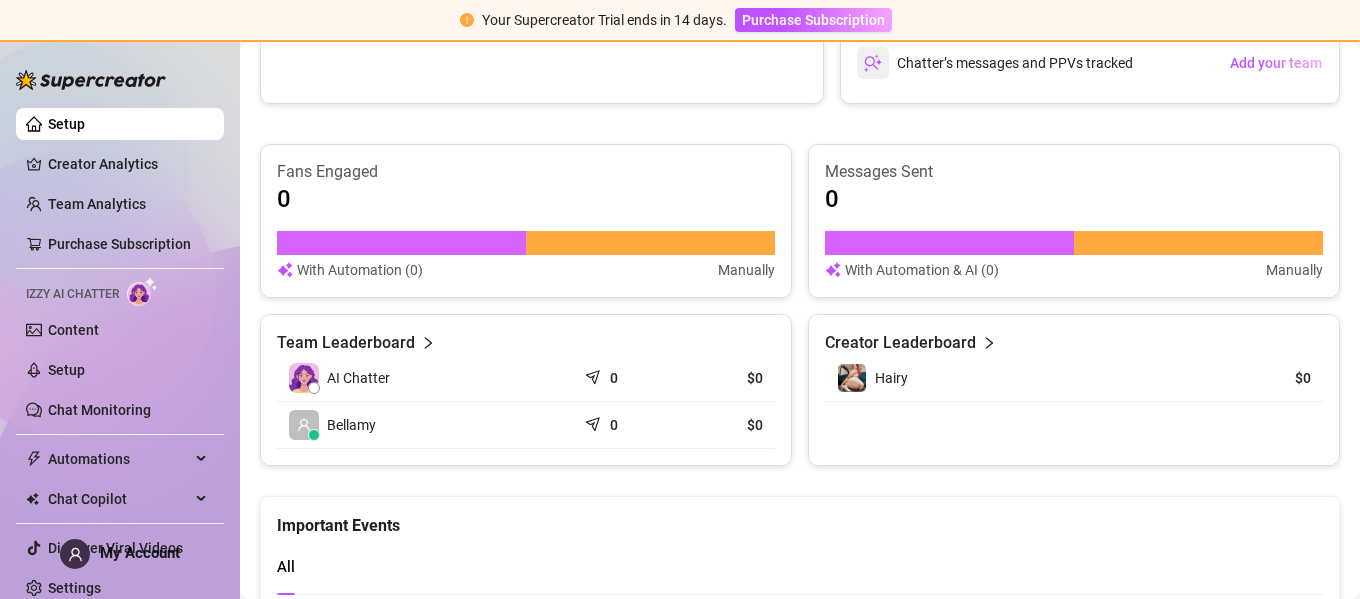 scroll, scrollTop: 1300, scrollLeft: 0, axis: vertical 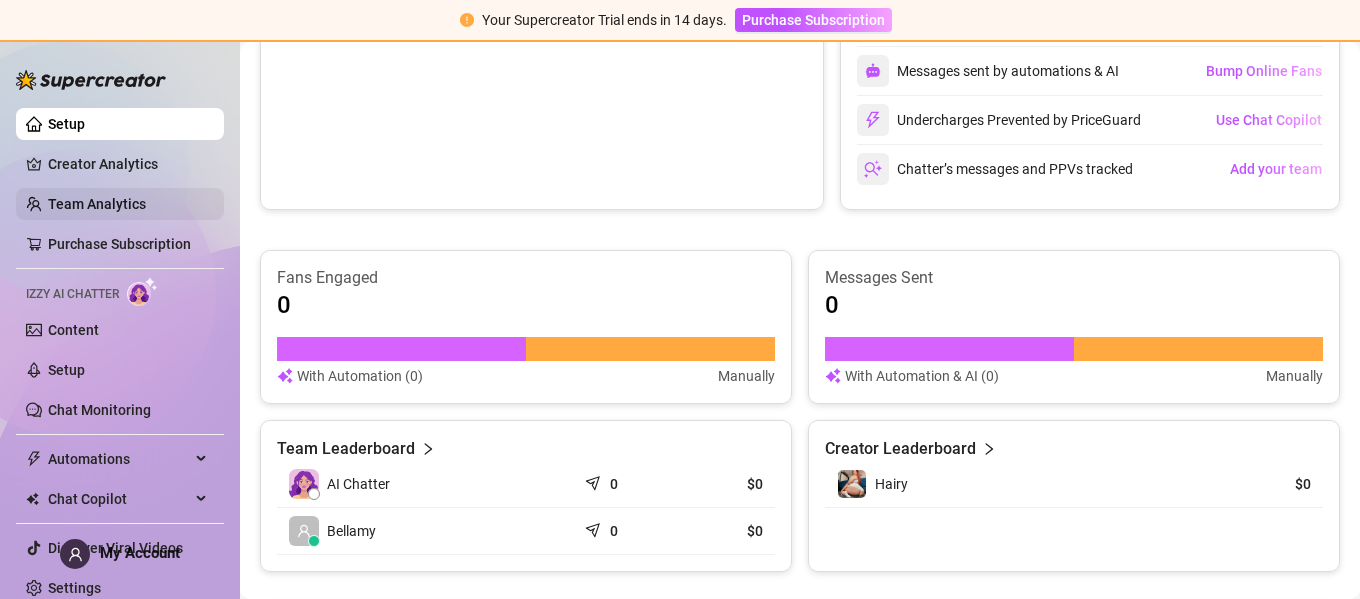 click on "Team Analytics" at bounding box center (97, 204) 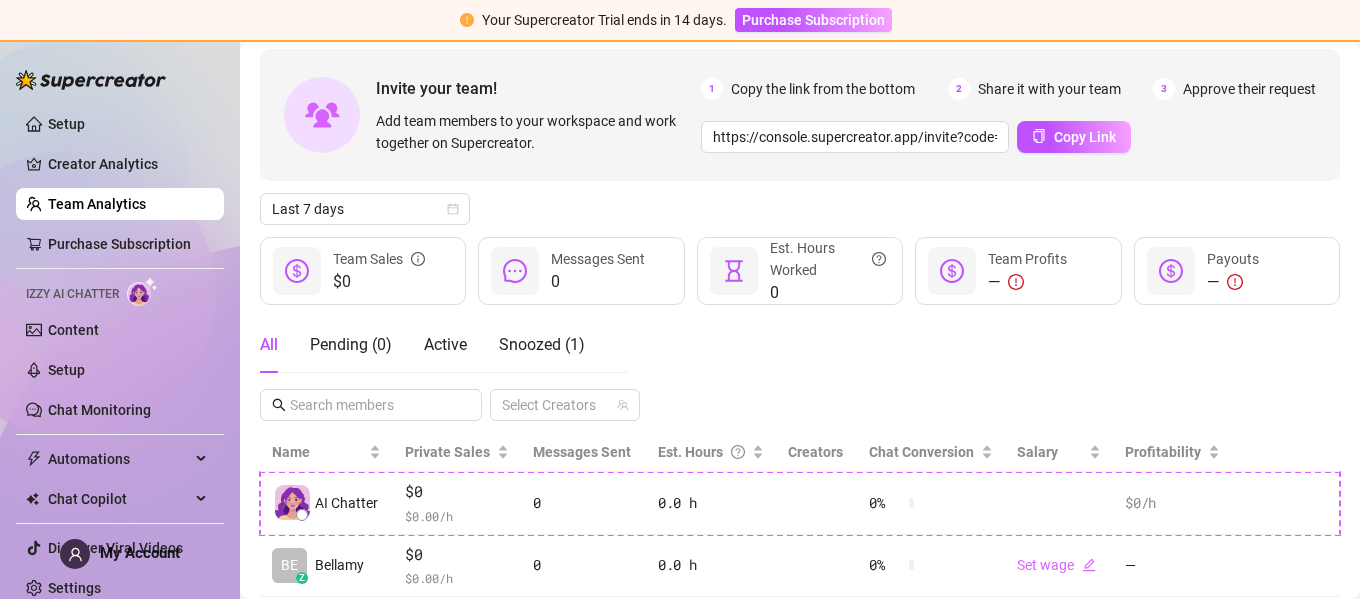 scroll, scrollTop: 144, scrollLeft: 0, axis: vertical 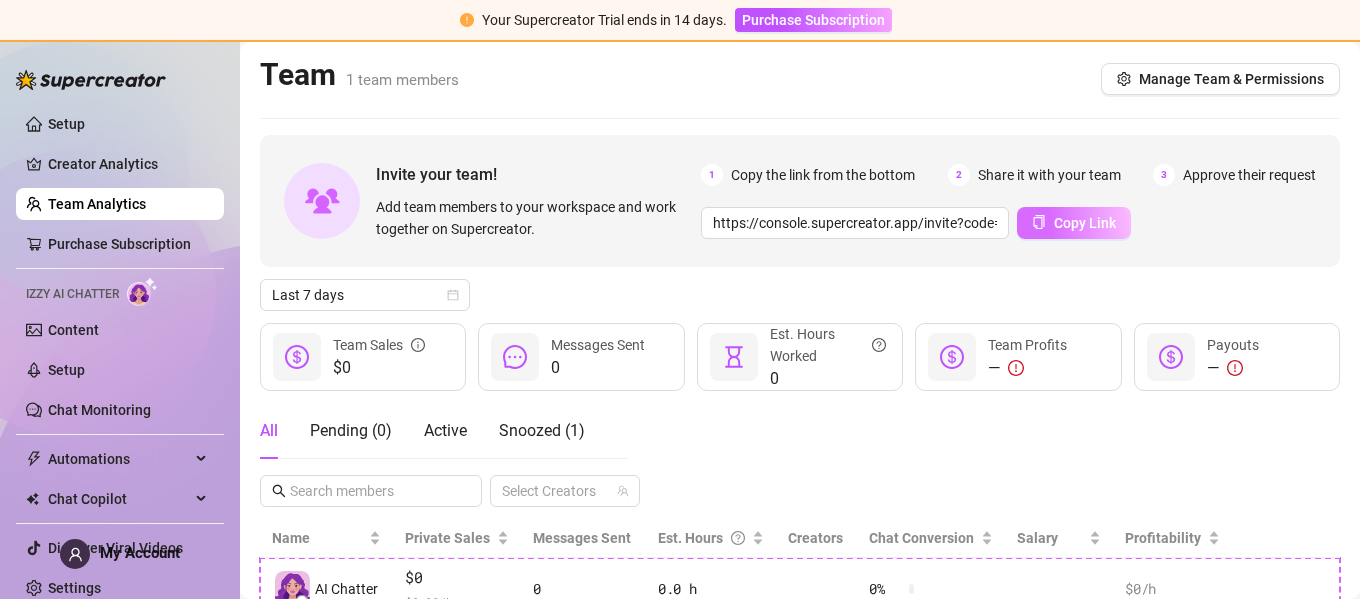 click on "Copy Link" at bounding box center [1085, 223] 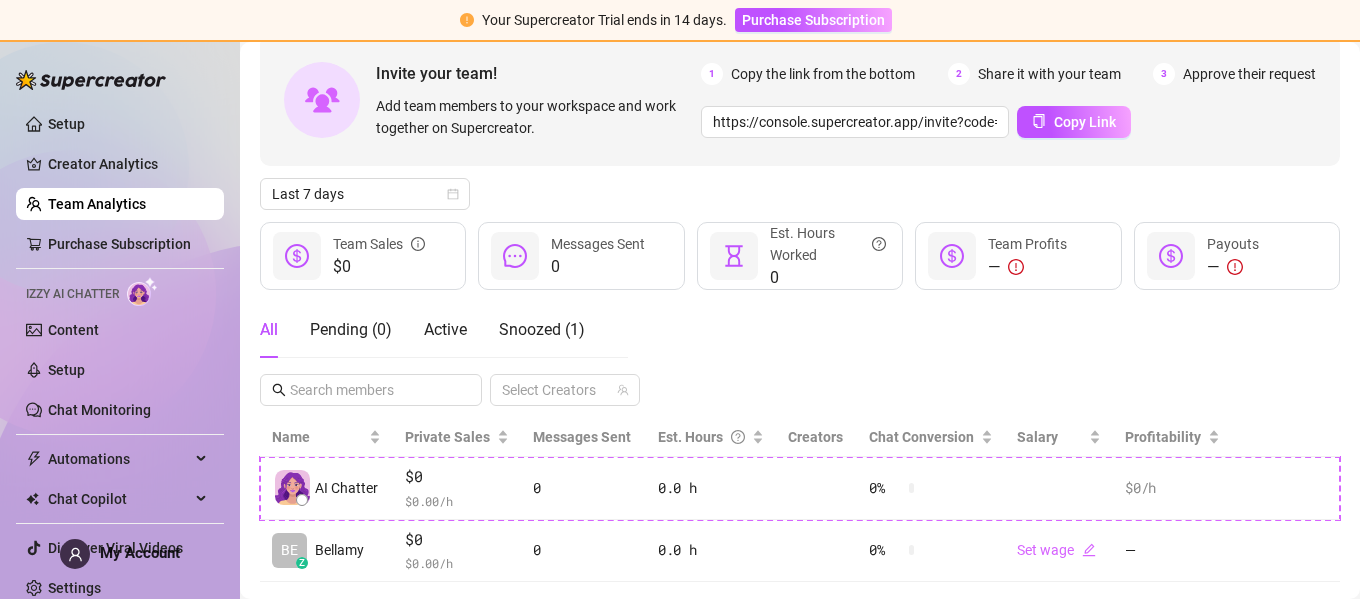 scroll, scrollTop: 144, scrollLeft: 0, axis: vertical 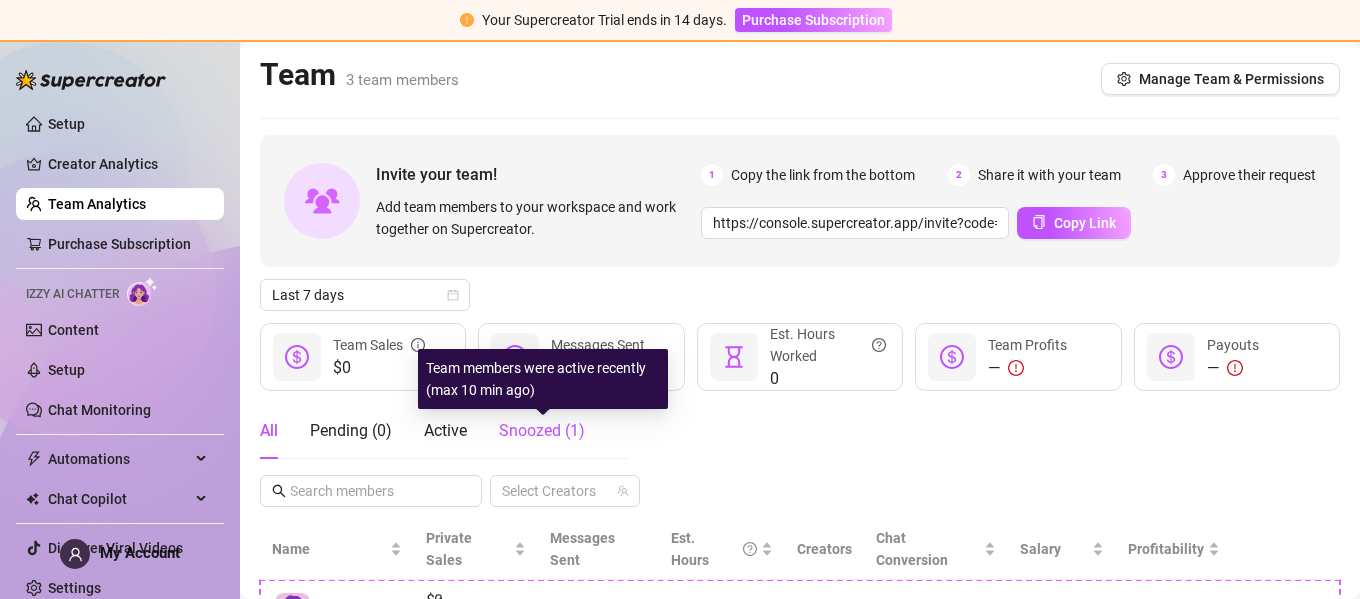 click on "Snoozed ( 1 )" at bounding box center (542, 430) 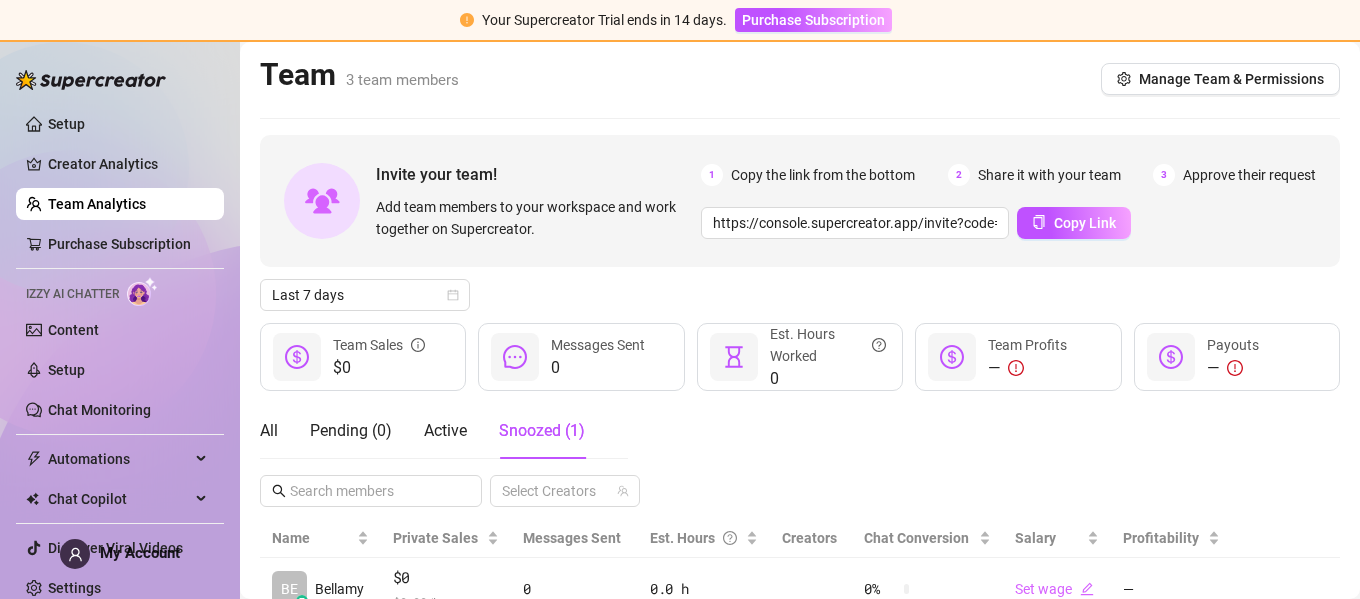 scroll, scrollTop: 82, scrollLeft: 0, axis: vertical 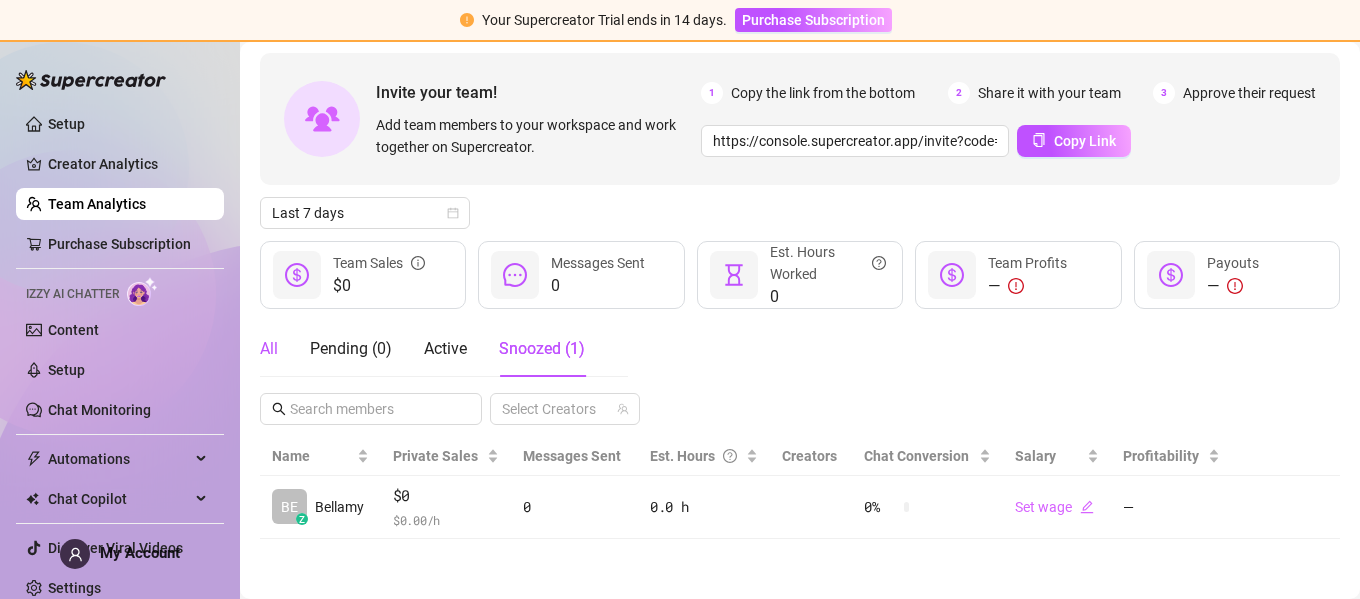 click on "All" at bounding box center (269, 349) 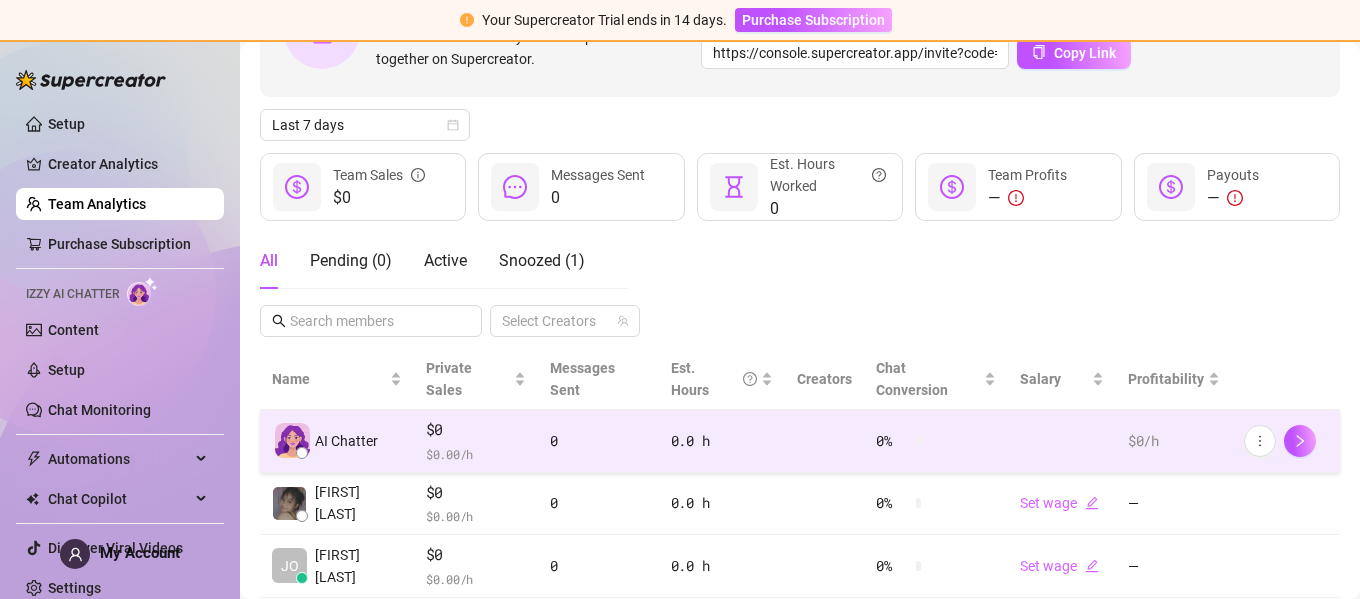 scroll, scrollTop: 269, scrollLeft: 0, axis: vertical 